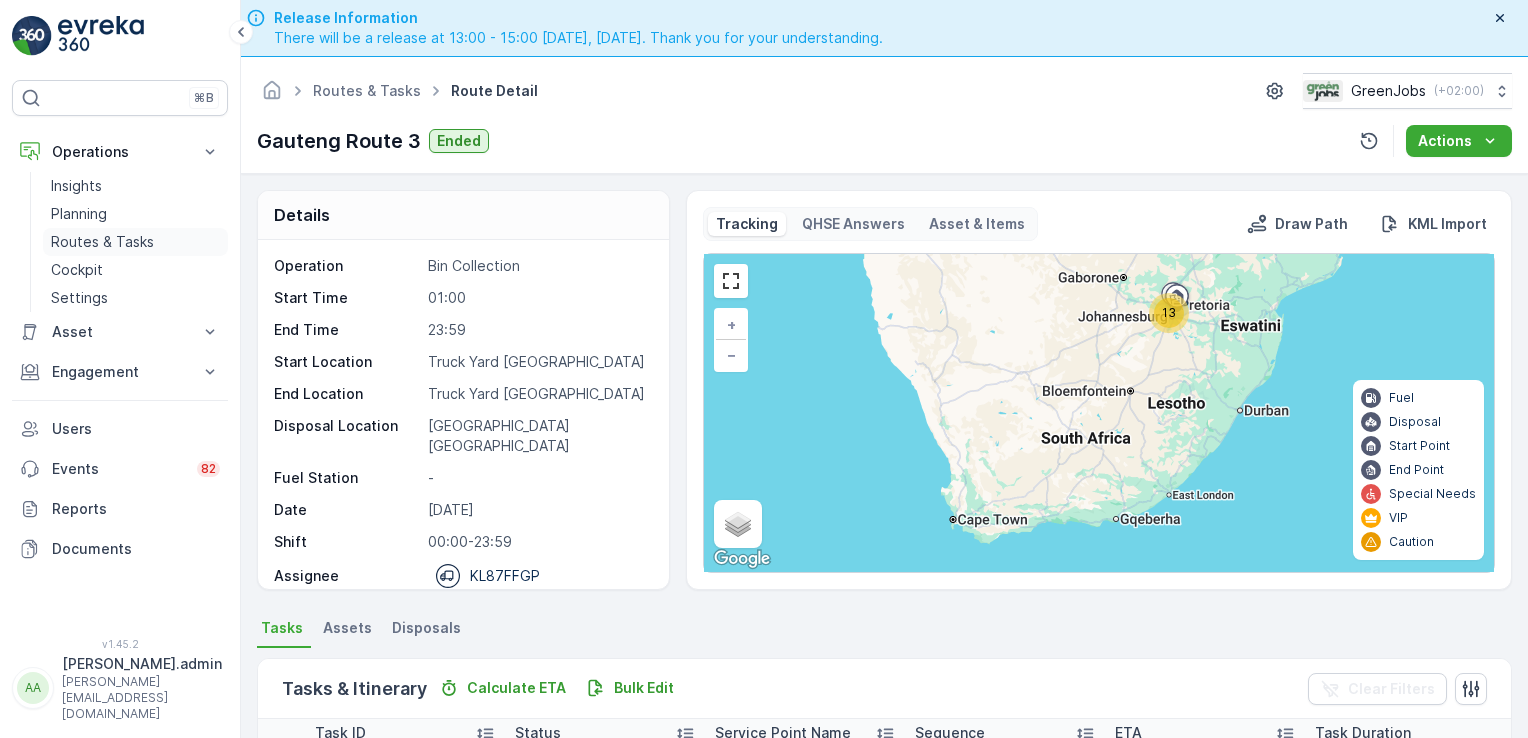 scroll, scrollTop: 0, scrollLeft: 0, axis: both 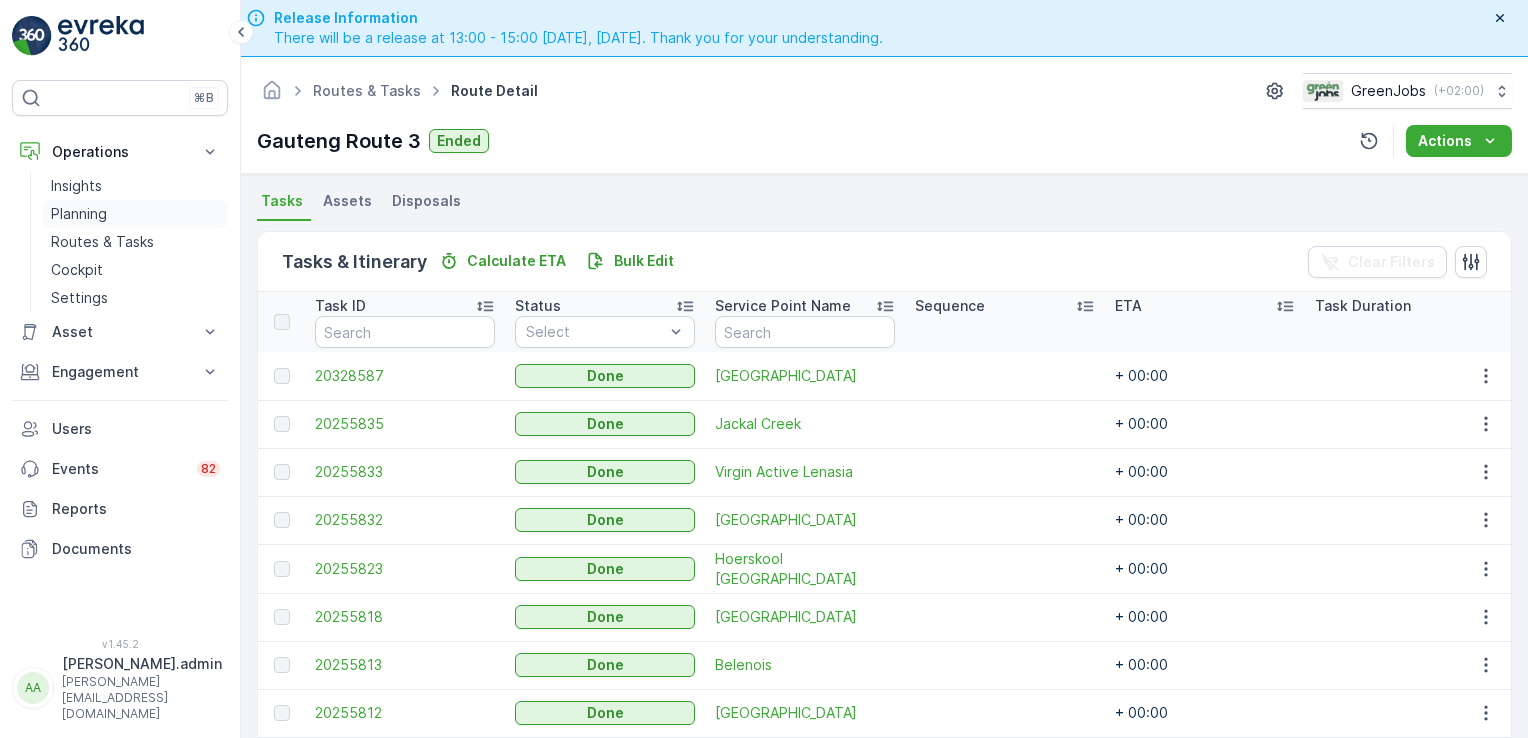 click on "Planning" at bounding box center [79, 214] 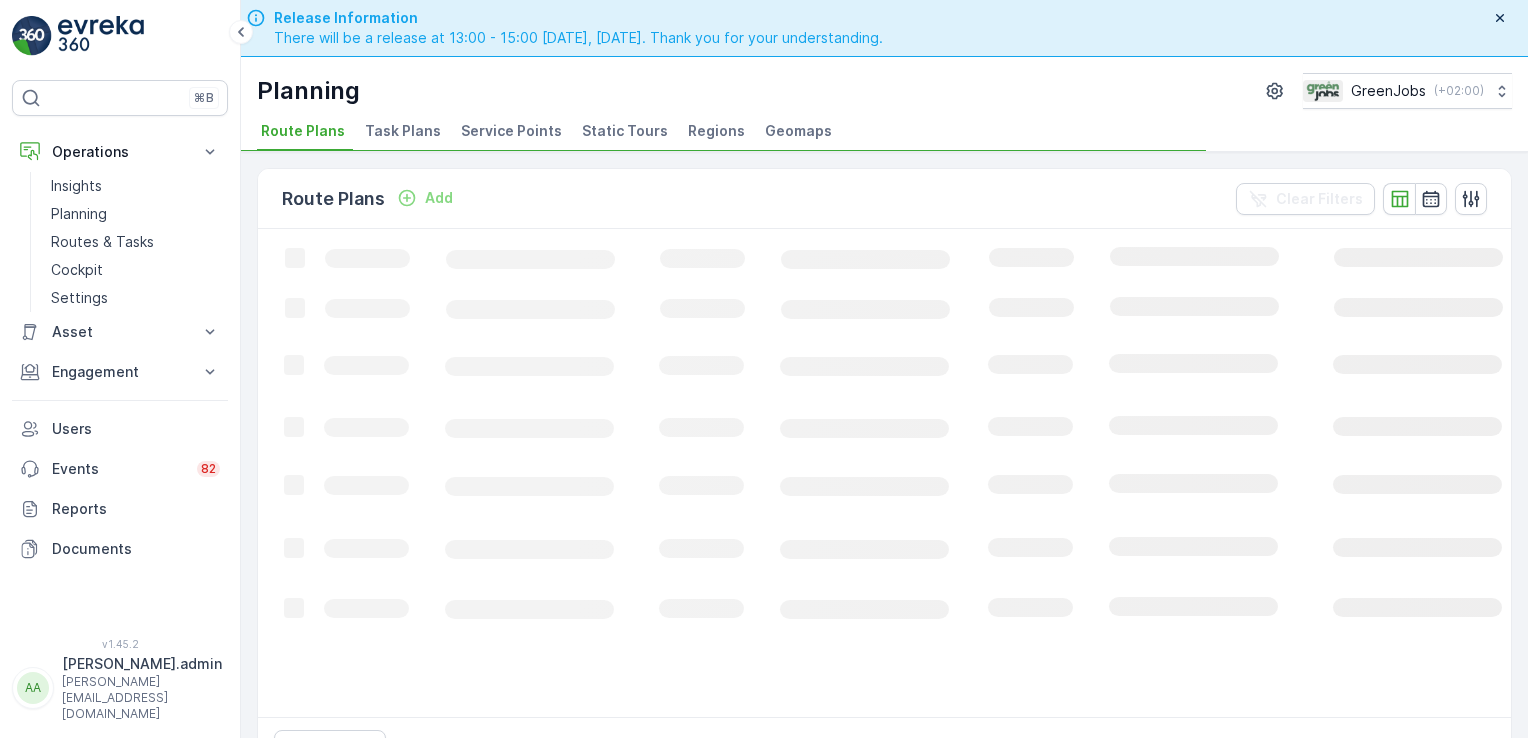 click on "Service Points" at bounding box center [511, 131] 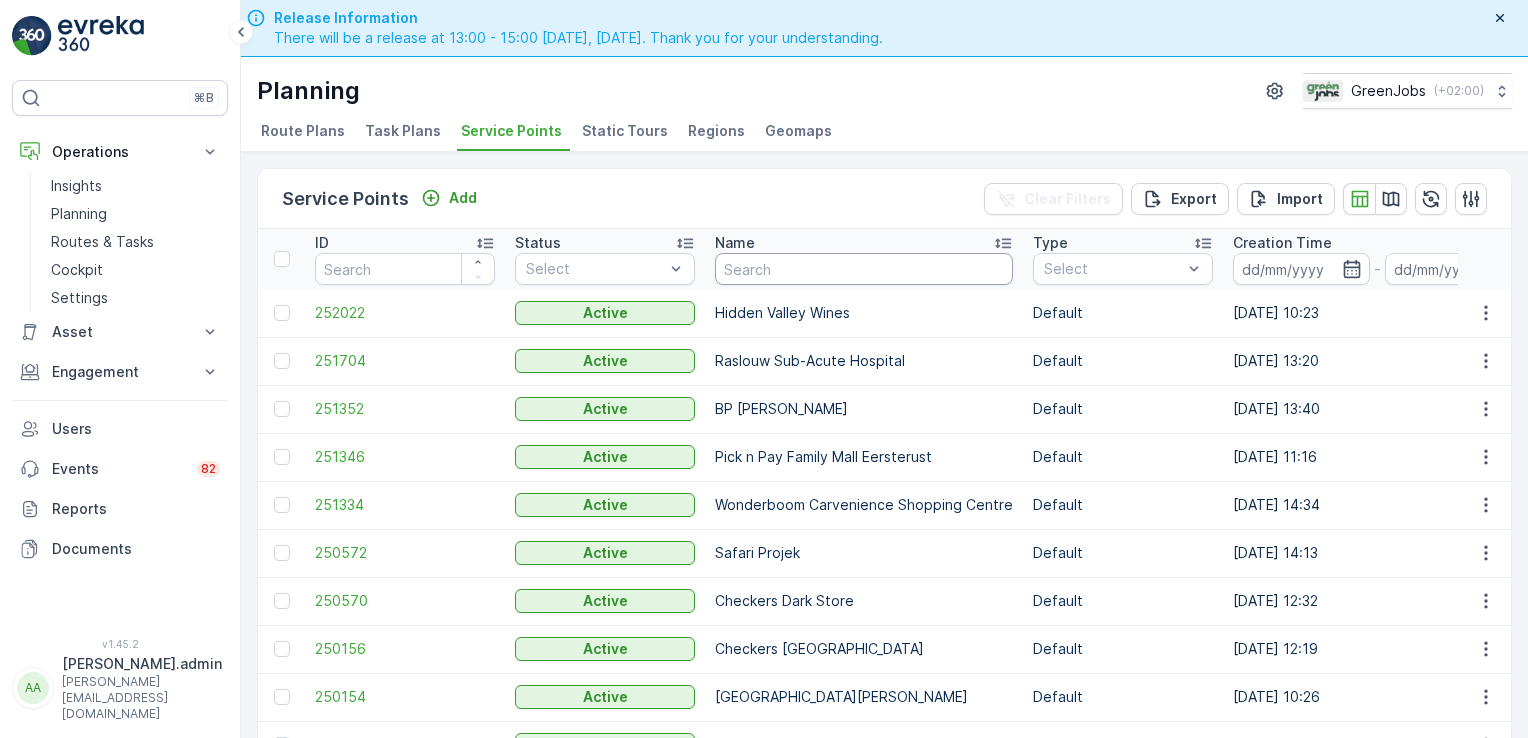 click at bounding box center [864, 269] 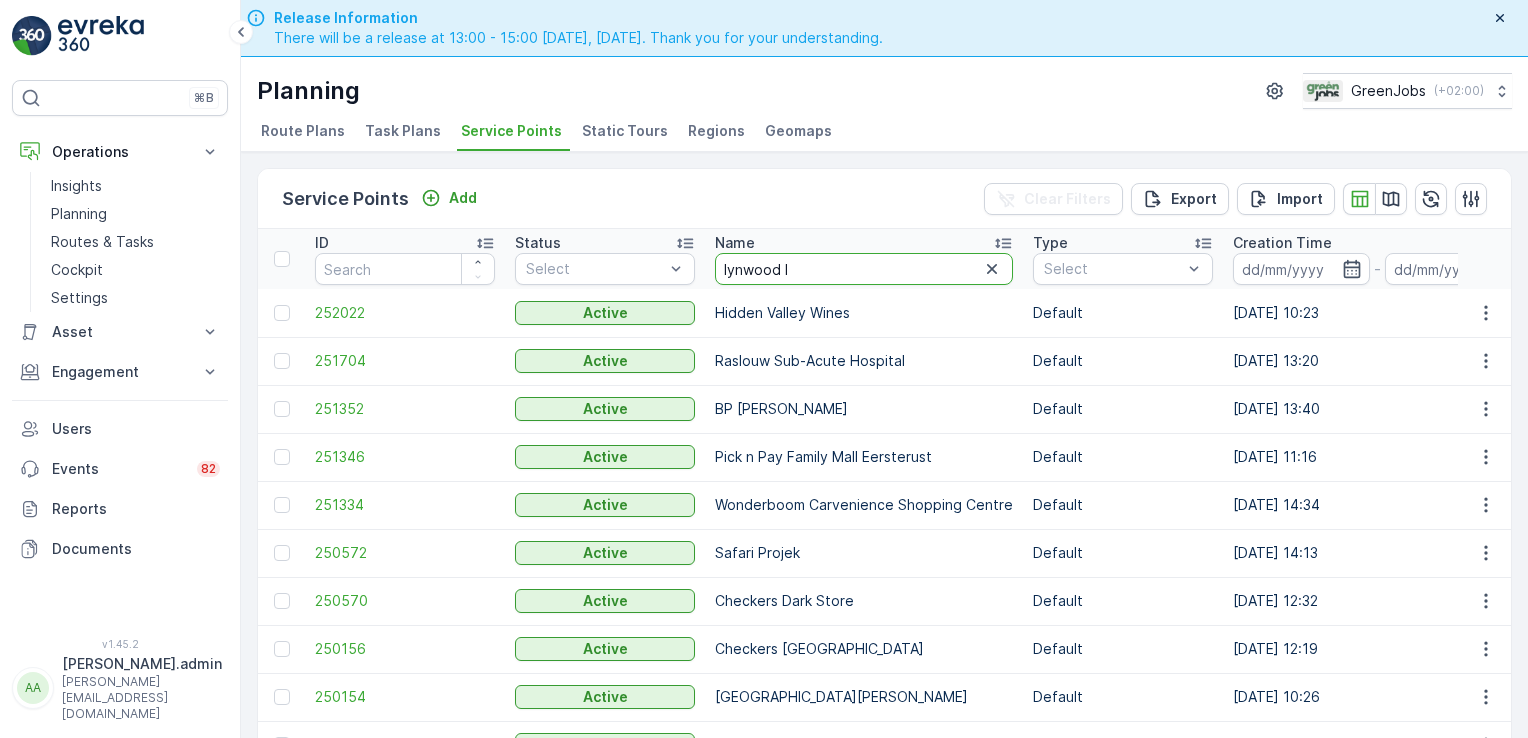 type on "lynwood la" 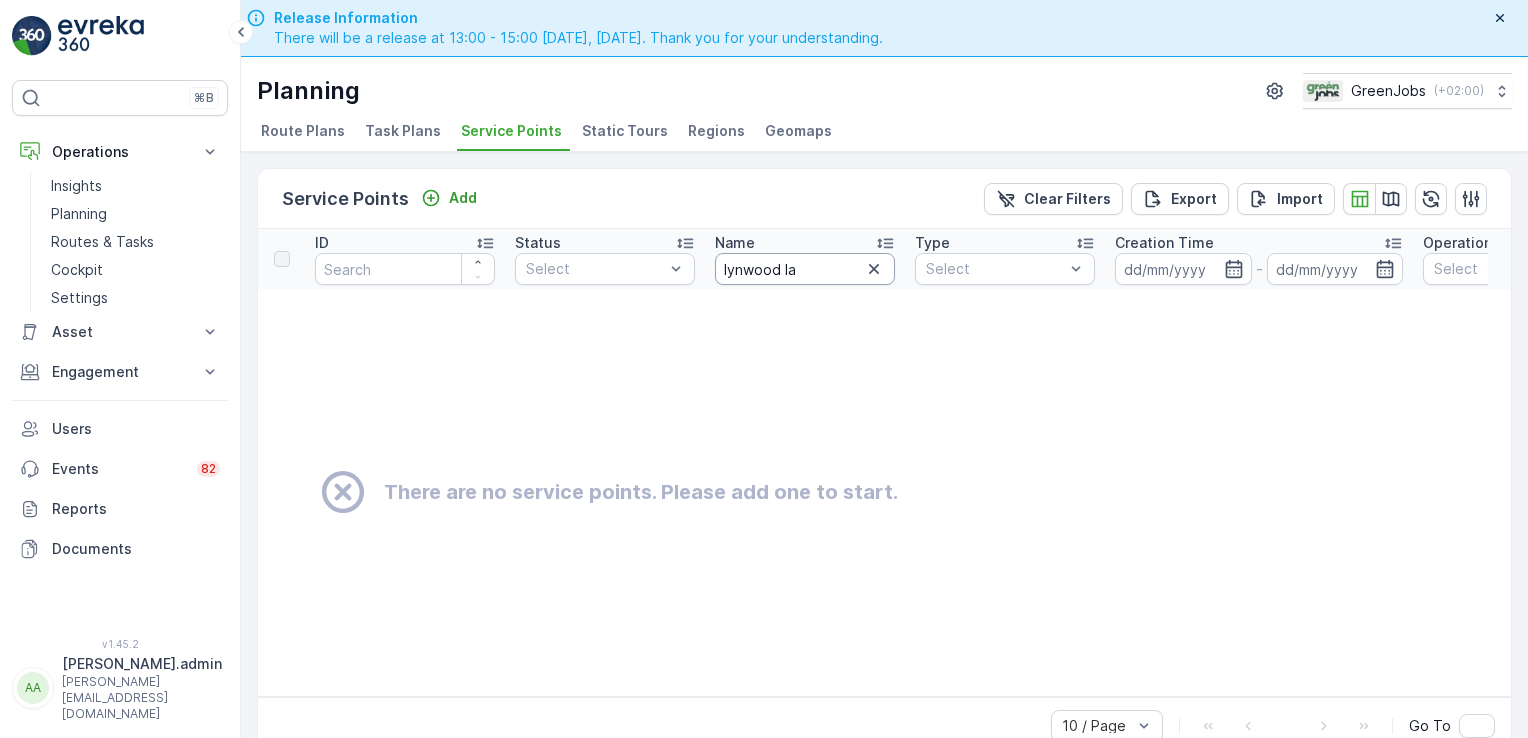 click on "lynwood la" at bounding box center (805, 269) 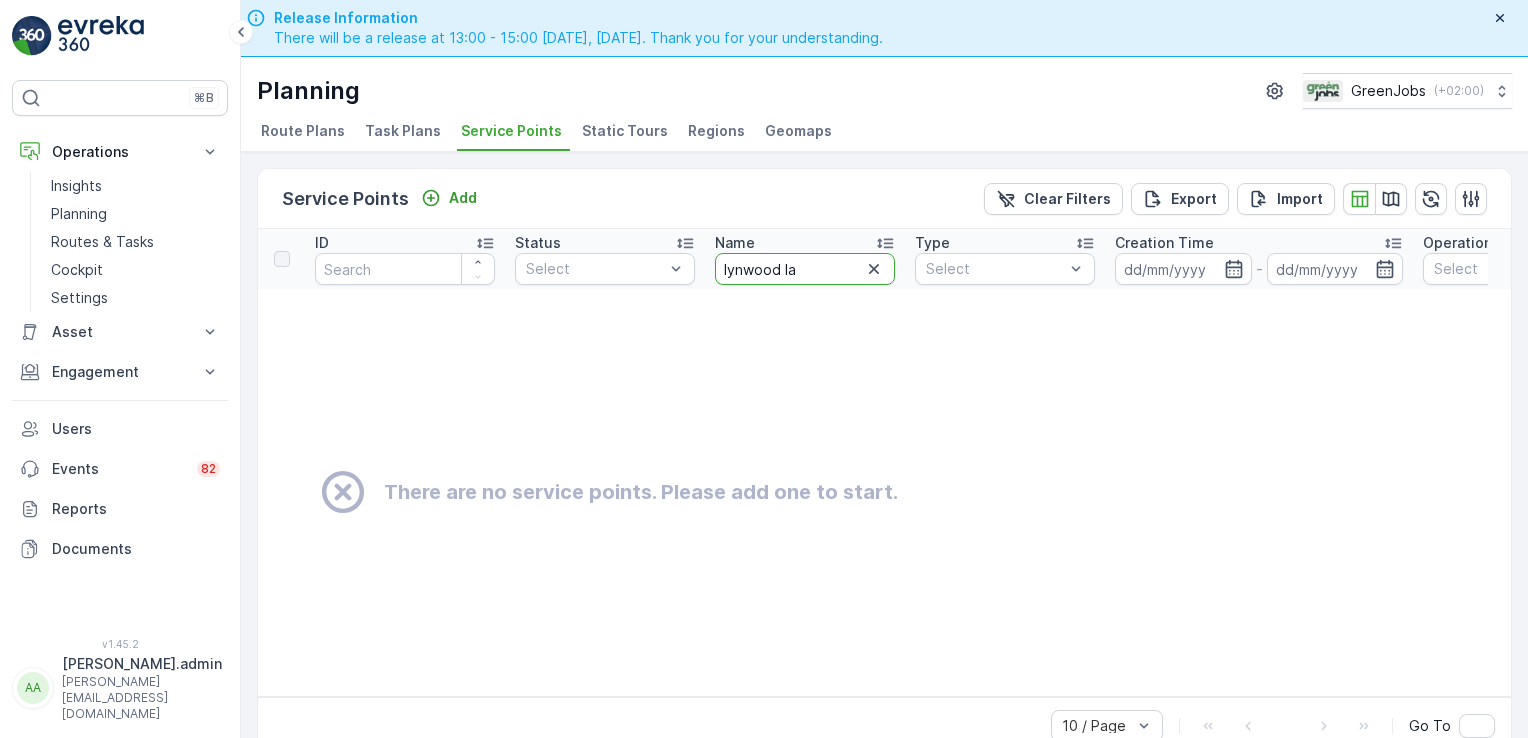 type on "lynnwood la" 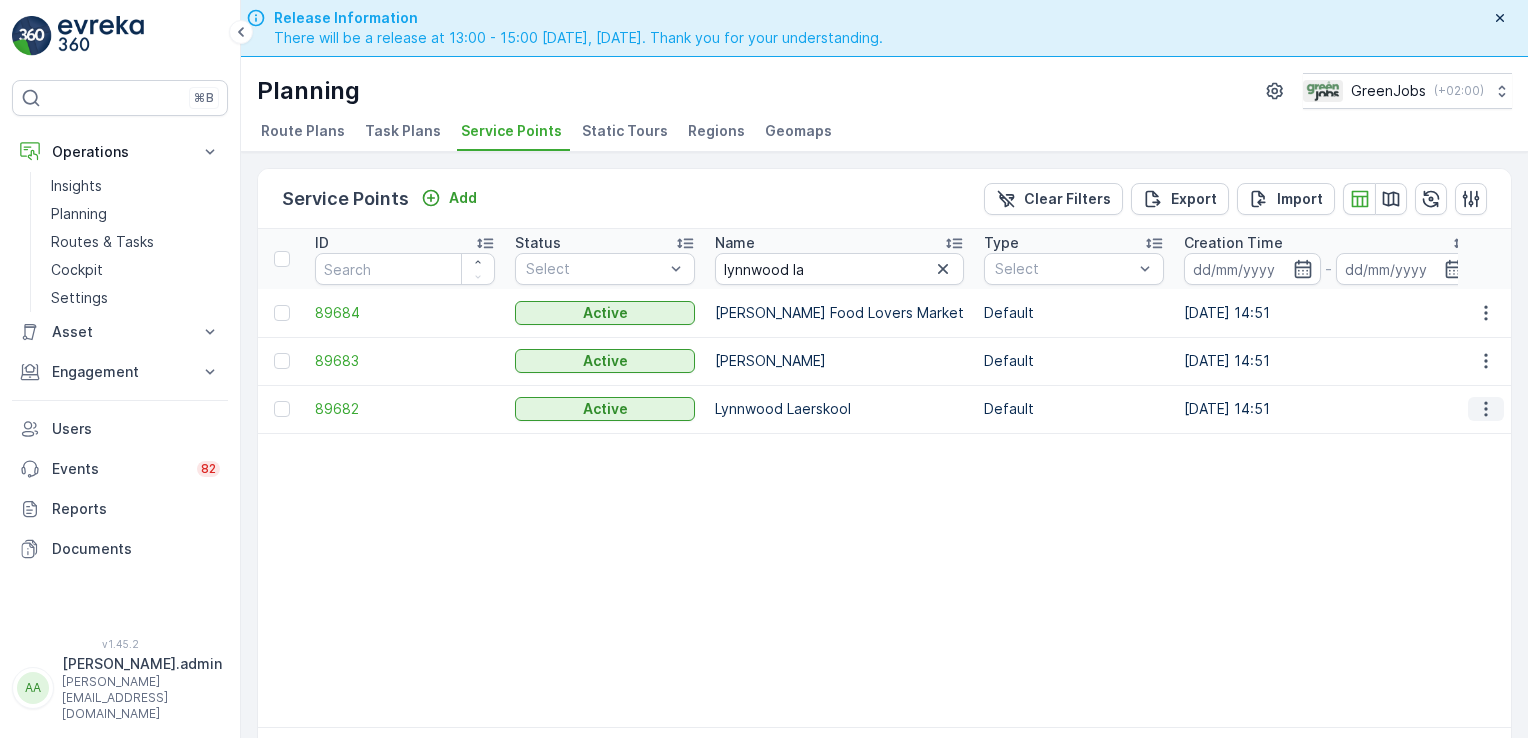 click 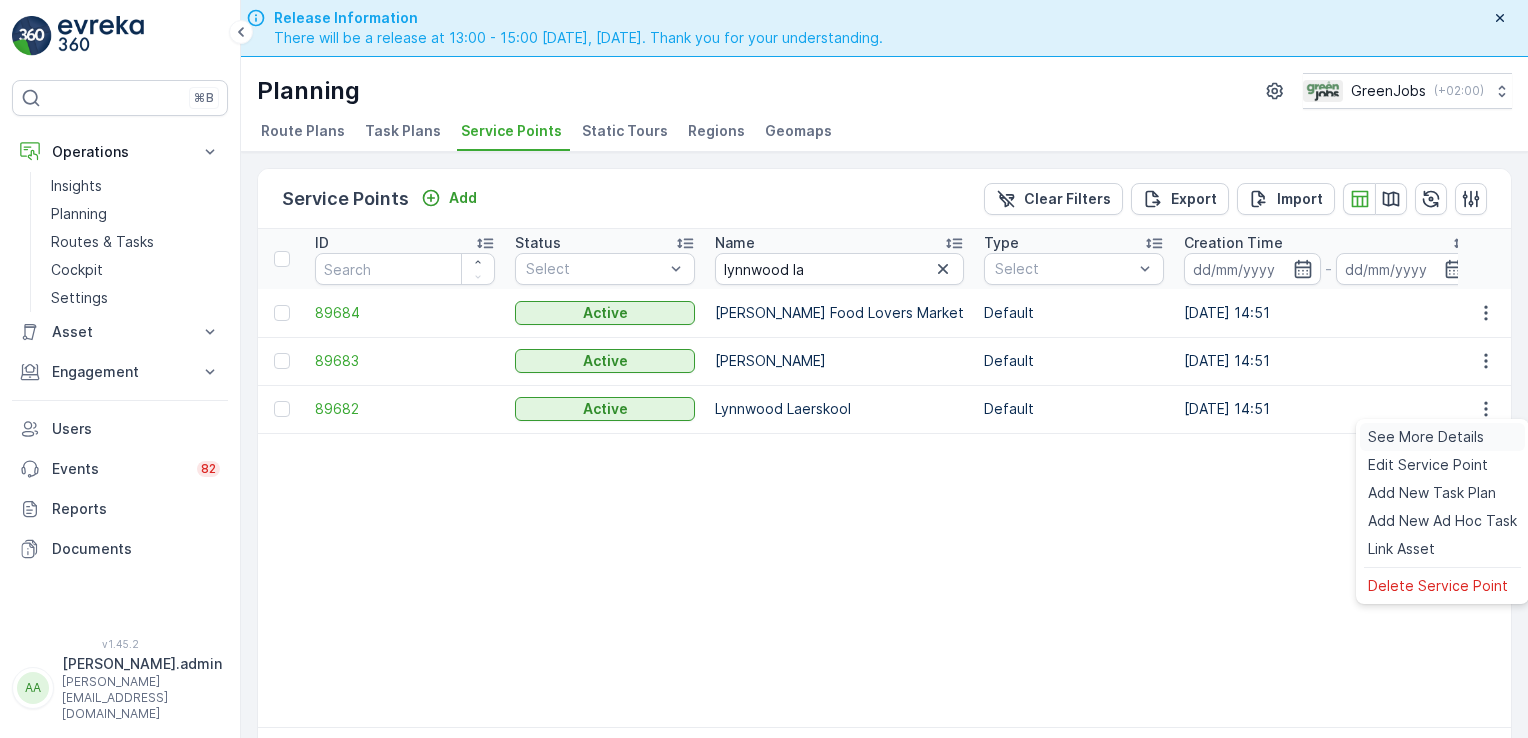 click on "See More Details" at bounding box center [1426, 437] 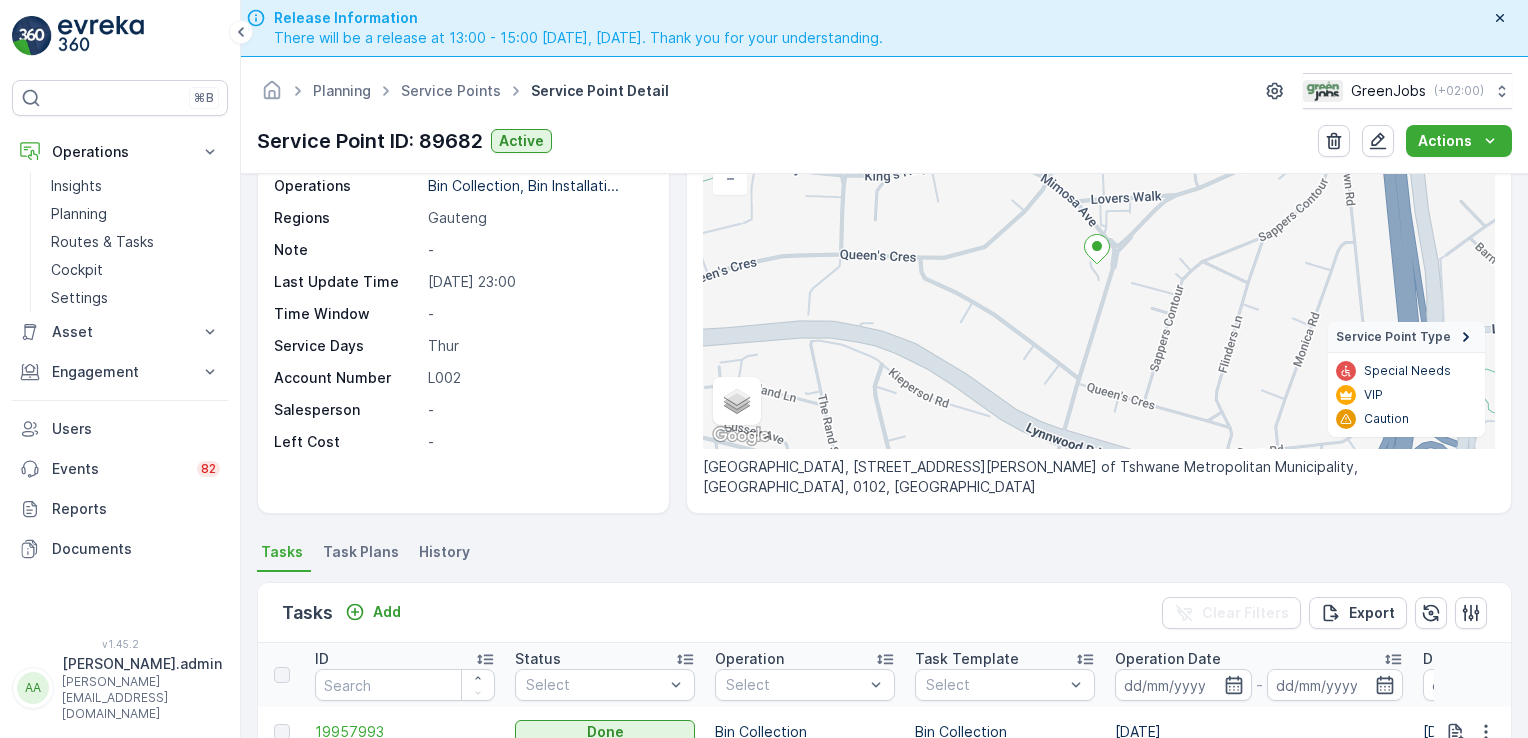 scroll, scrollTop: 188, scrollLeft: 0, axis: vertical 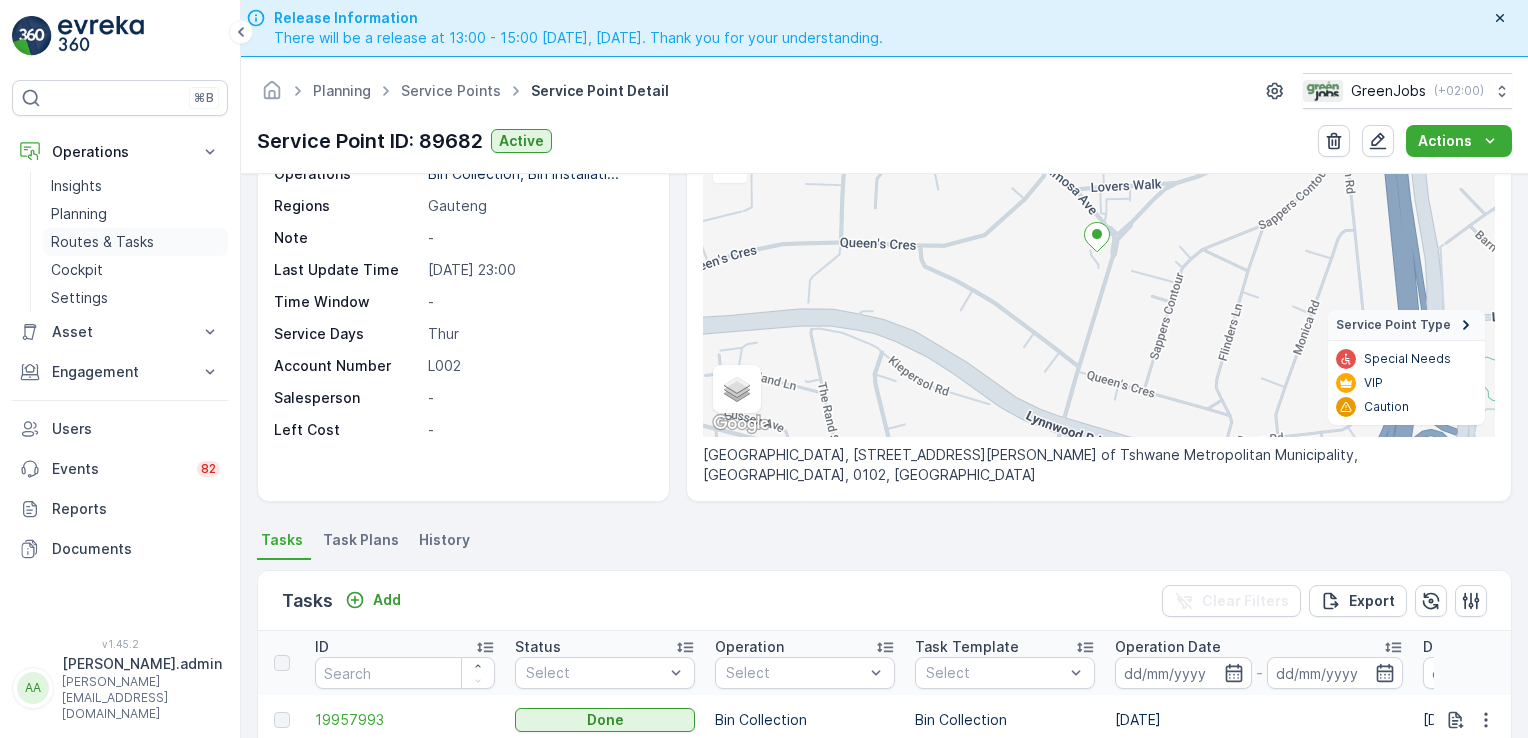 click on "Routes & Tasks" at bounding box center (102, 242) 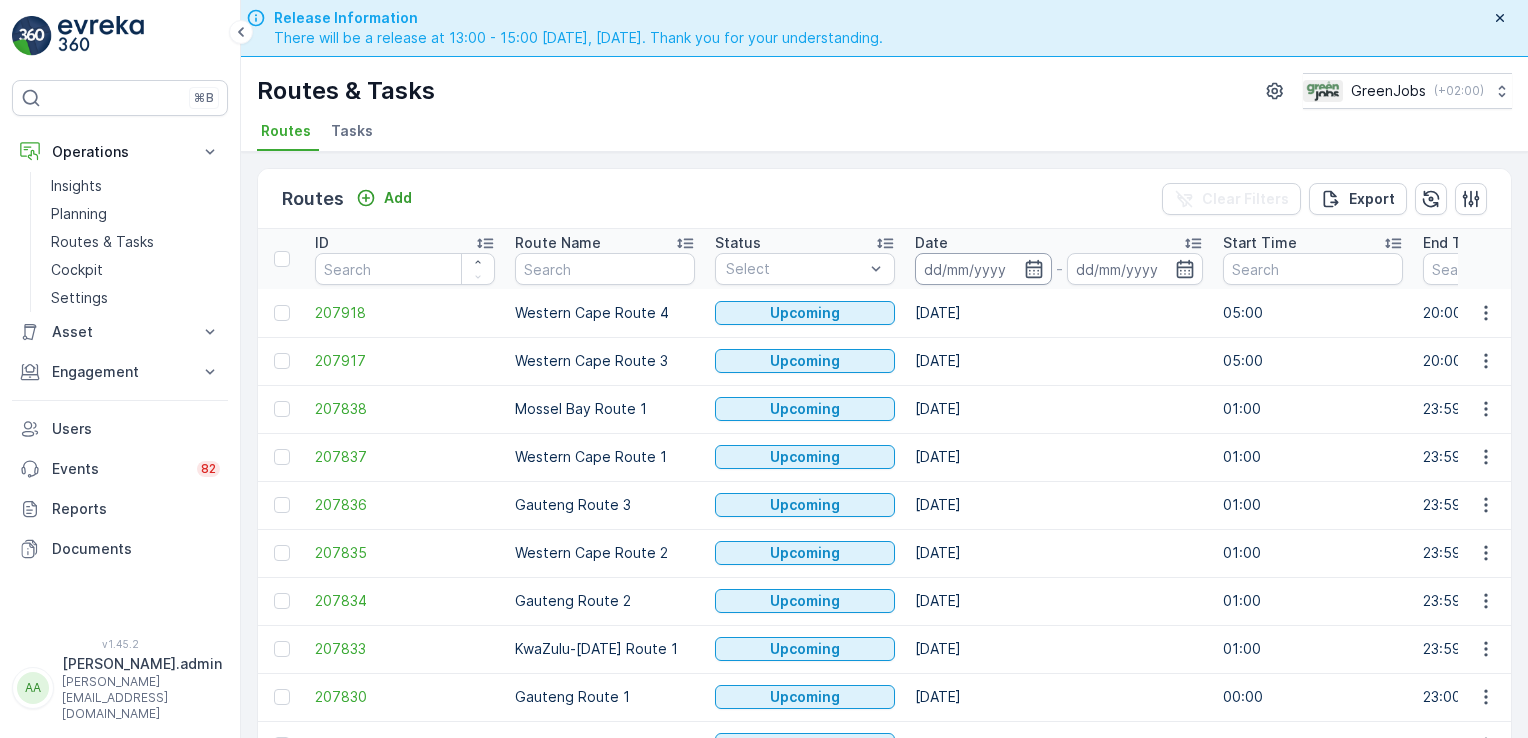 click at bounding box center [983, 269] 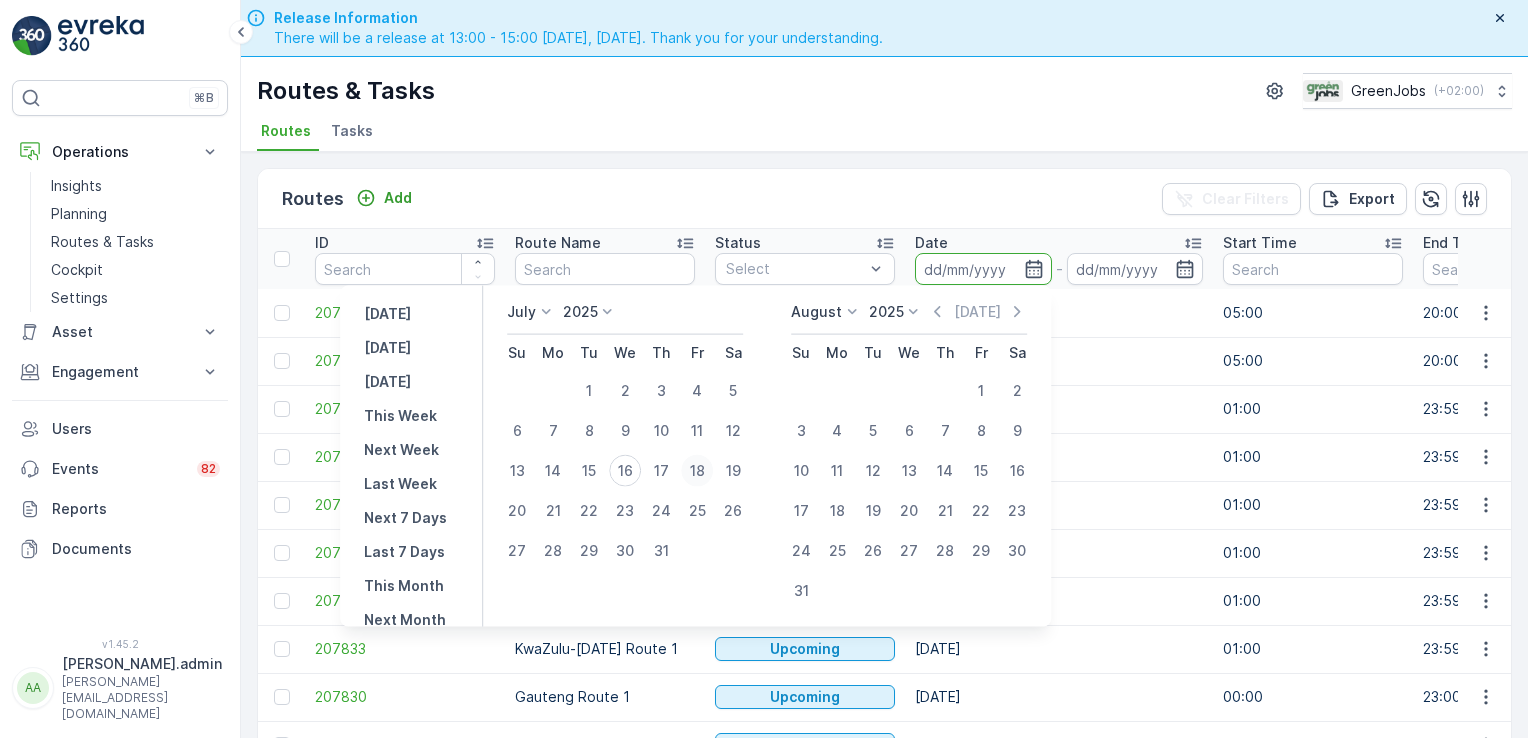 click on "18" at bounding box center [697, 471] 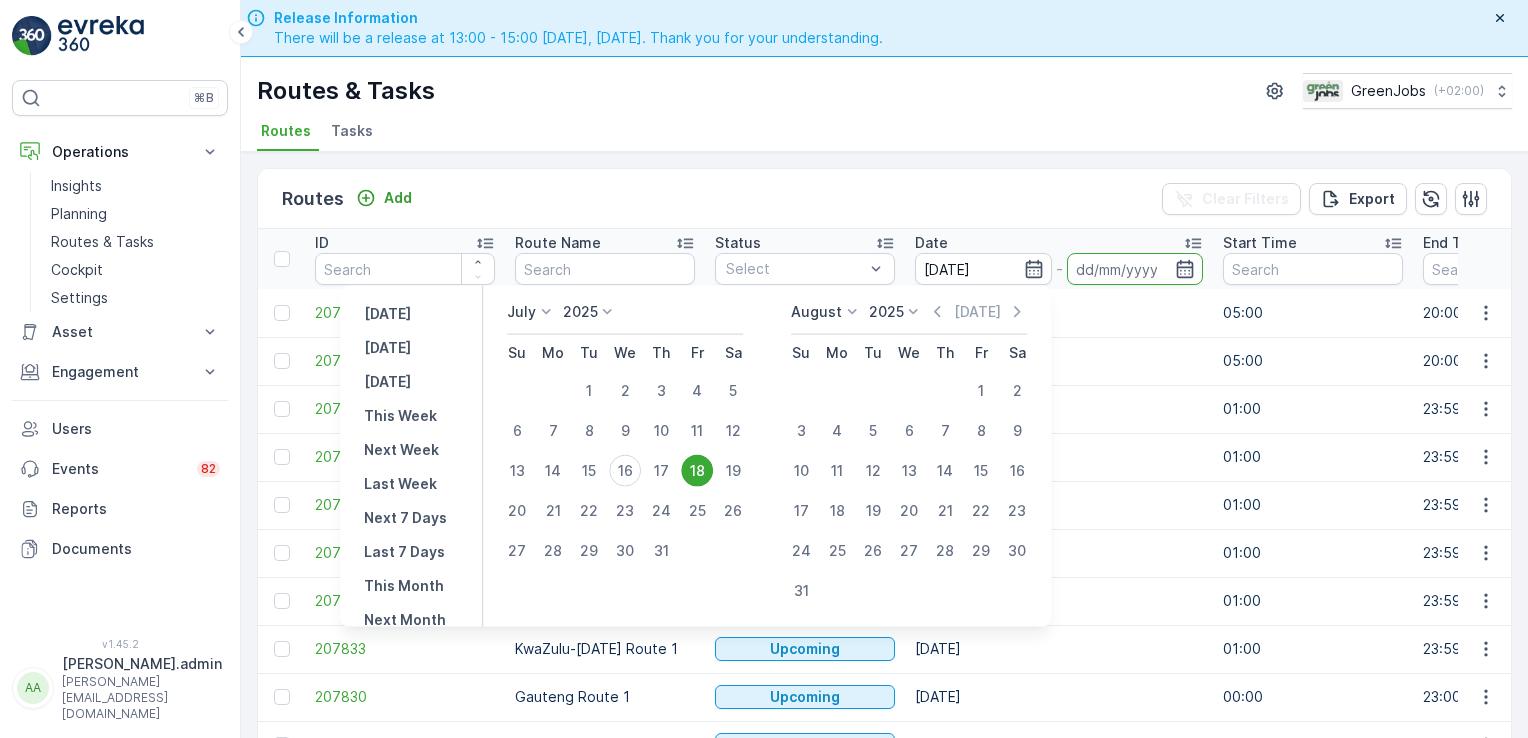 click on "18" at bounding box center (697, 471) 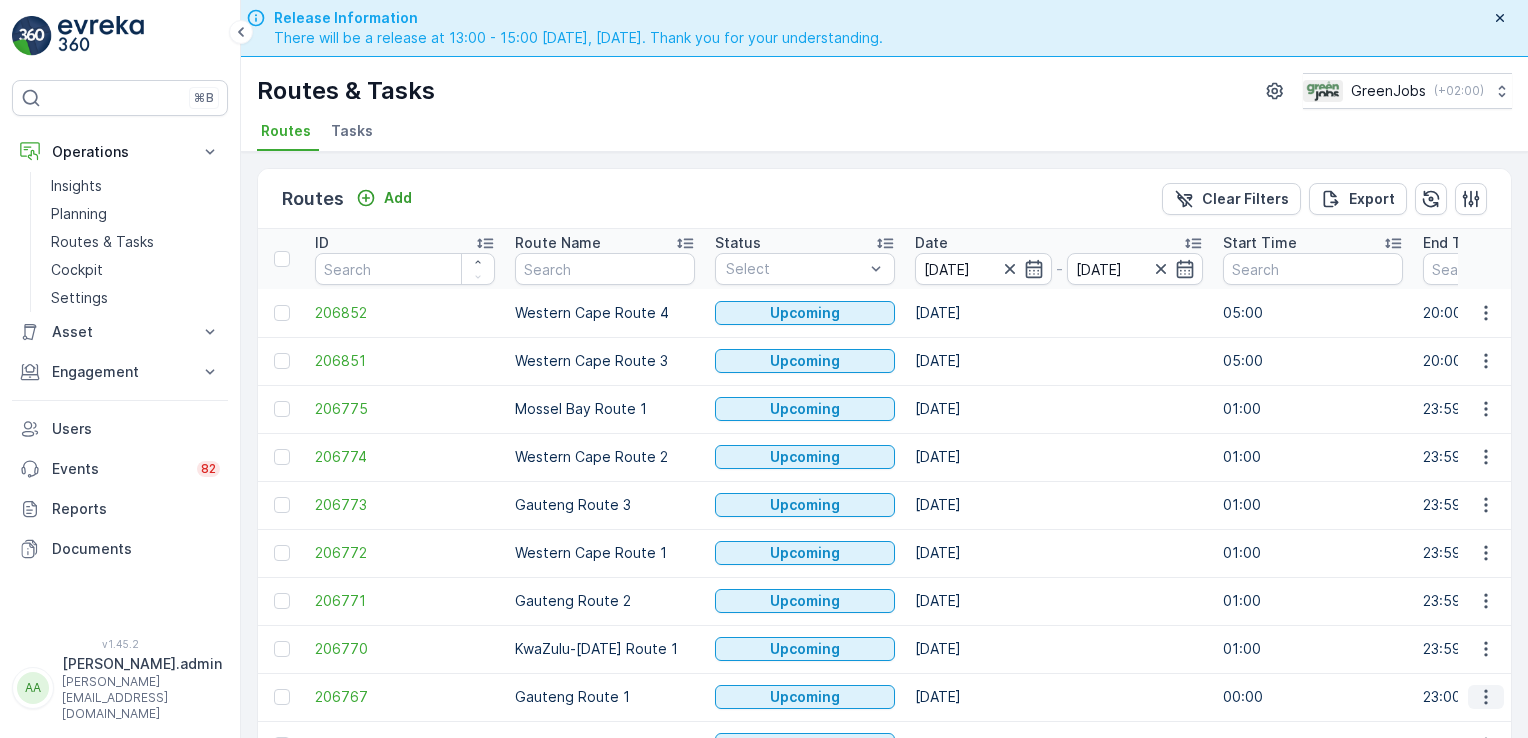 click 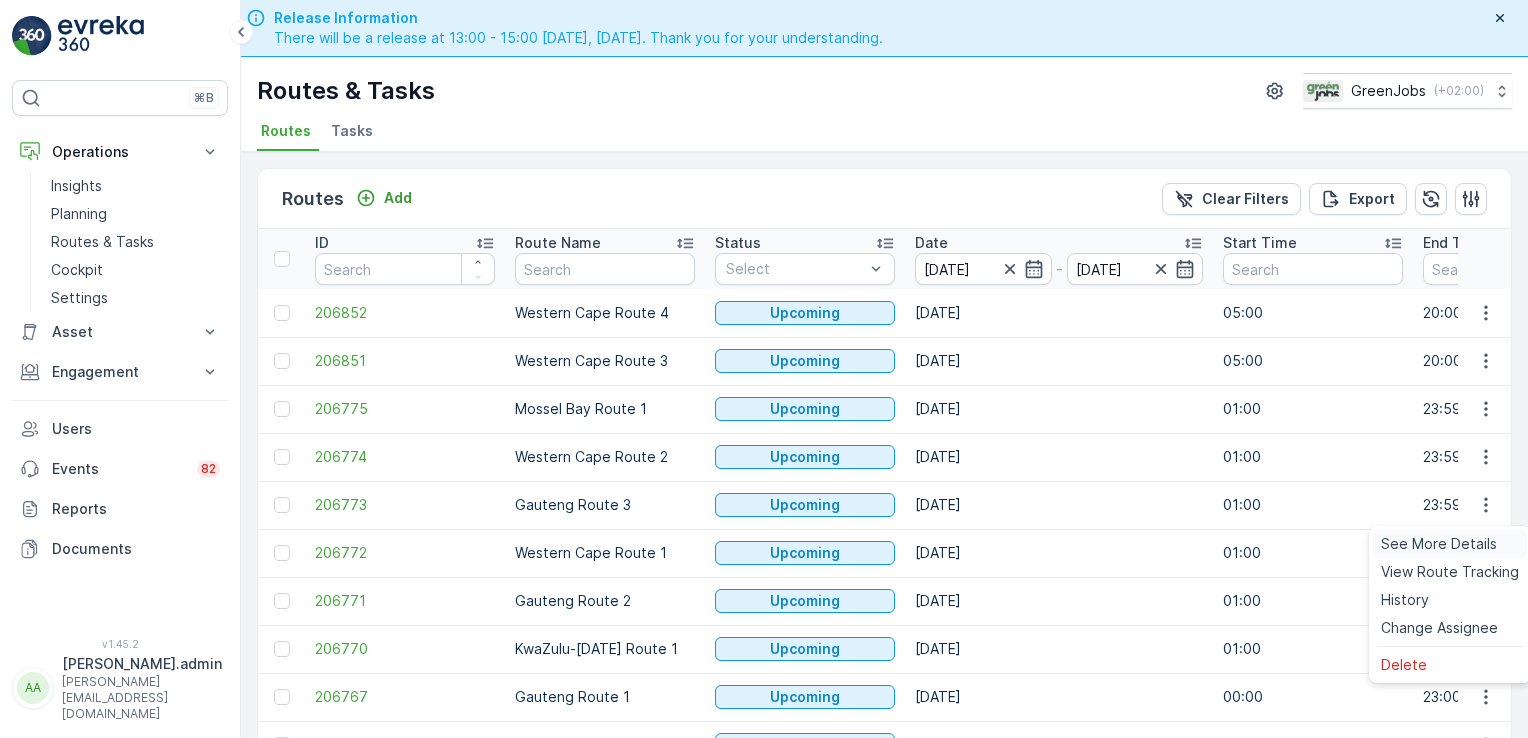 click on "See More Details" at bounding box center [1439, 544] 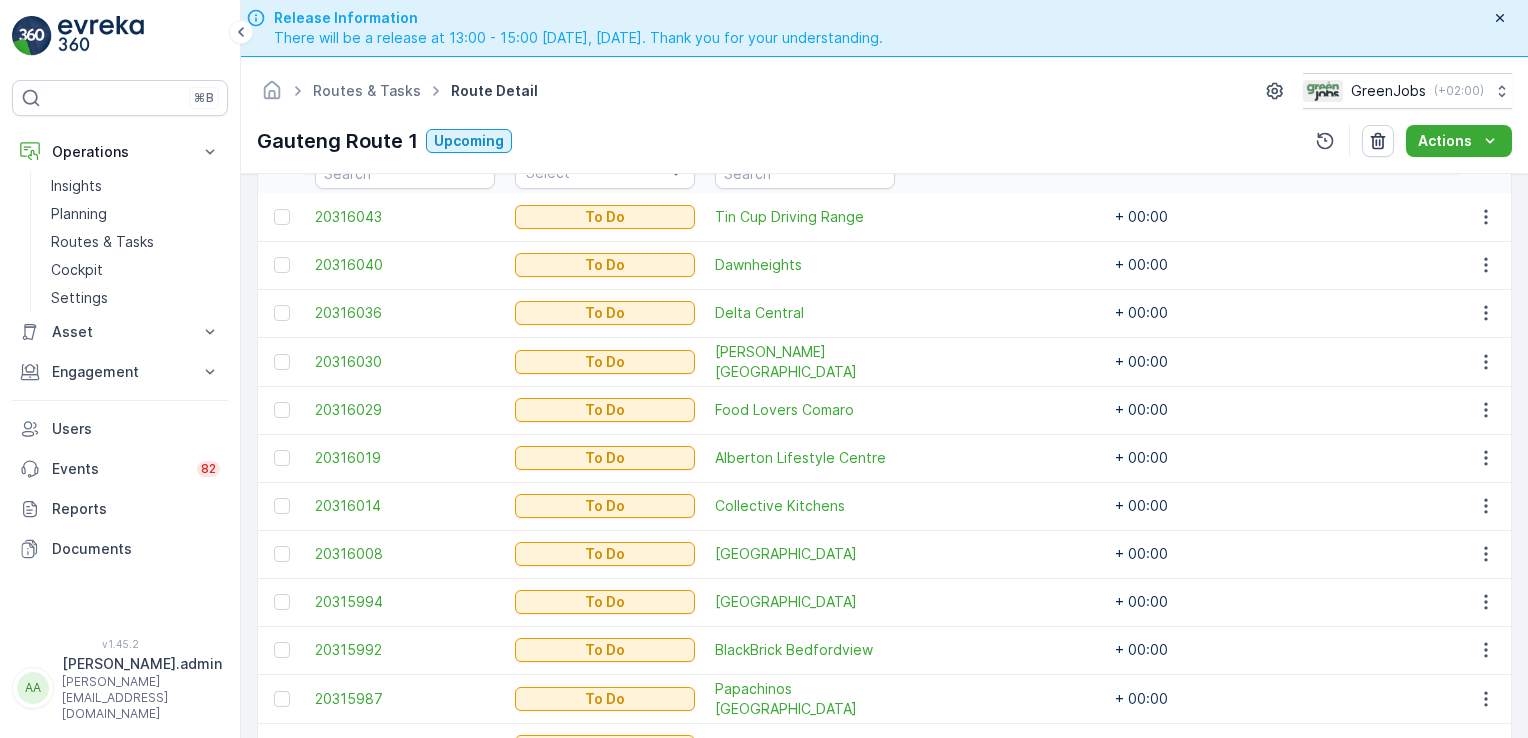 scroll, scrollTop: 700, scrollLeft: 0, axis: vertical 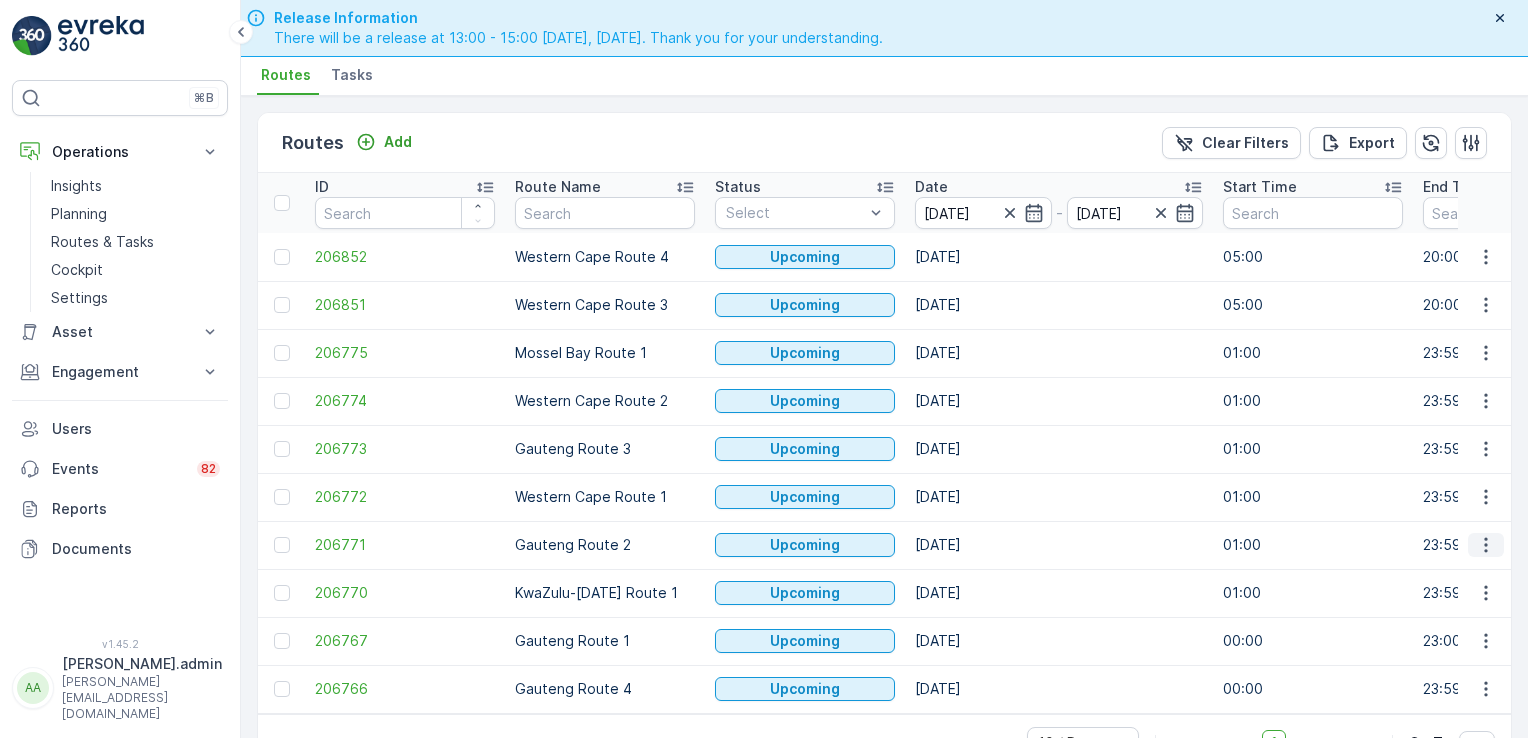 click 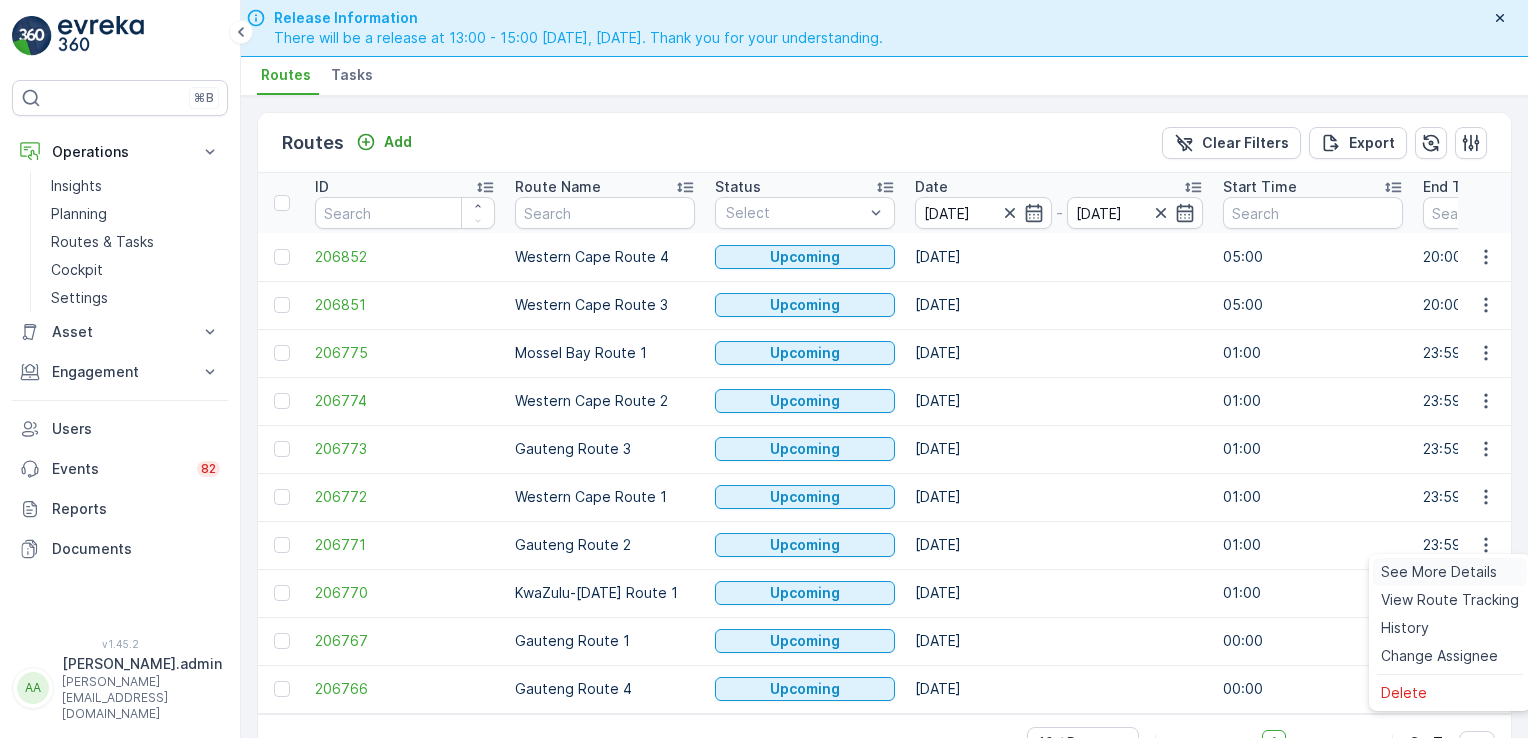 click on "See More Details" at bounding box center (1439, 572) 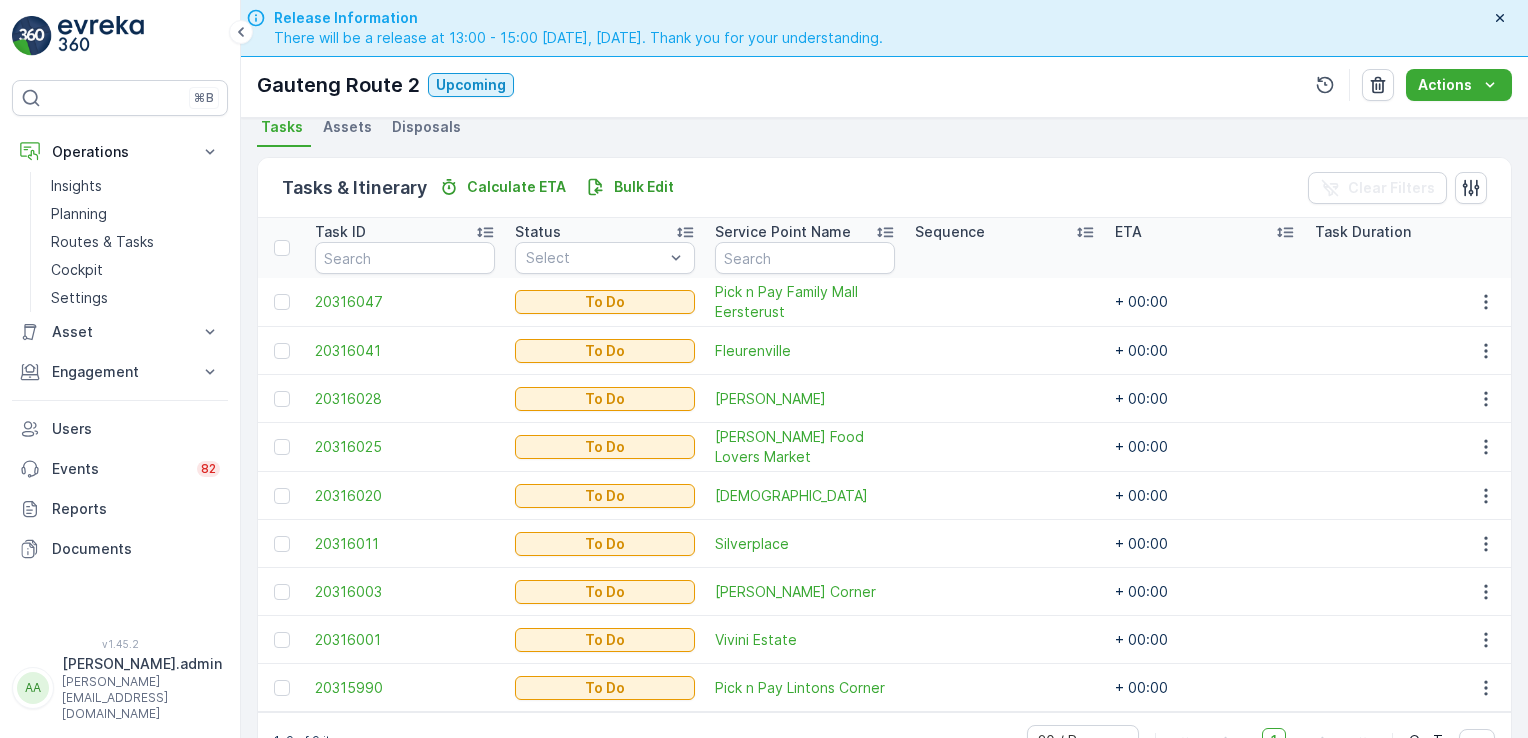 scroll, scrollTop: 508, scrollLeft: 0, axis: vertical 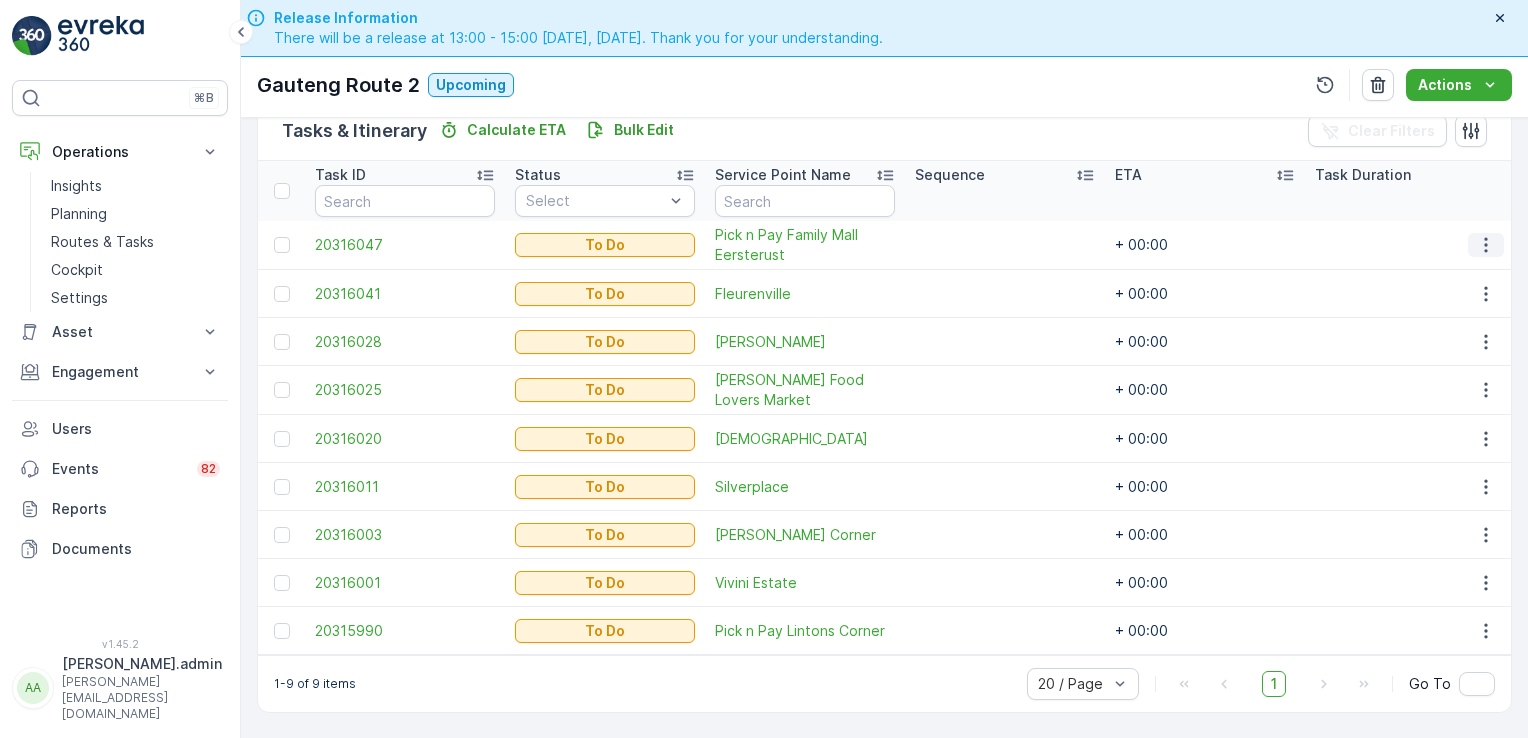 click 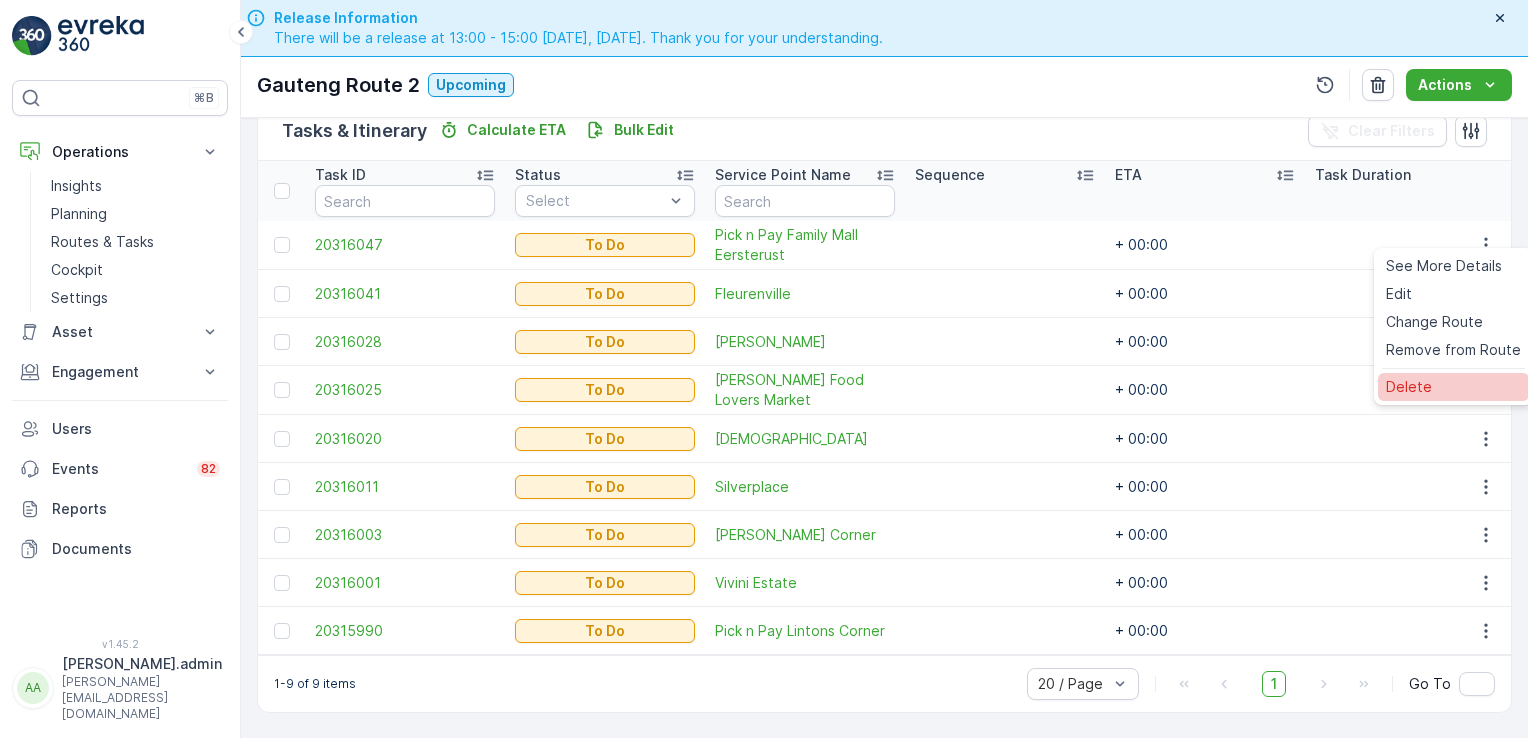 click on "Delete" at bounding box center (1409, 387) 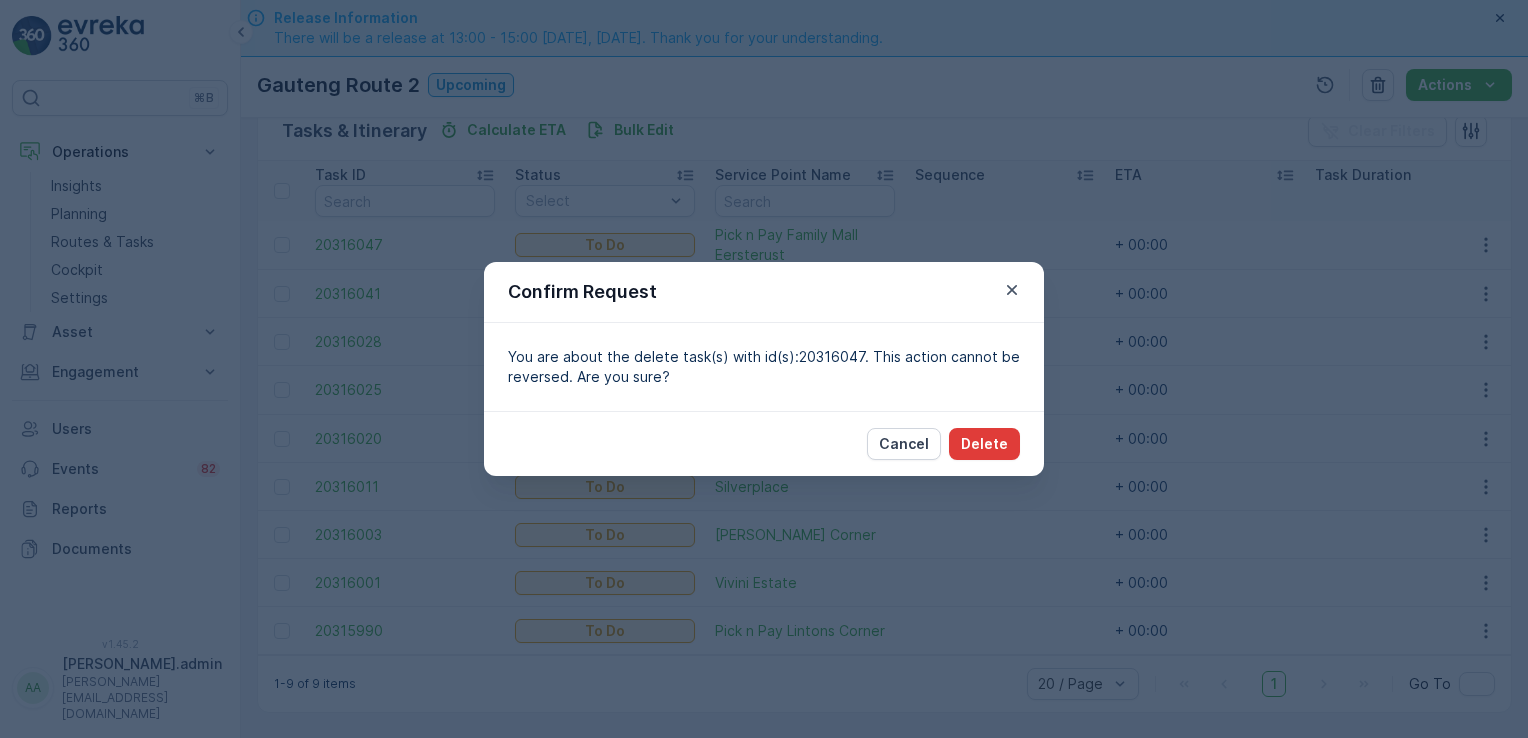 click on "Delete" at bounding box center (984, 444) 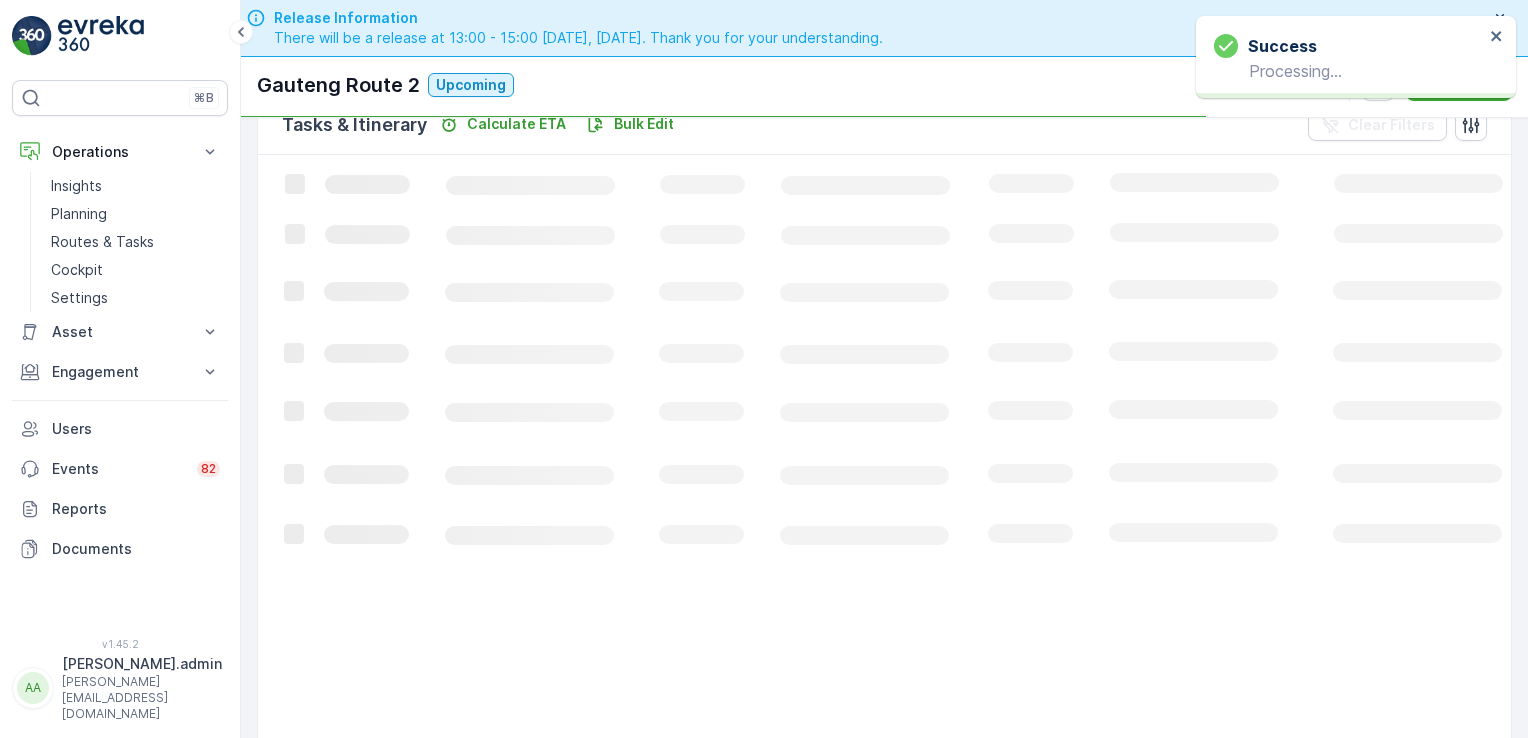 scroll, scrollTop: 460, scrollLeft: 0, axis: vertical 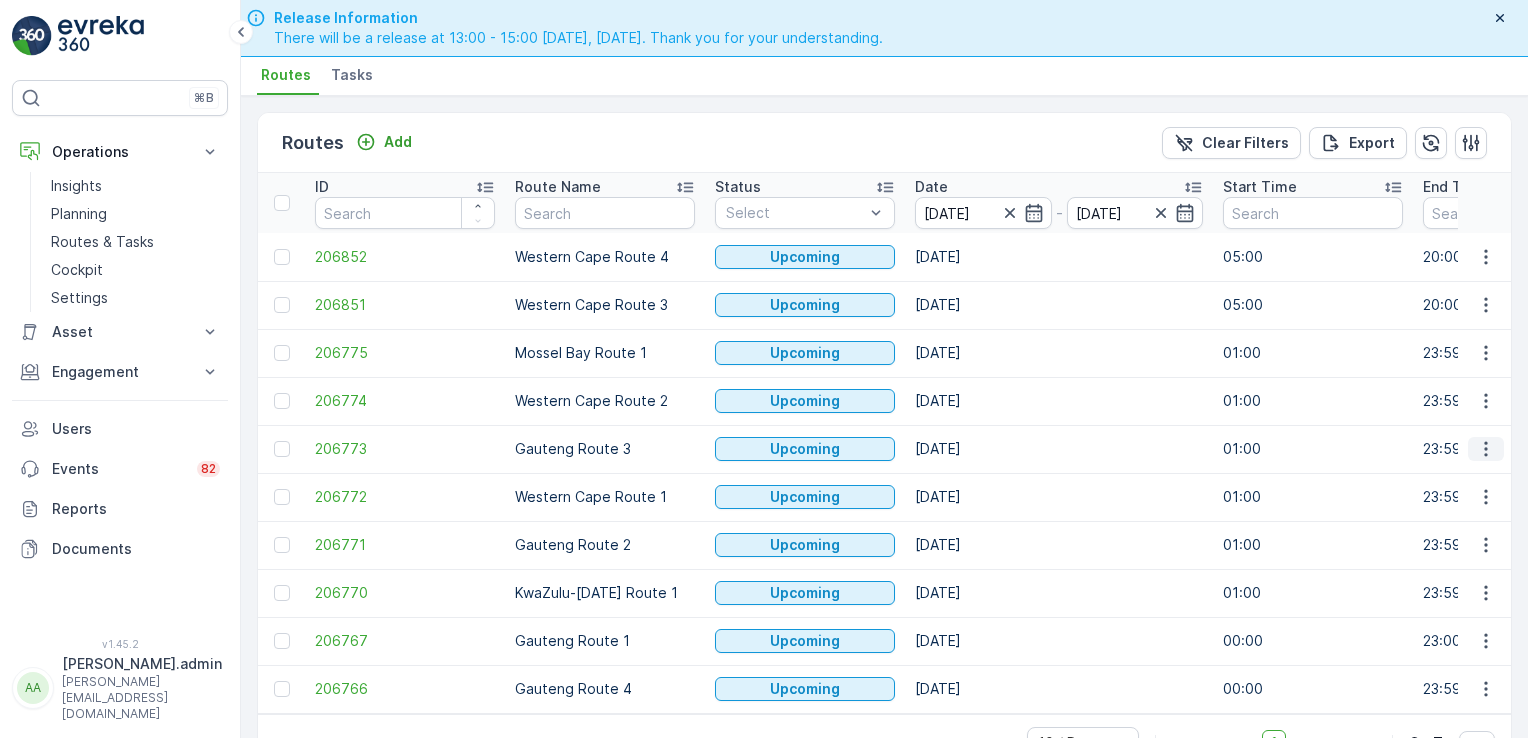 click 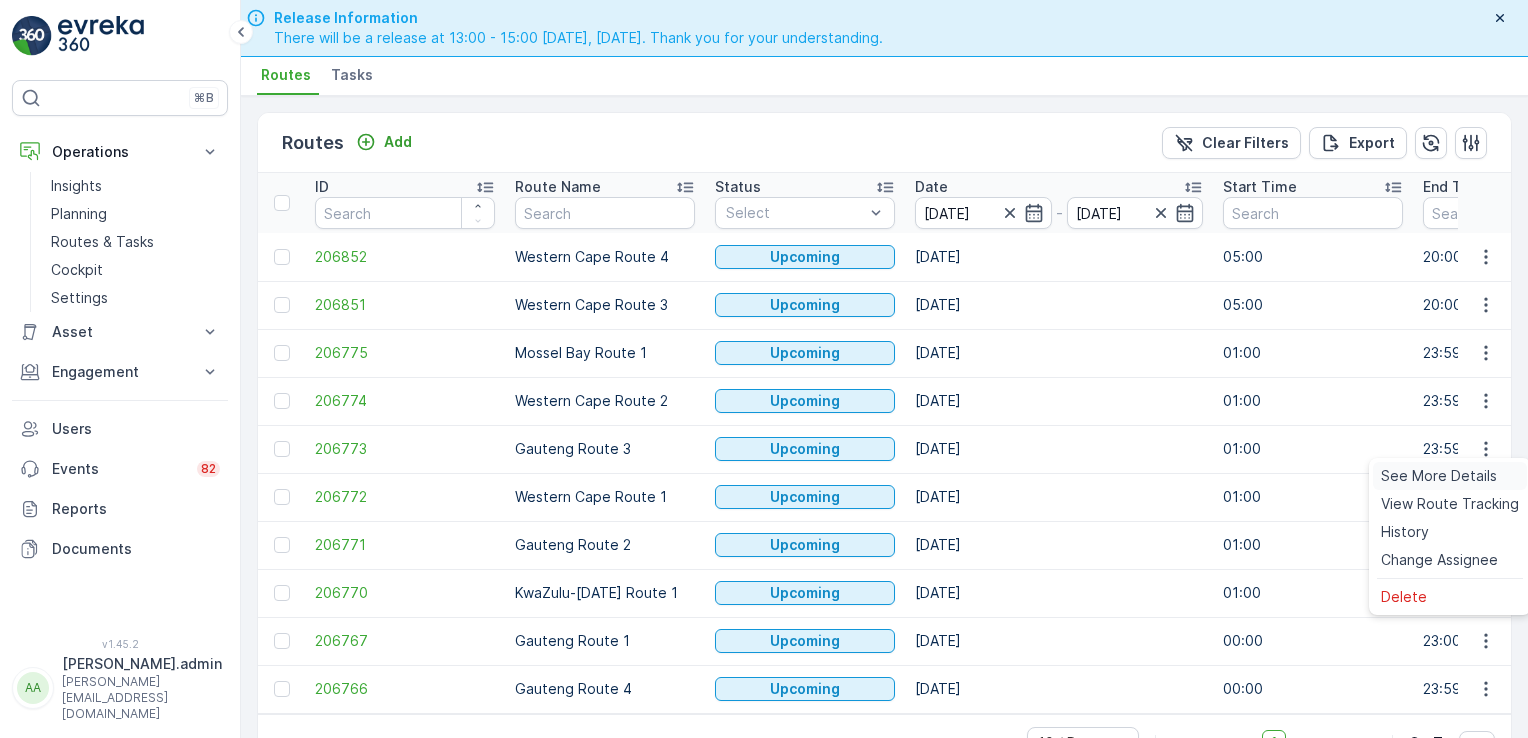click on "See More Details" at bounding box center [1439, 476] 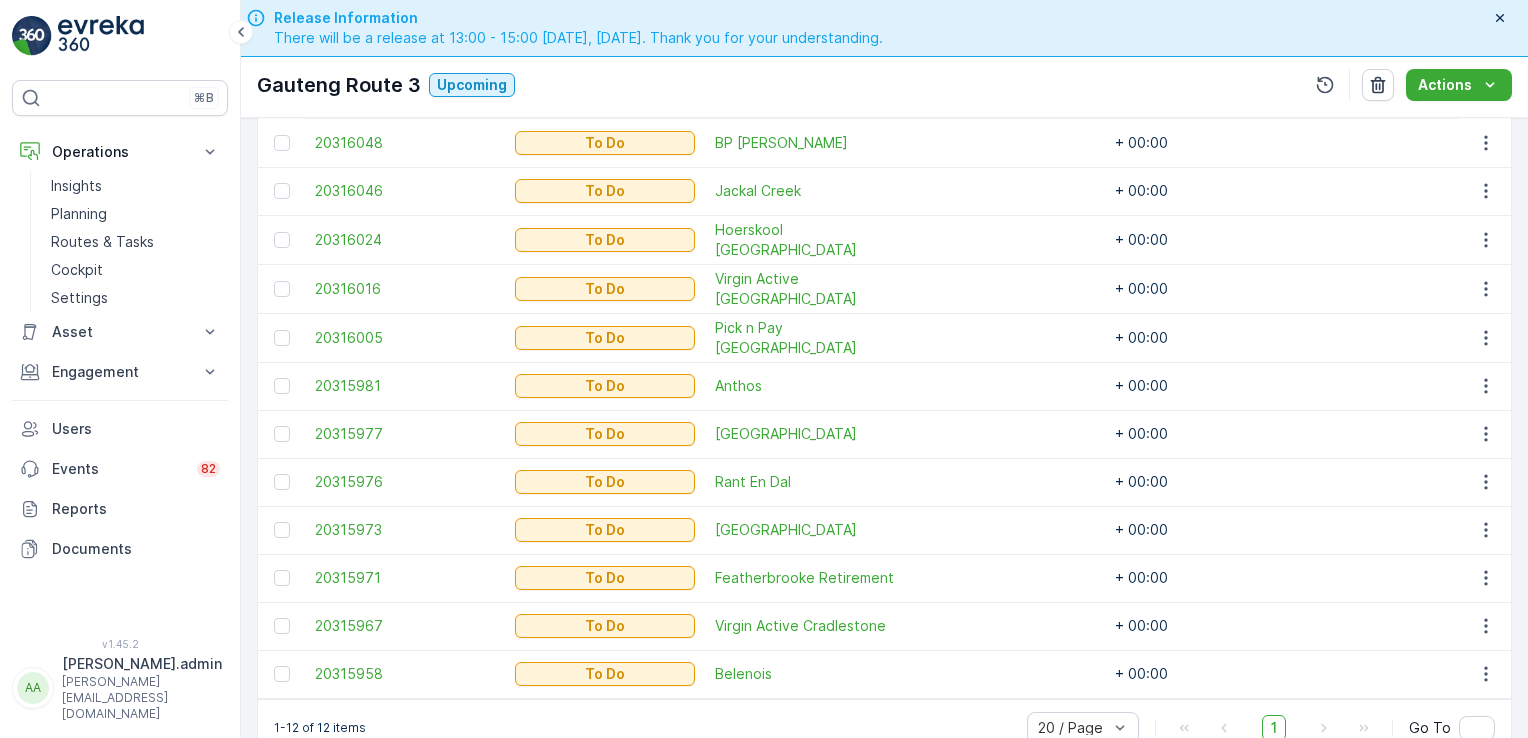 scroll, scrollTop: 556, scrollLeft: 0, axis: vertical 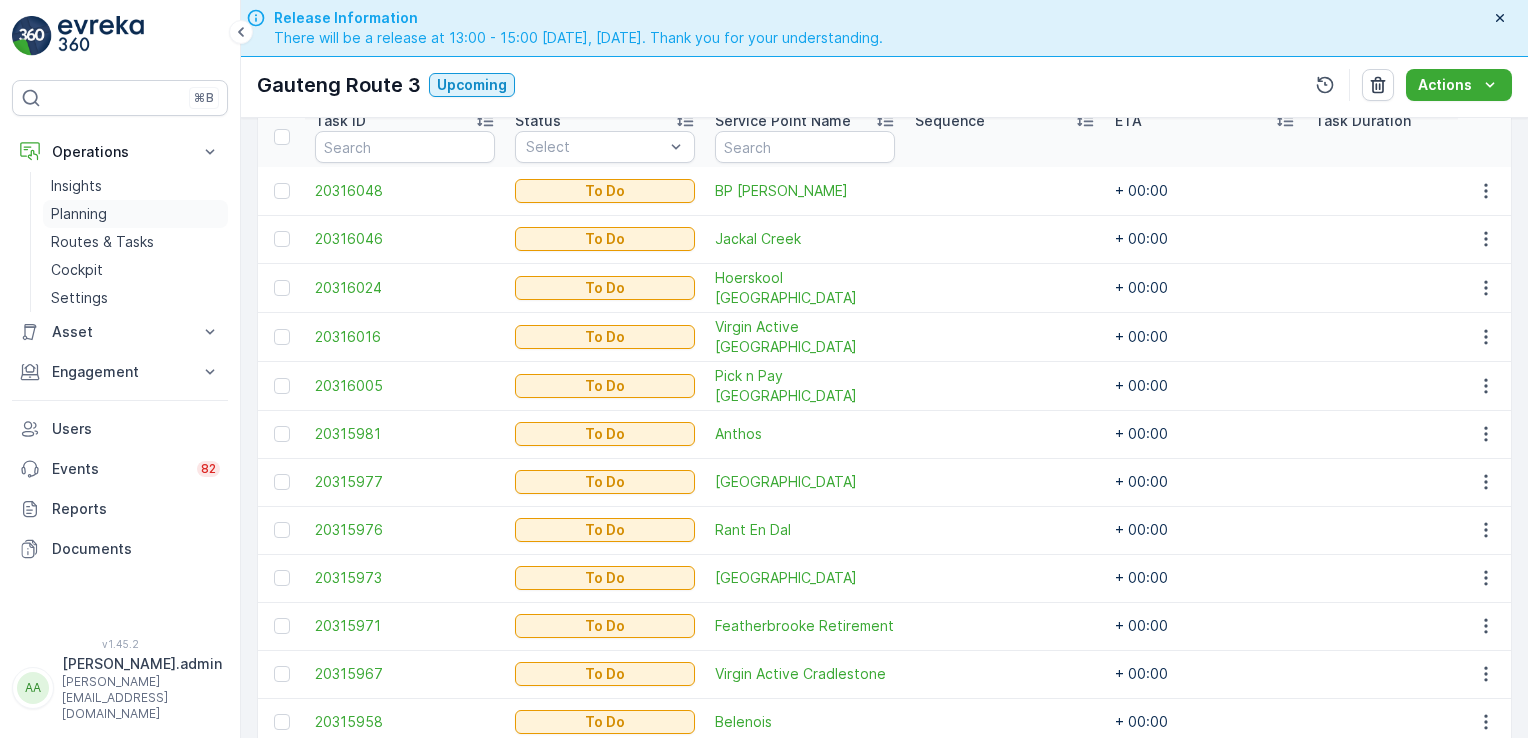 click on "Planning" at bounding box center (79, 214) 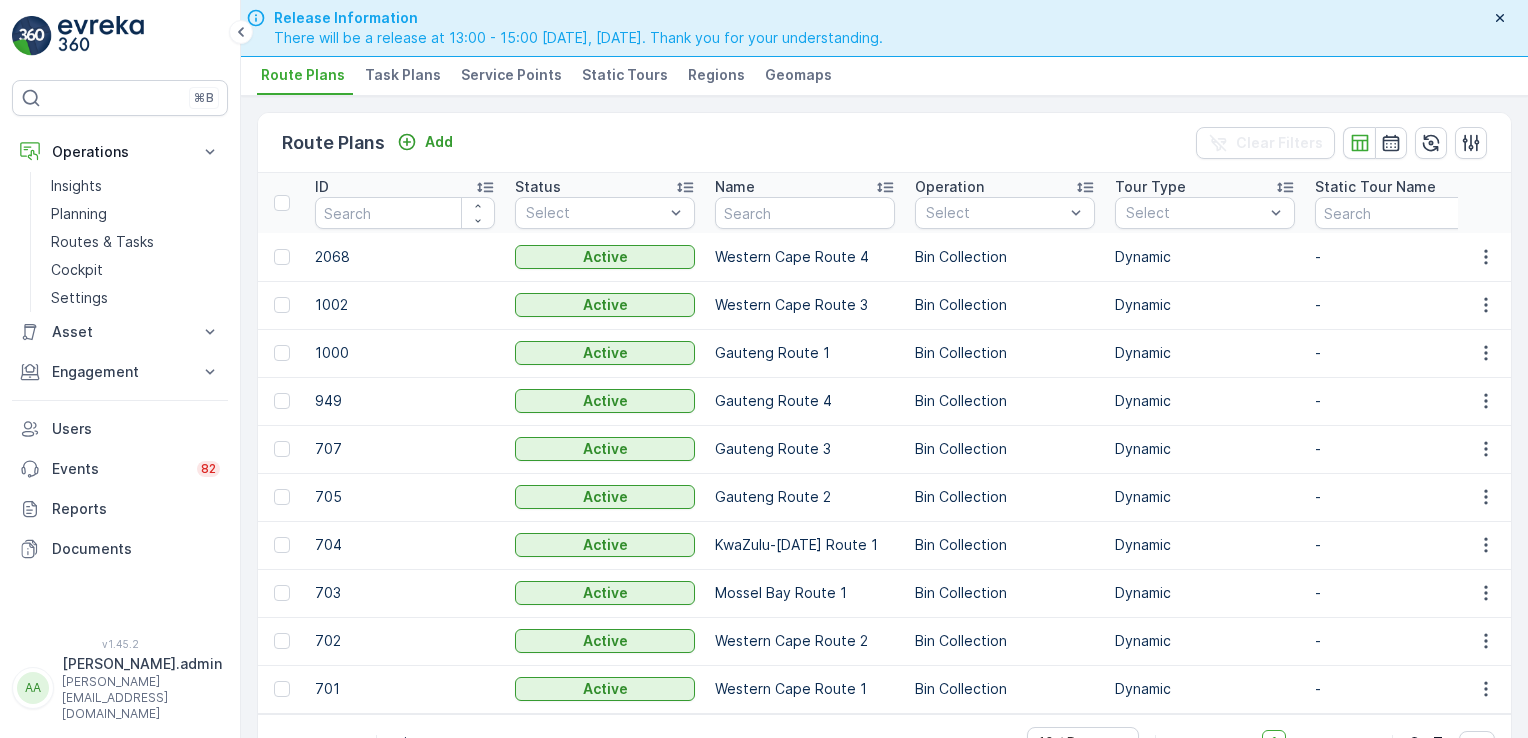 click on "Planning GreenJobs ( +02:00 ) Route Plans Task Plans Service Points Static Tours Regions Geomaps" at bounding box center (884, 48) 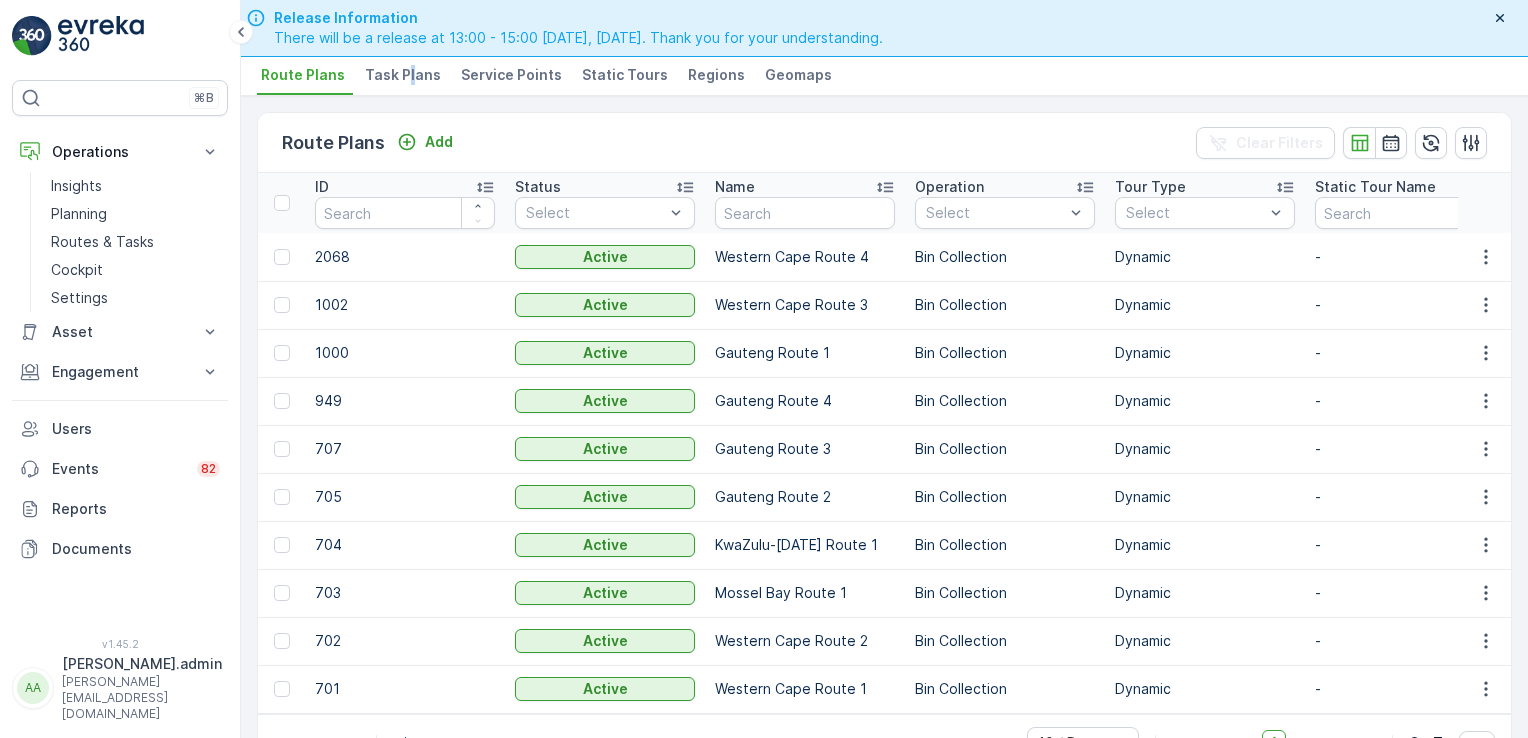 scroll, scrollTop: 45, scrollLeft: 0, axis: vertical 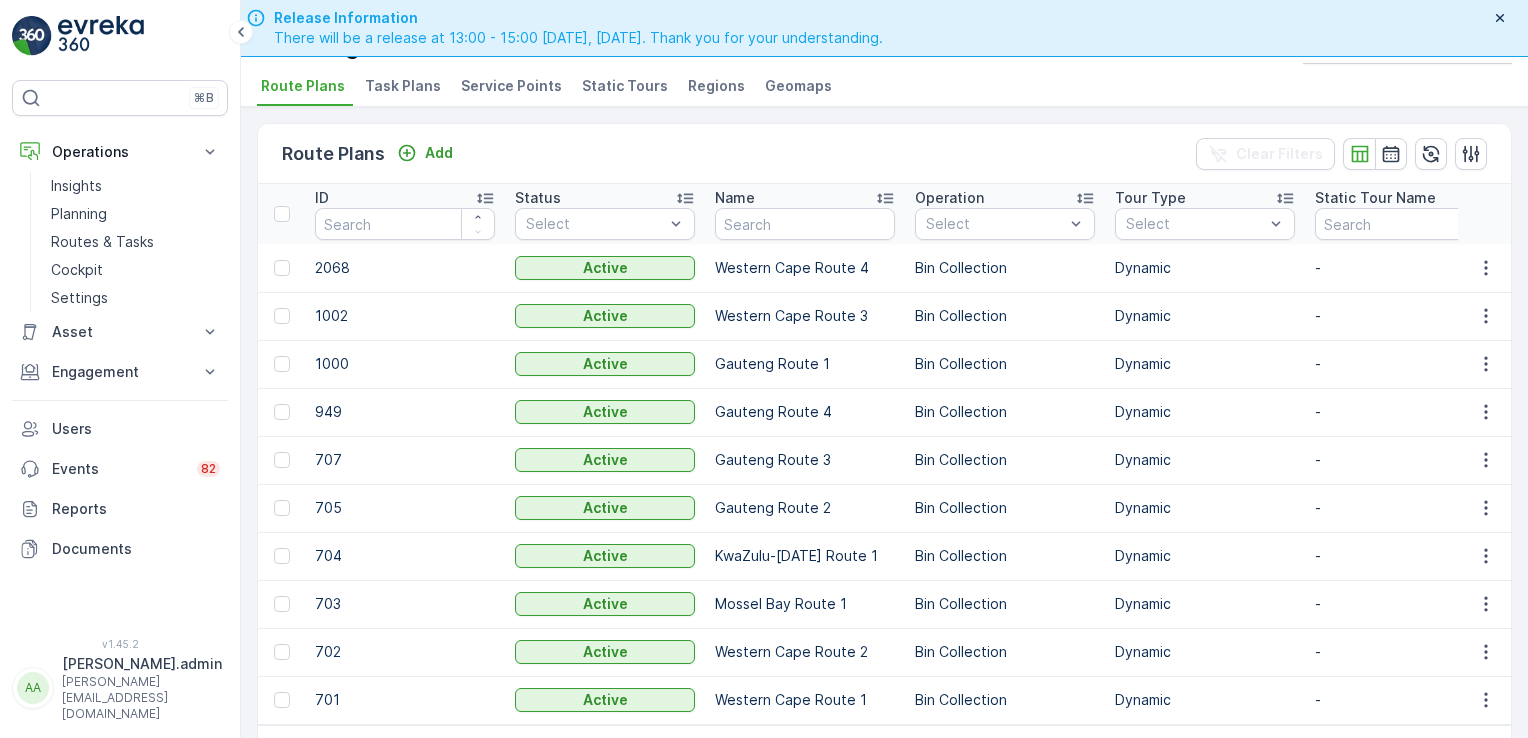 drag, startPoint x: 406, startPoint y: 69, endPoint x: 379, endPoint y: 82, distance: 29.966648 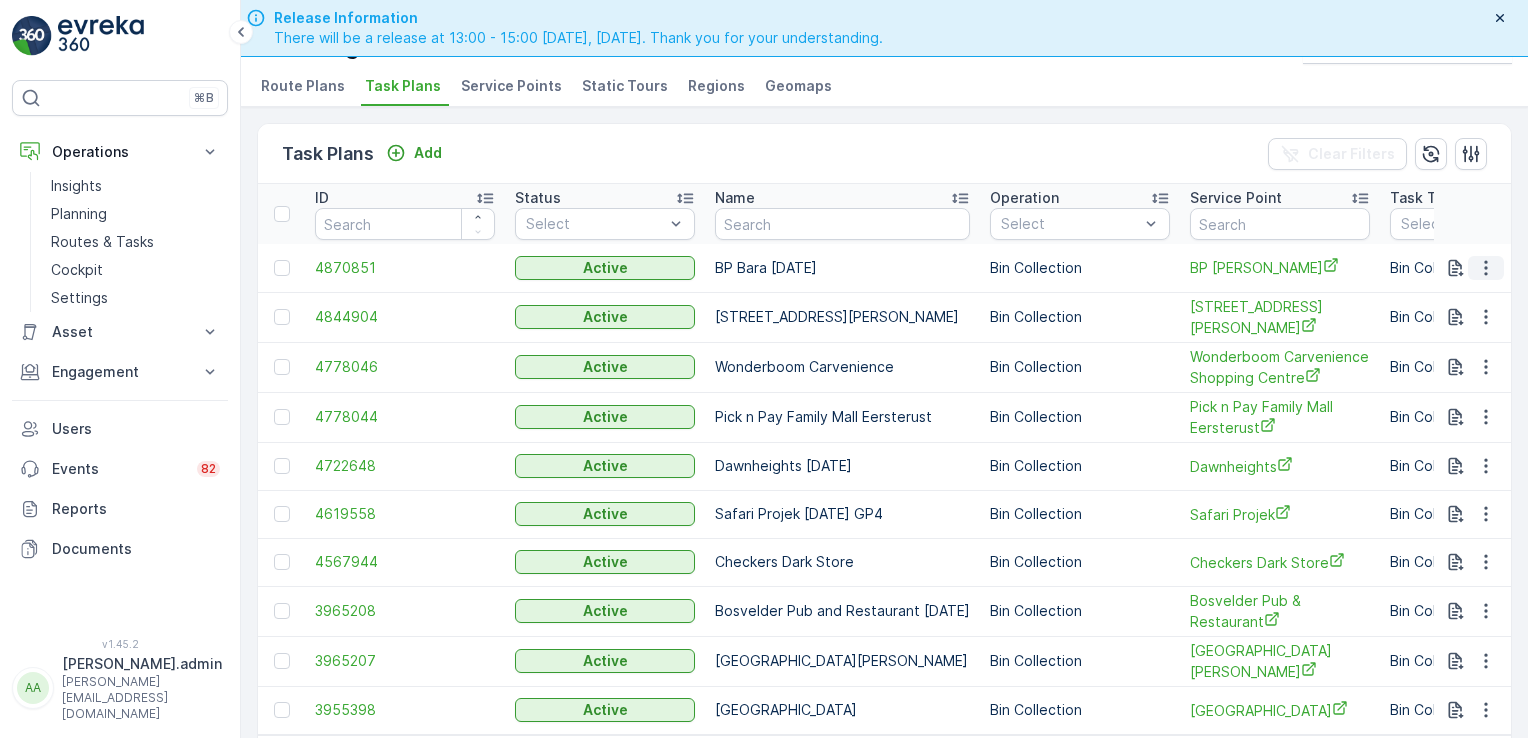 click 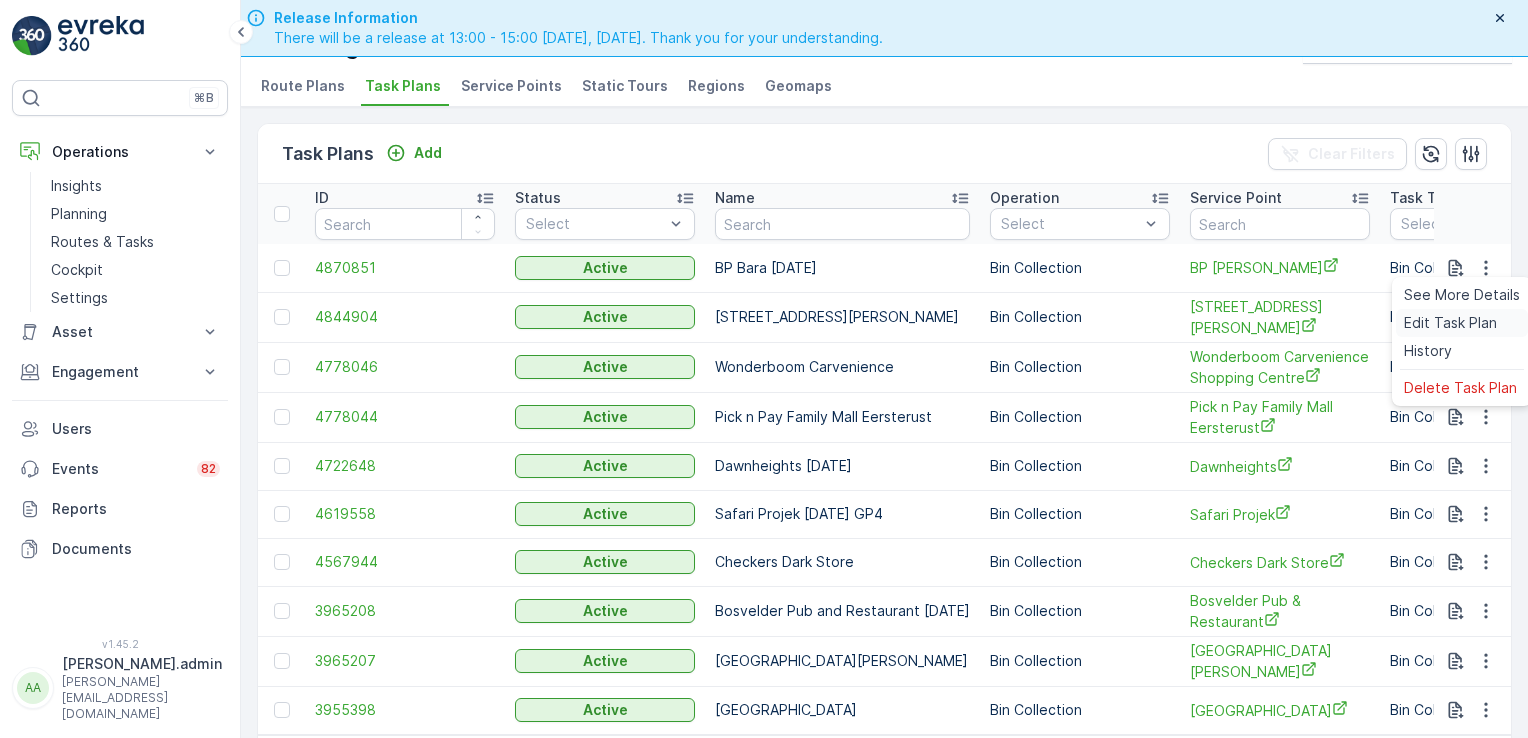 click on "Edit Task Plan" at bounding box center (1450, 323) 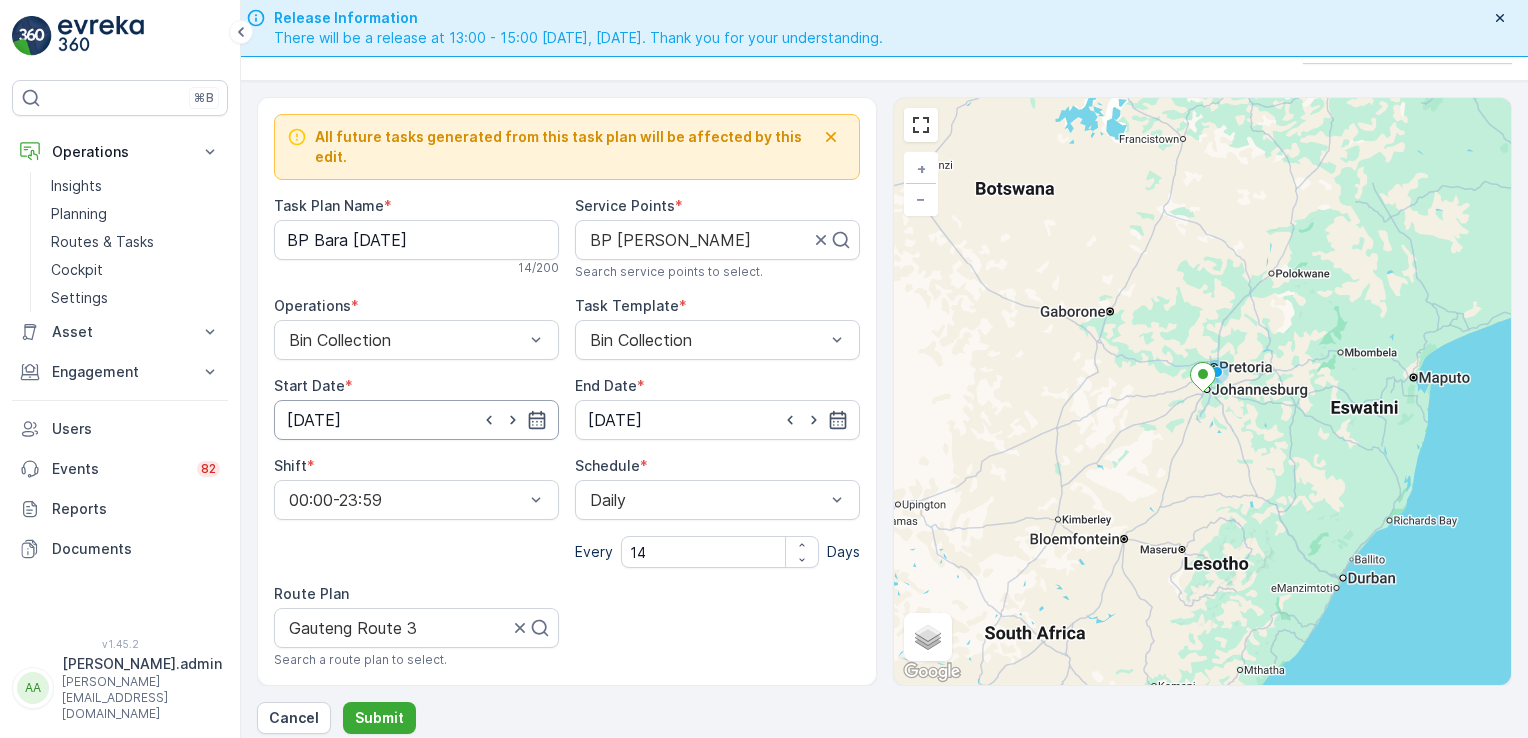 click on "[DATE]" at bounding box center (416, 420) 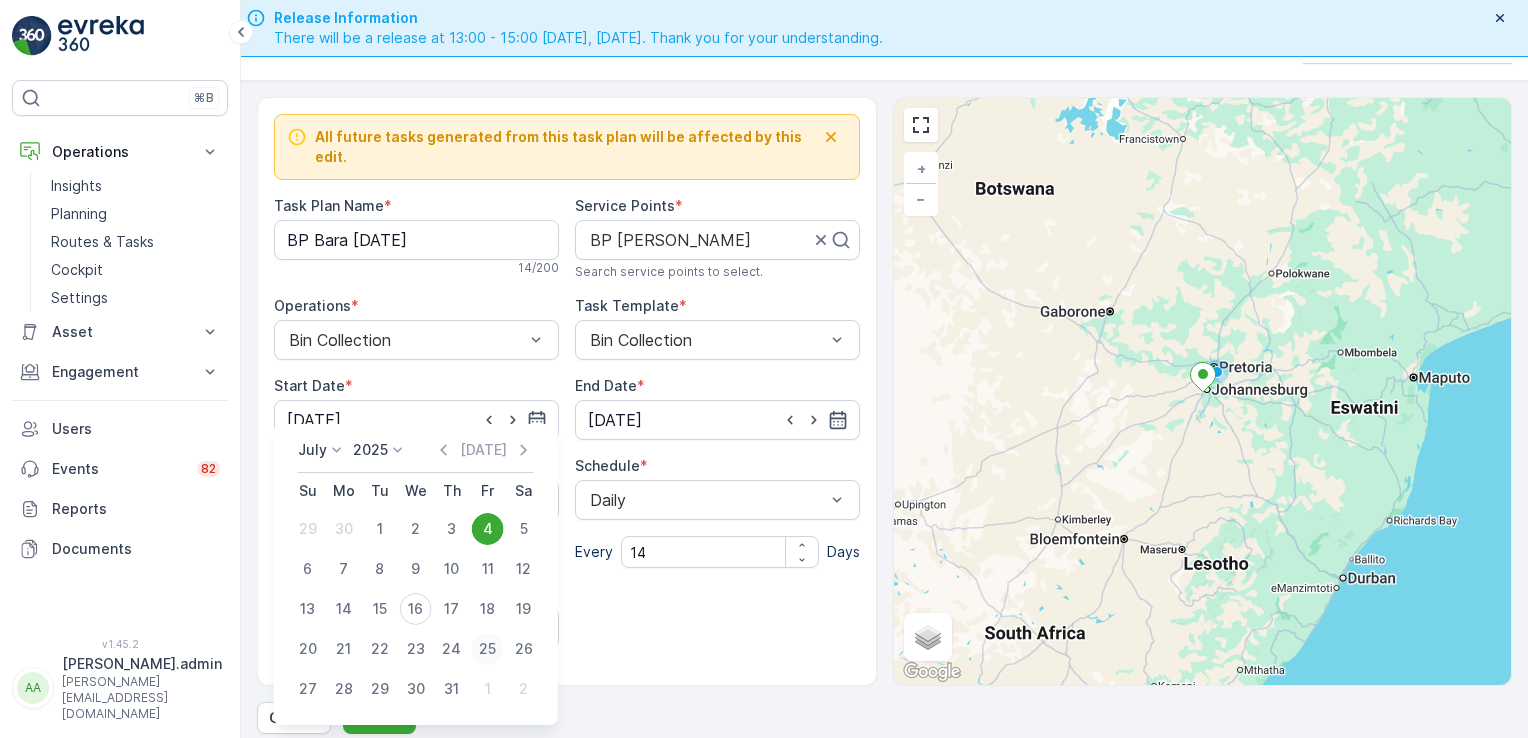 click on "25" at bounding box center [488, 649] 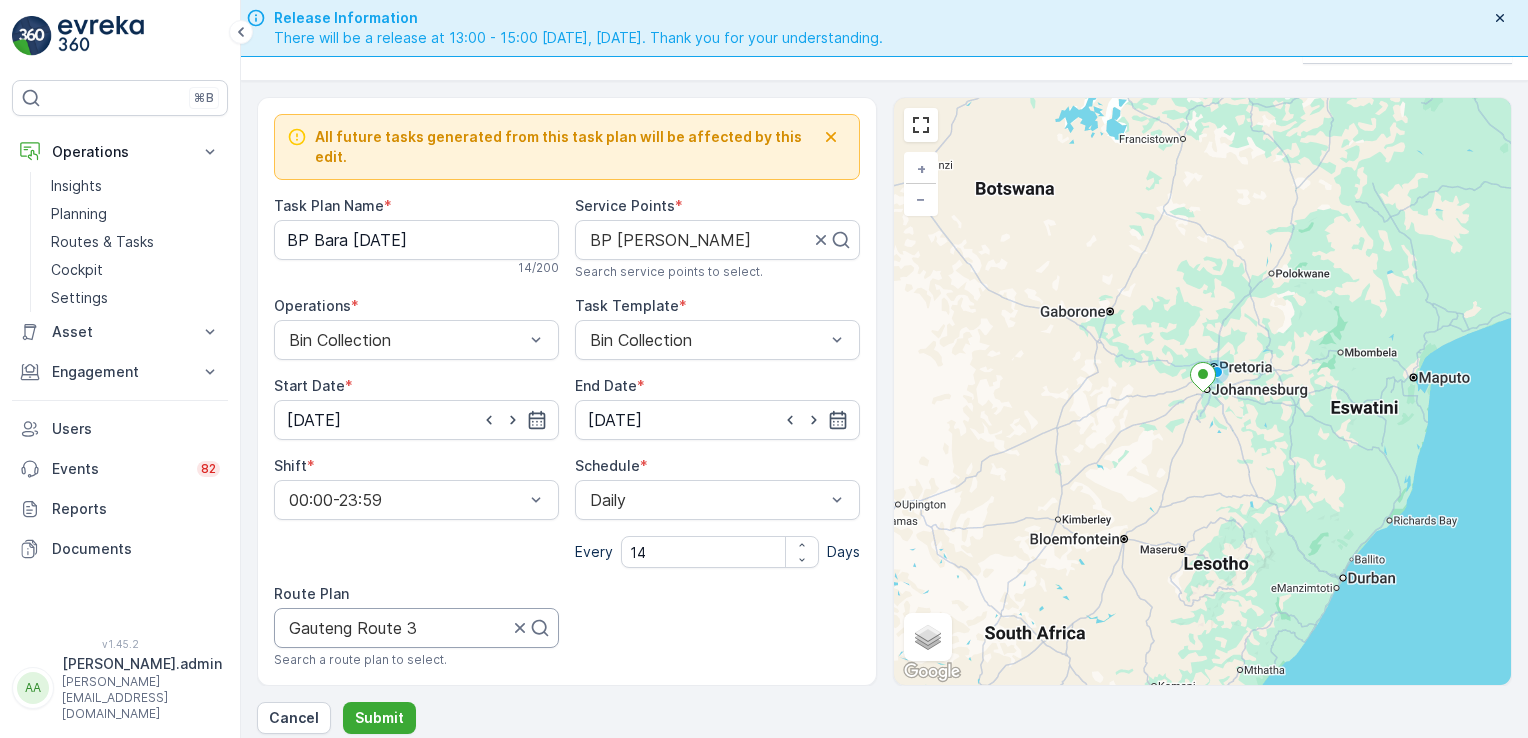 click at bounding box center (398, 628) 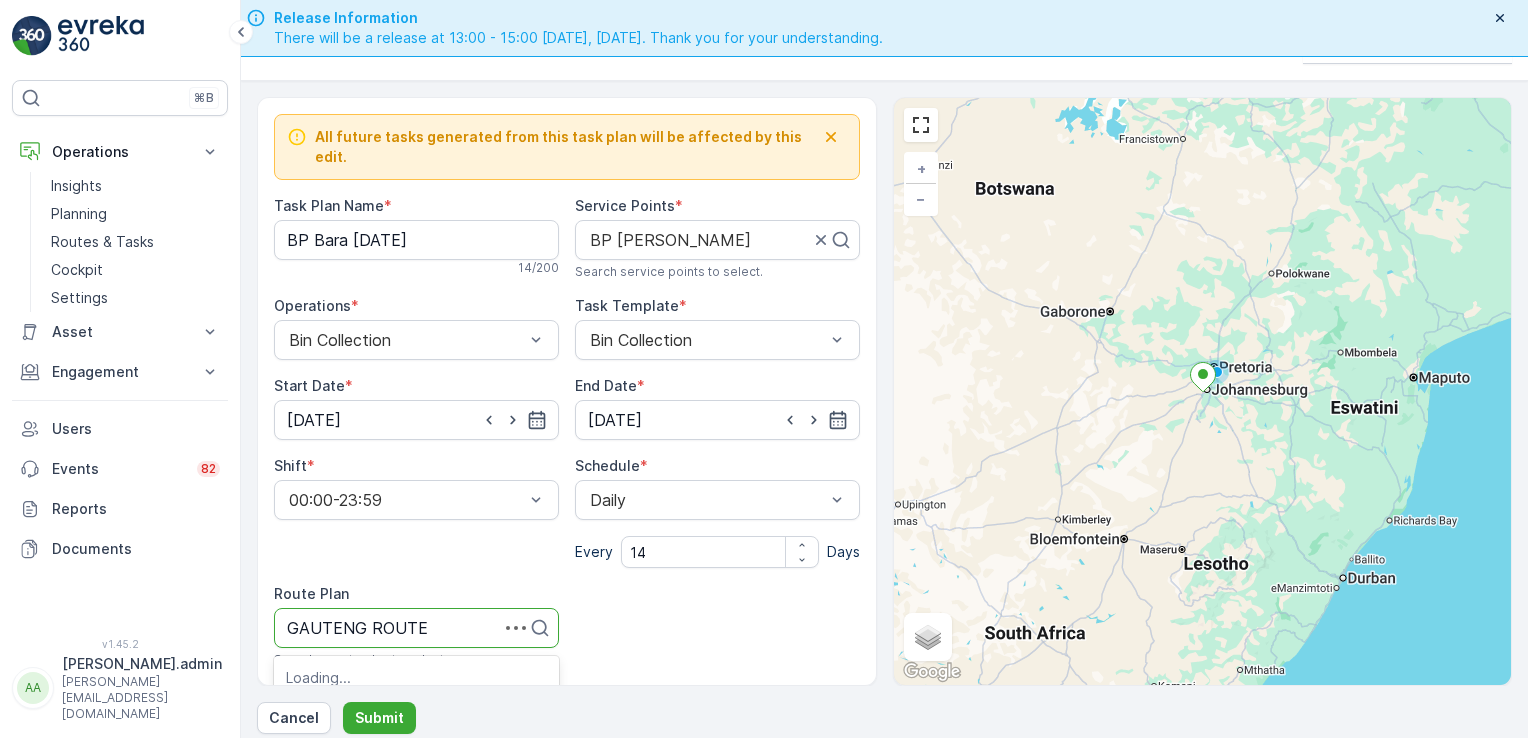 type on "GAUTENG ROUTE 3" 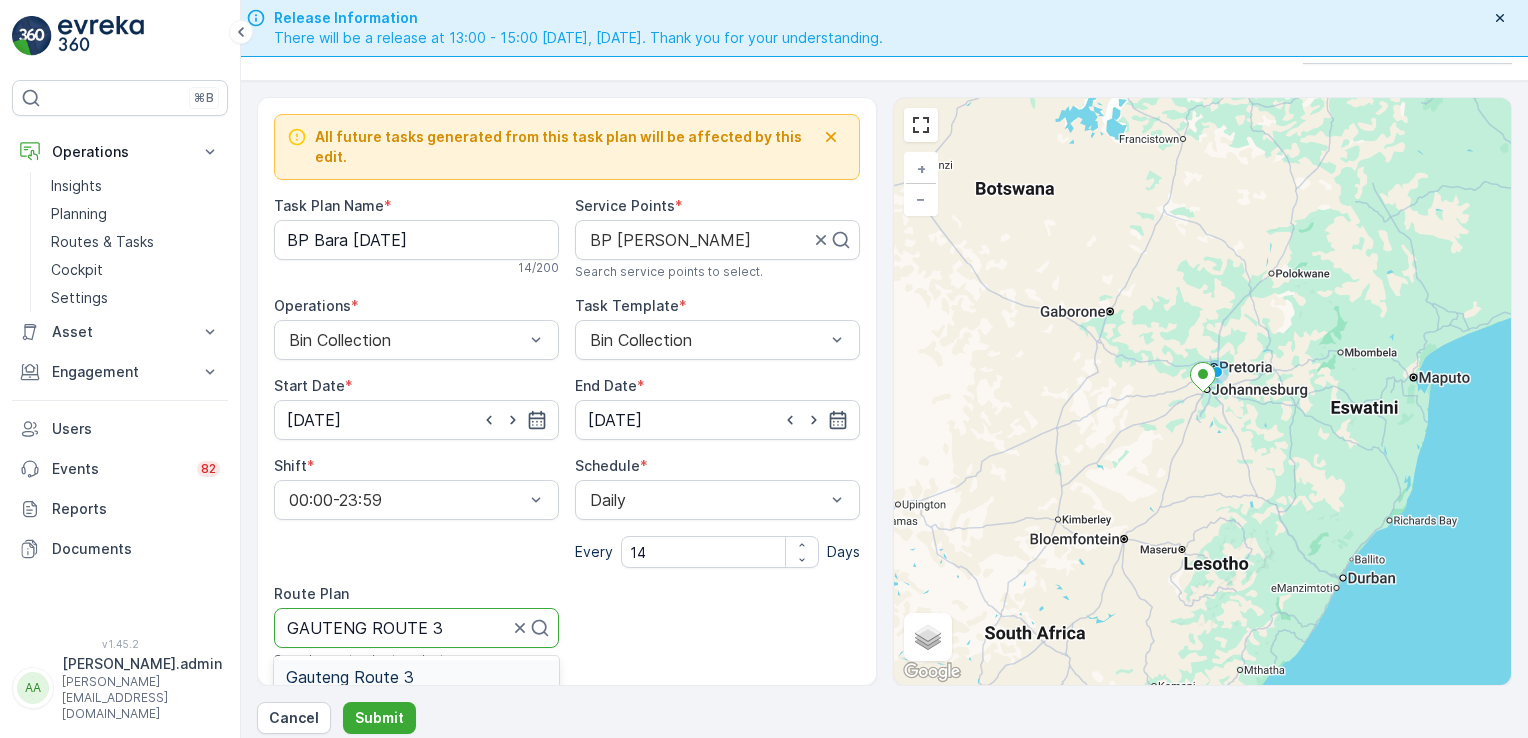 click on "Gauteng Route 3" at bounding box center [350, 677] 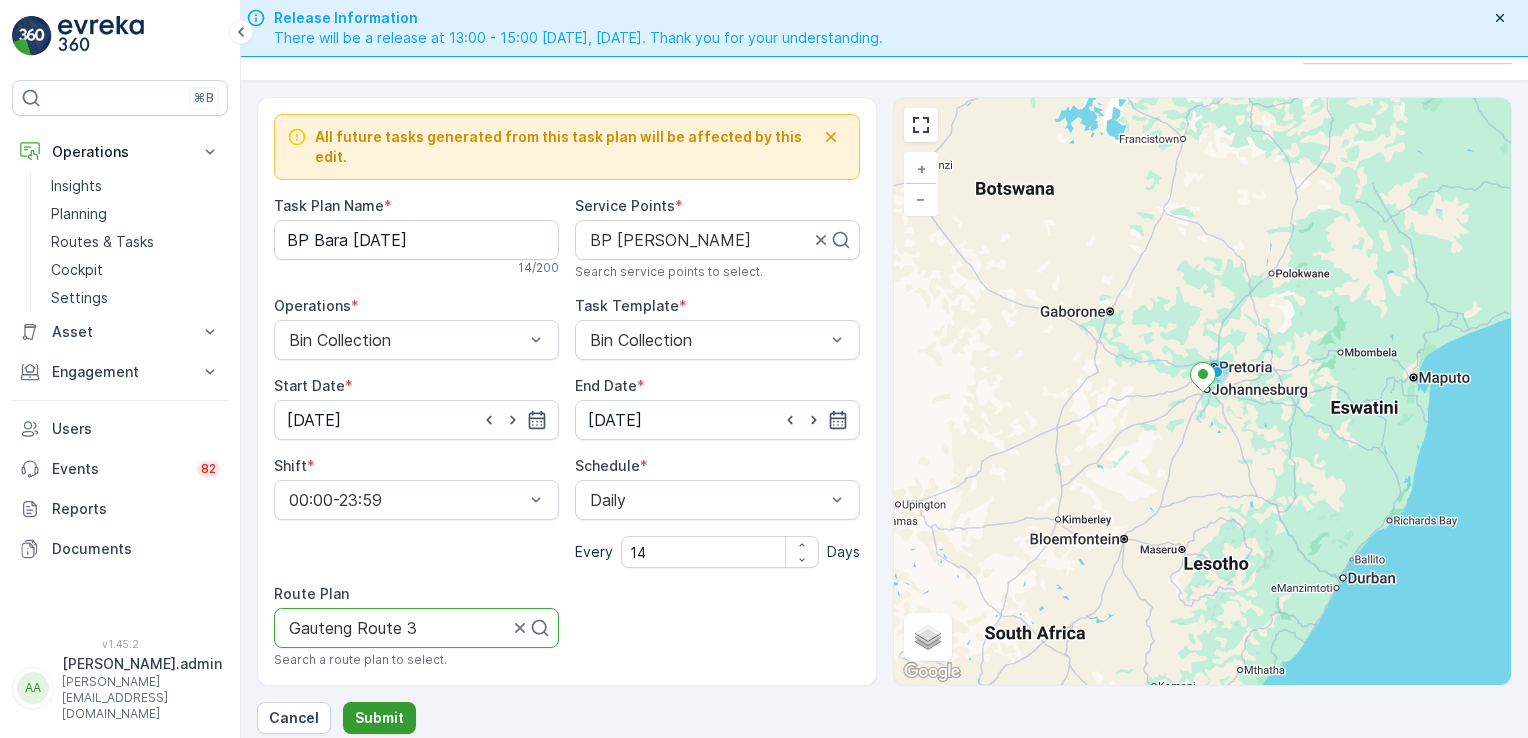 click on "Submit" at bounding box center [379, 718] 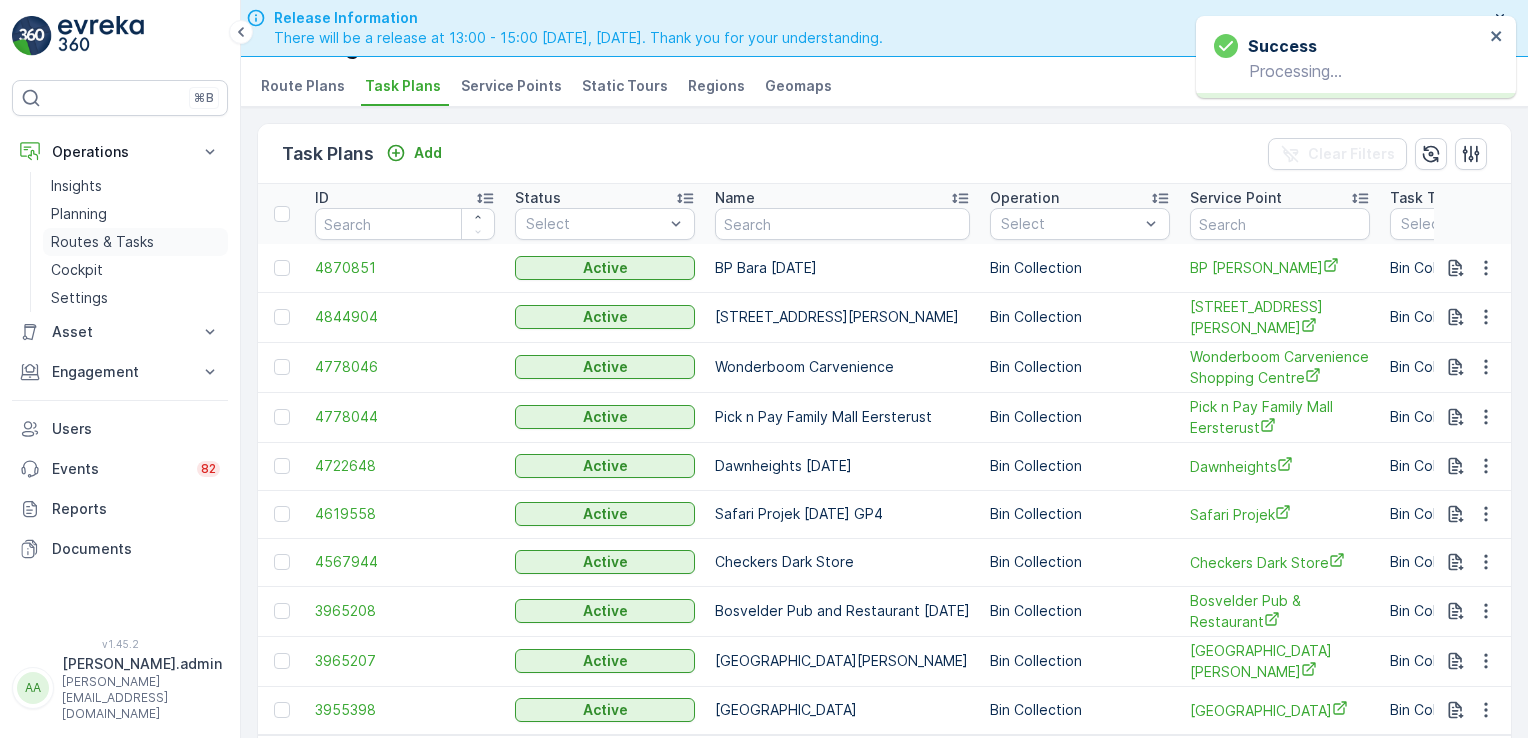 drag, startPoint x: 113, startPoint y: 242, endPoint x: 173, endPoint y: 251, distance: 60.671246 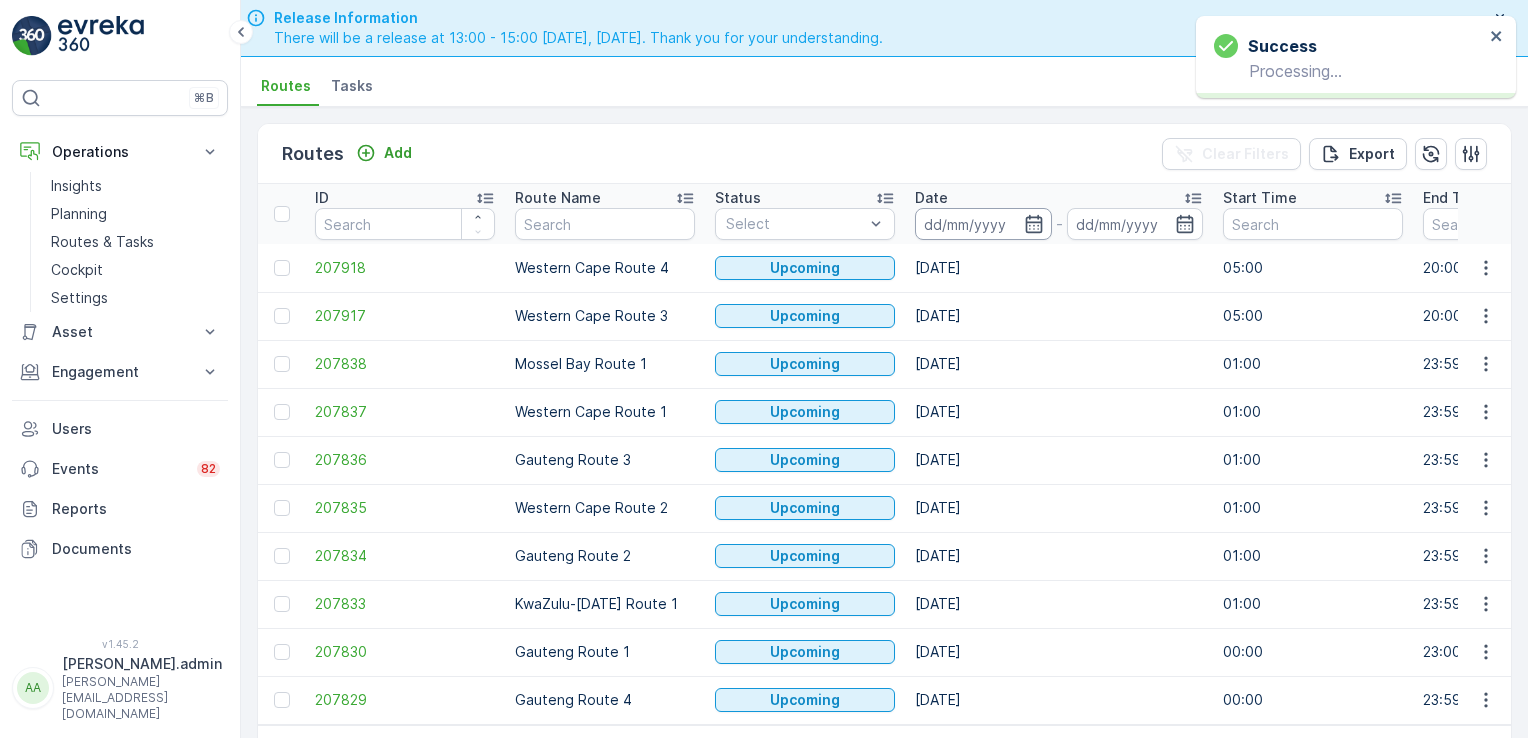 click at bounding box center [983, 224] 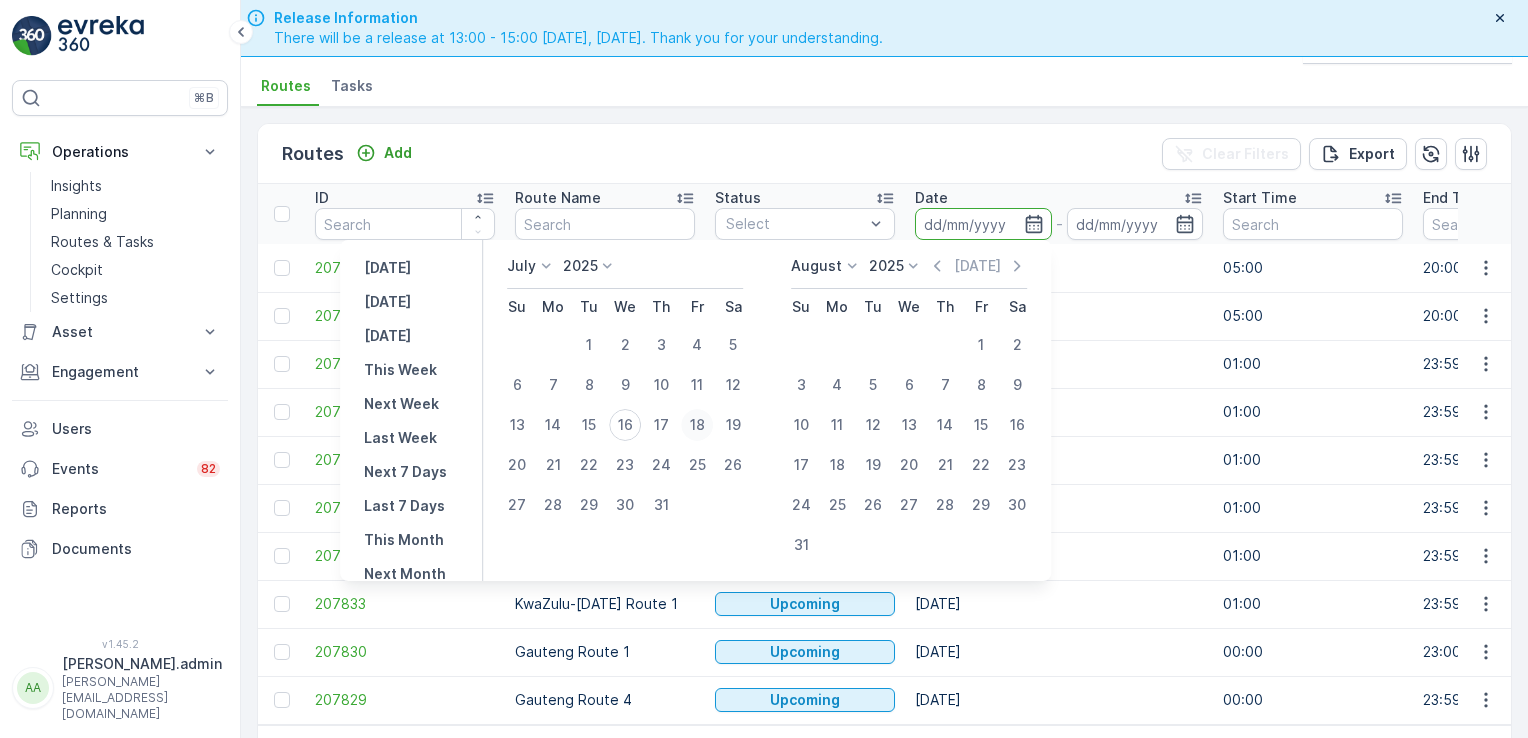 click on "18" at bounding box center [697, 425] 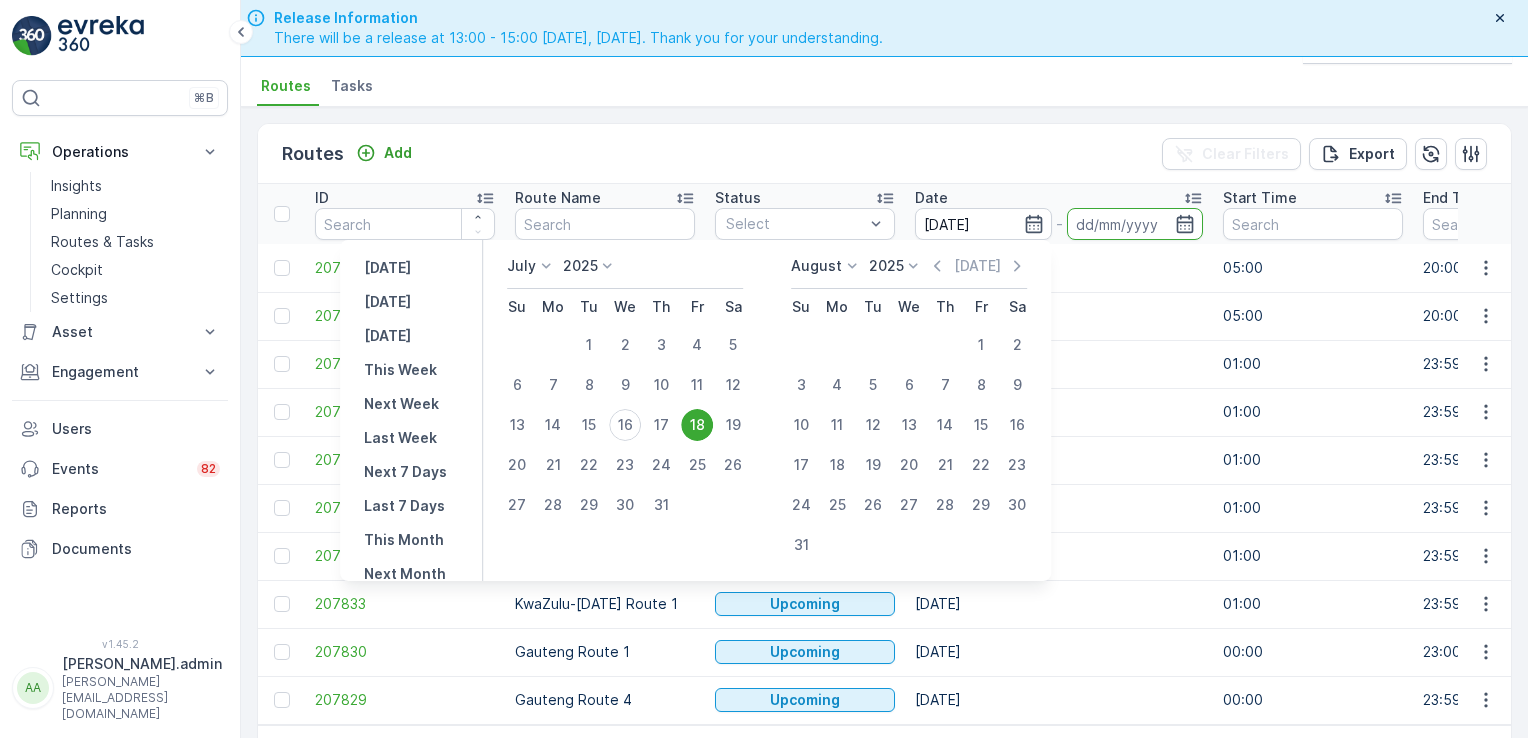 click on "18" at bounding box center [697, 425] 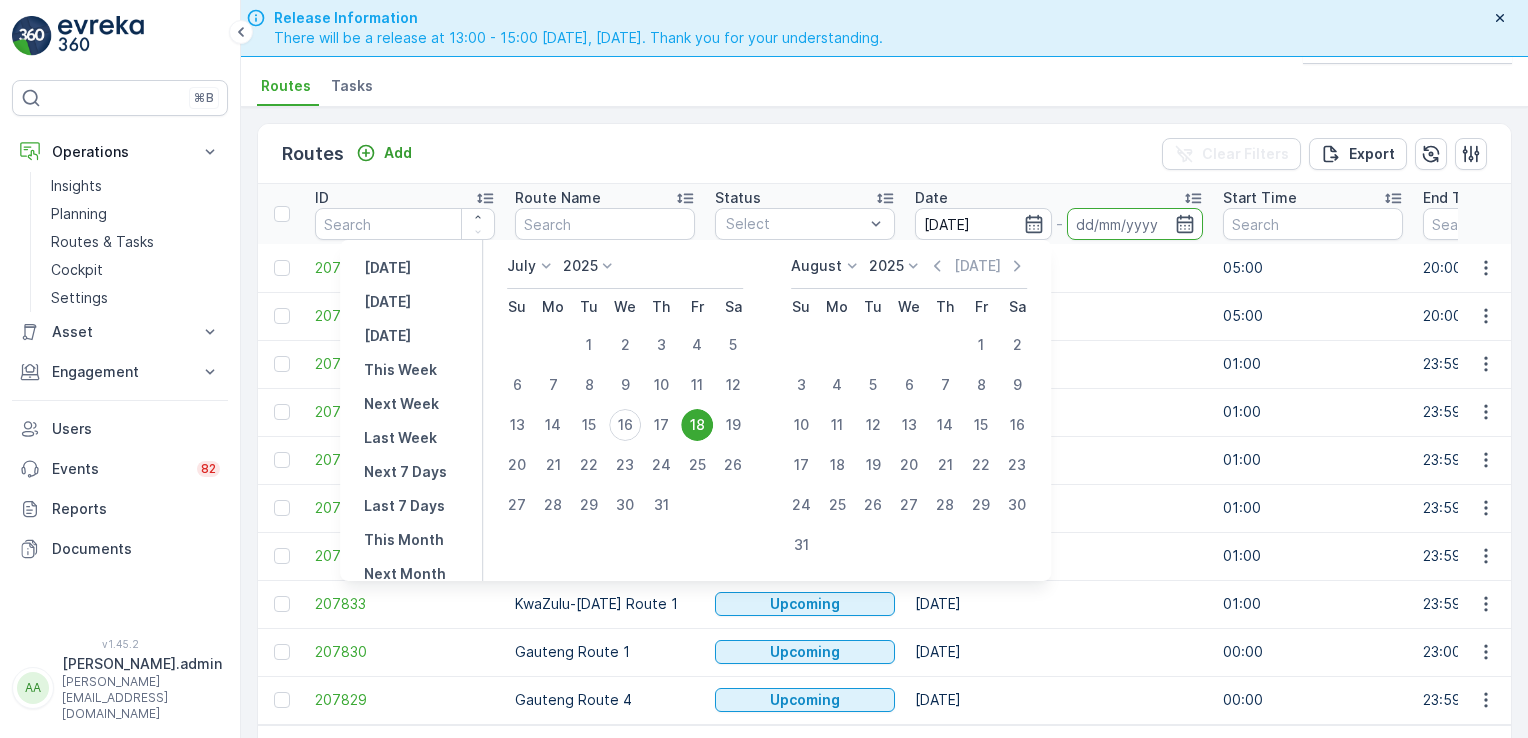 type on "[DATE]" 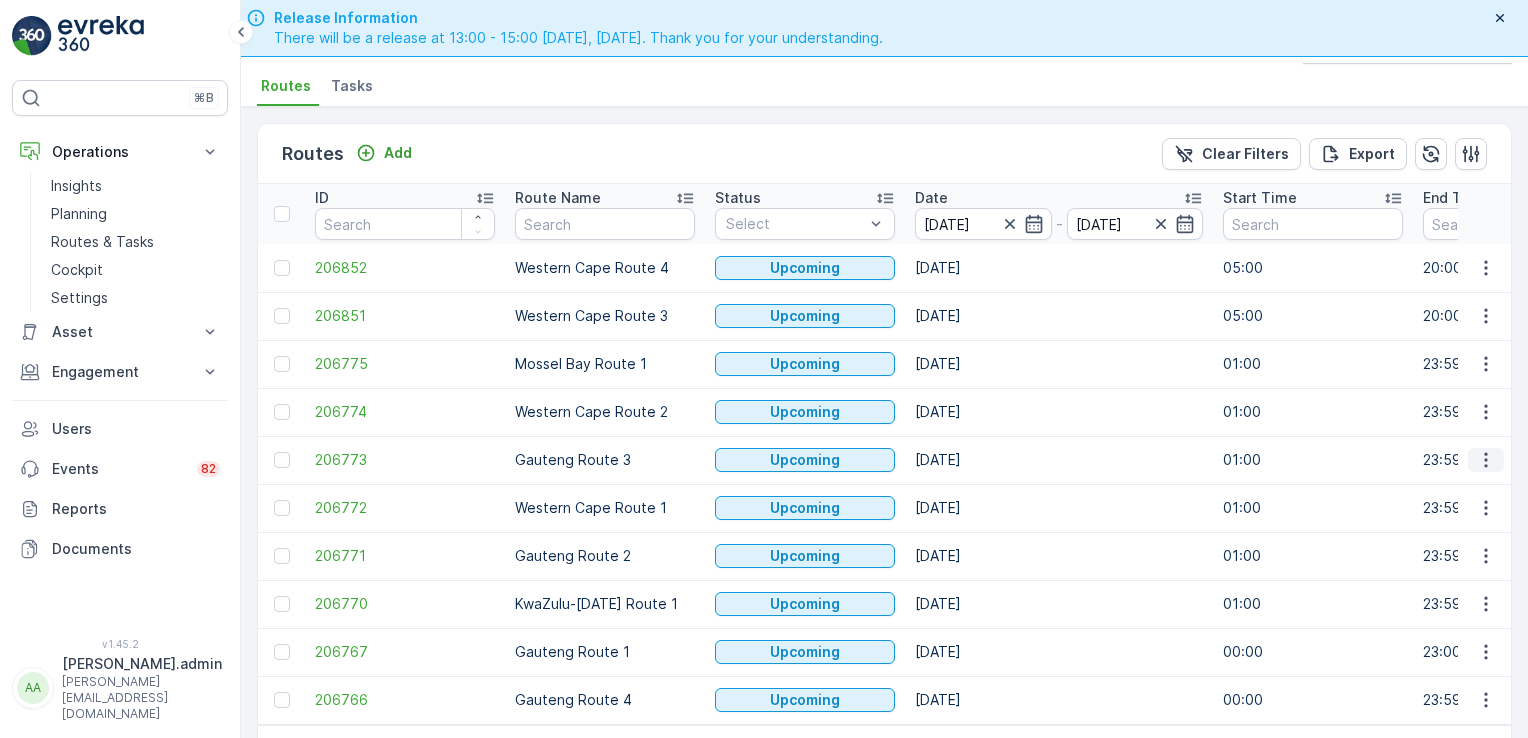 click 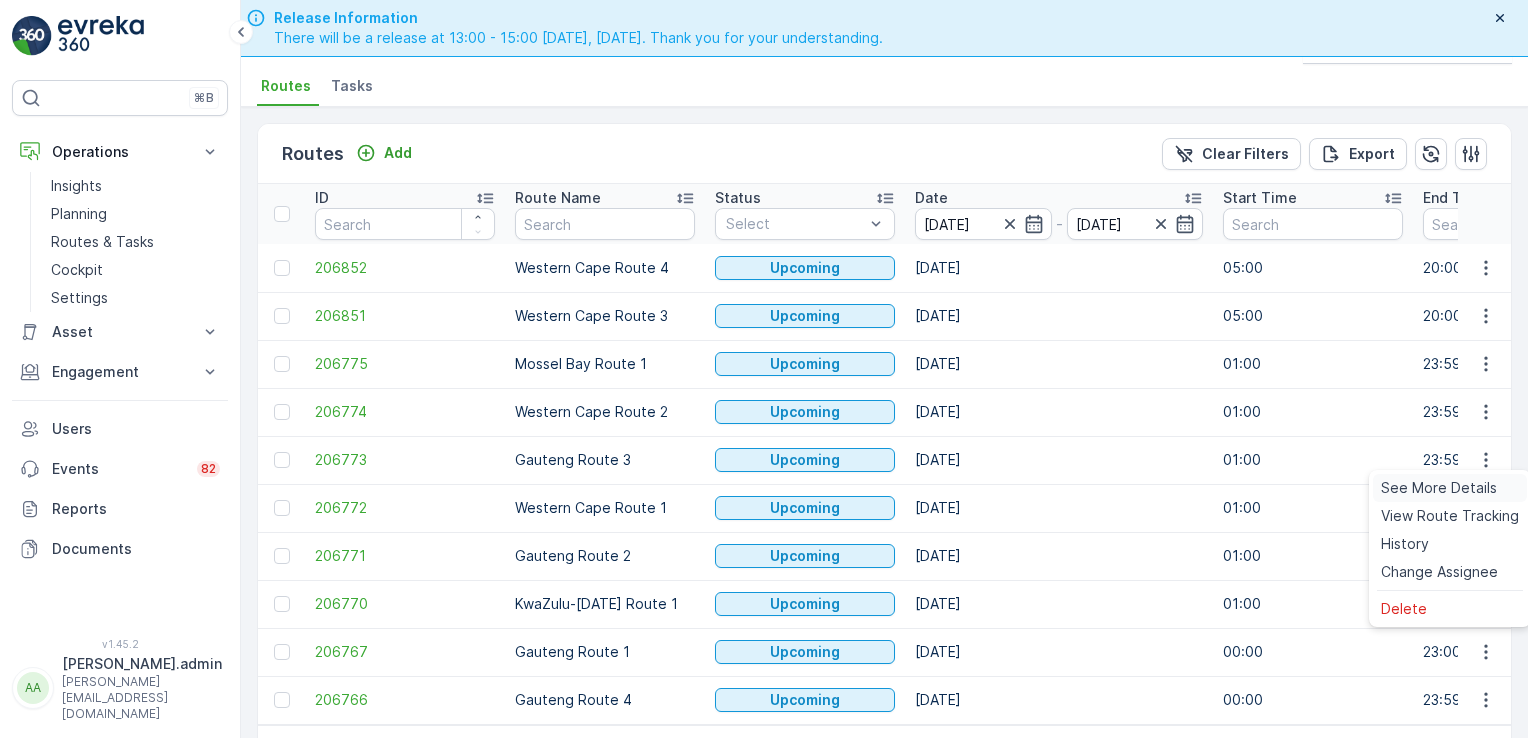click on "See More Details" at bounding box center [1439, 488] 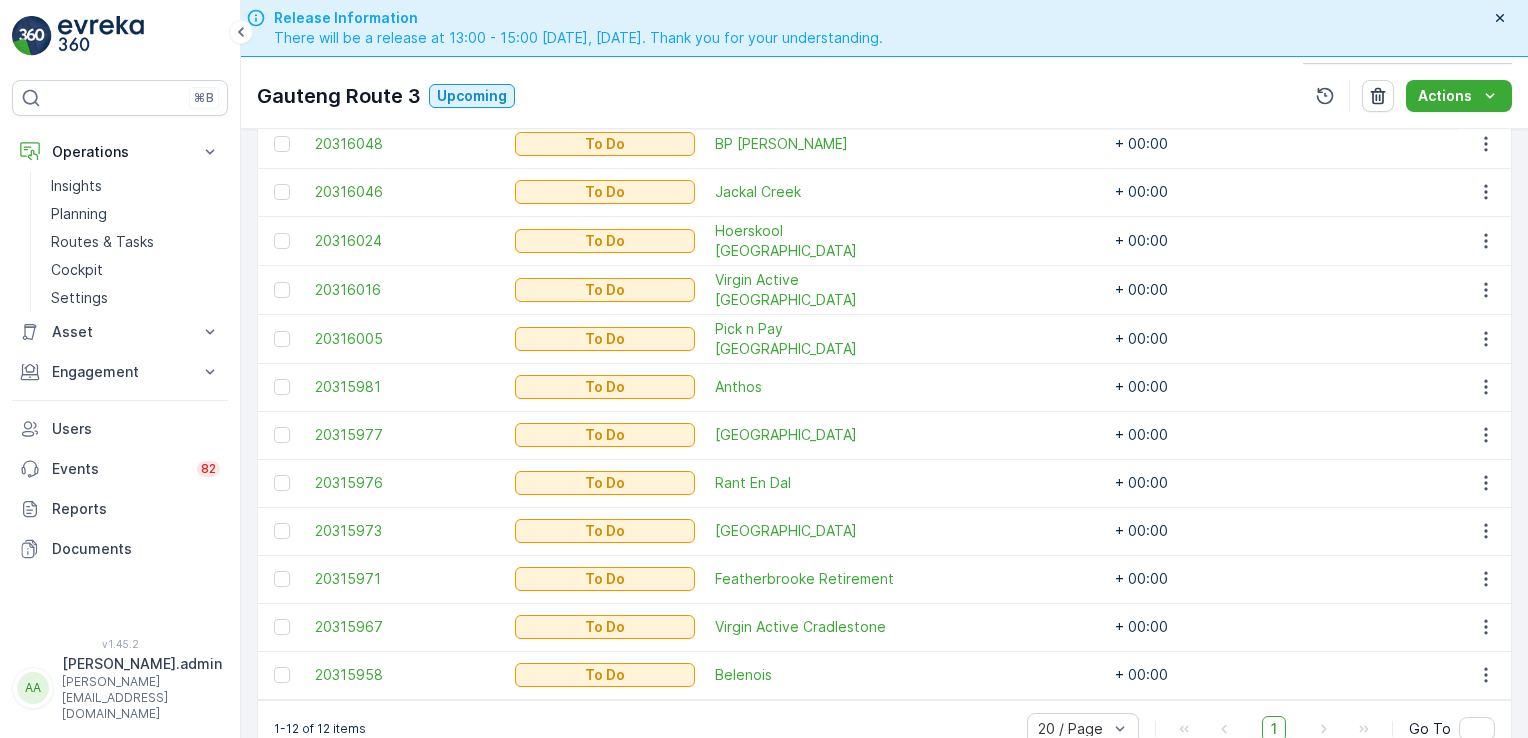scroll, scrollTop: 553, scrollLeft: 0, axis: vertical 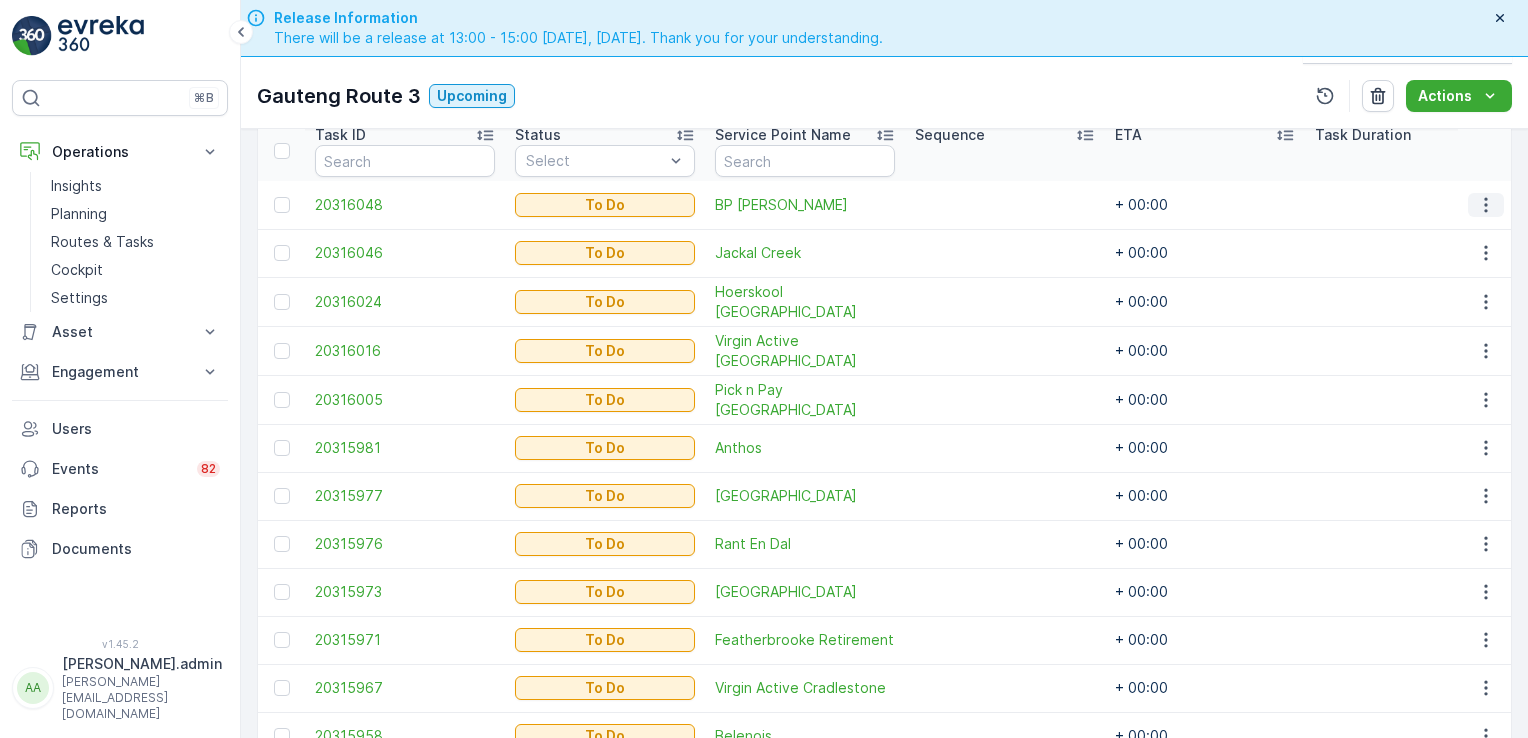 click 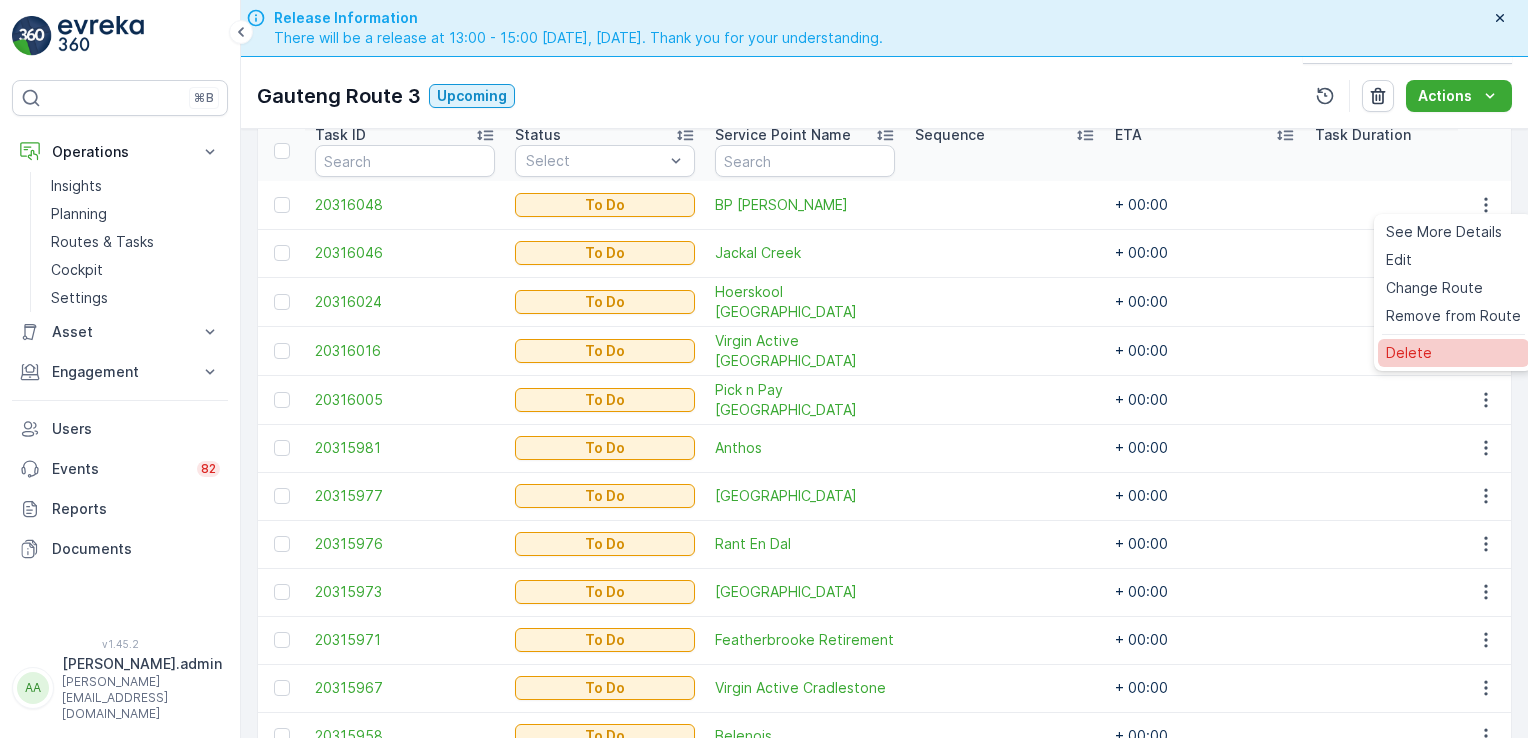 click on "Delete" at bounding box center (1453, 353) 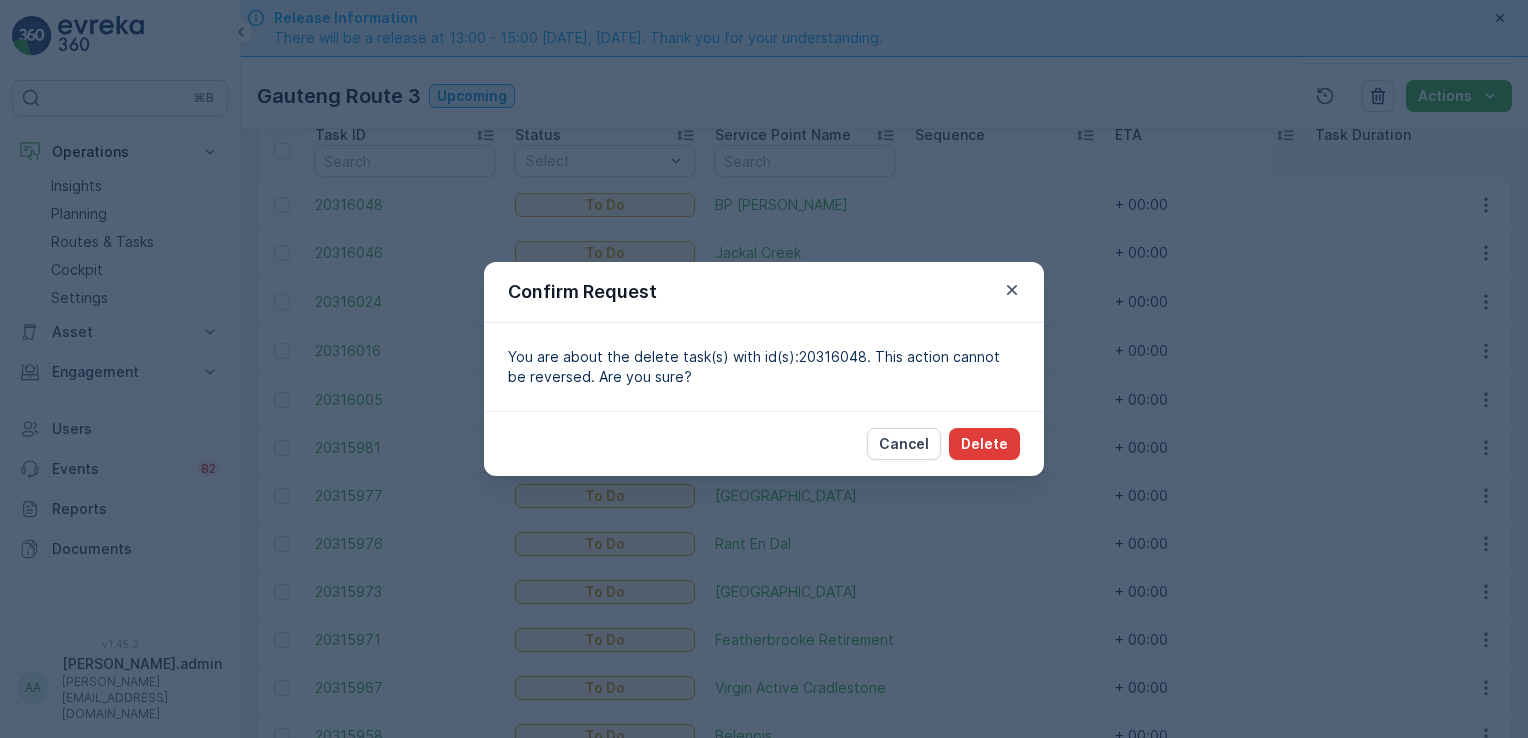 click on "Delete" at bounding box center (984, 444) 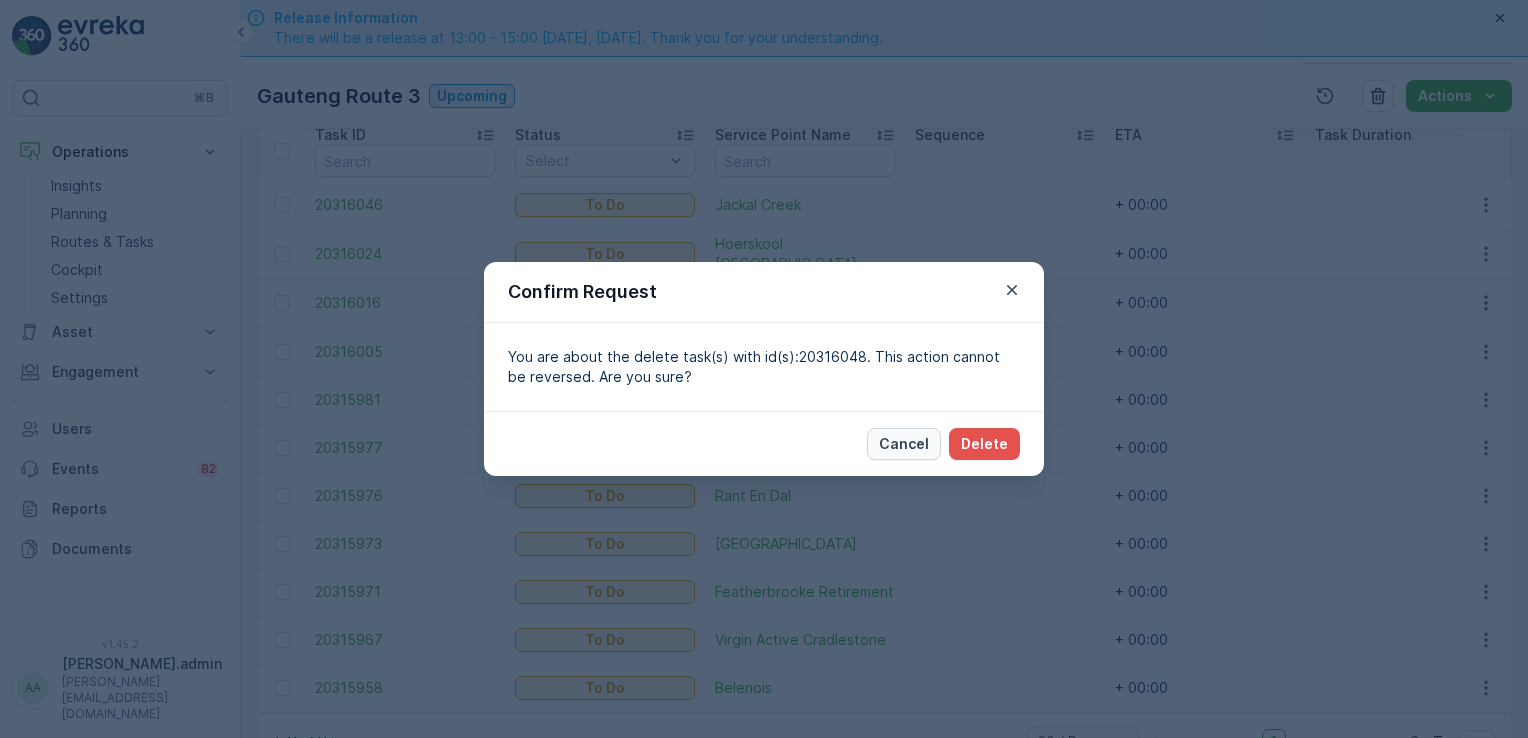 click on "Cancel" at bounding box center (904, 444) 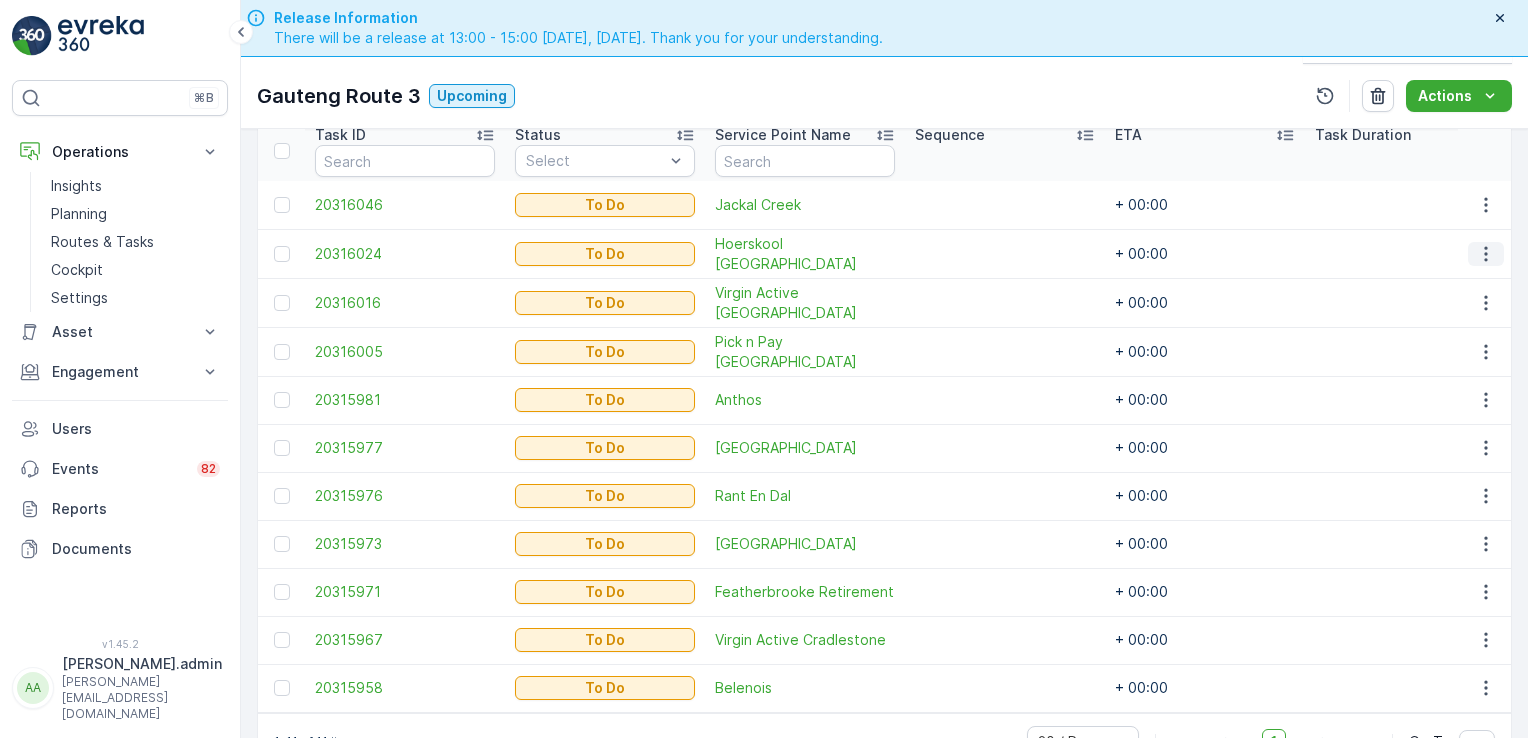 click 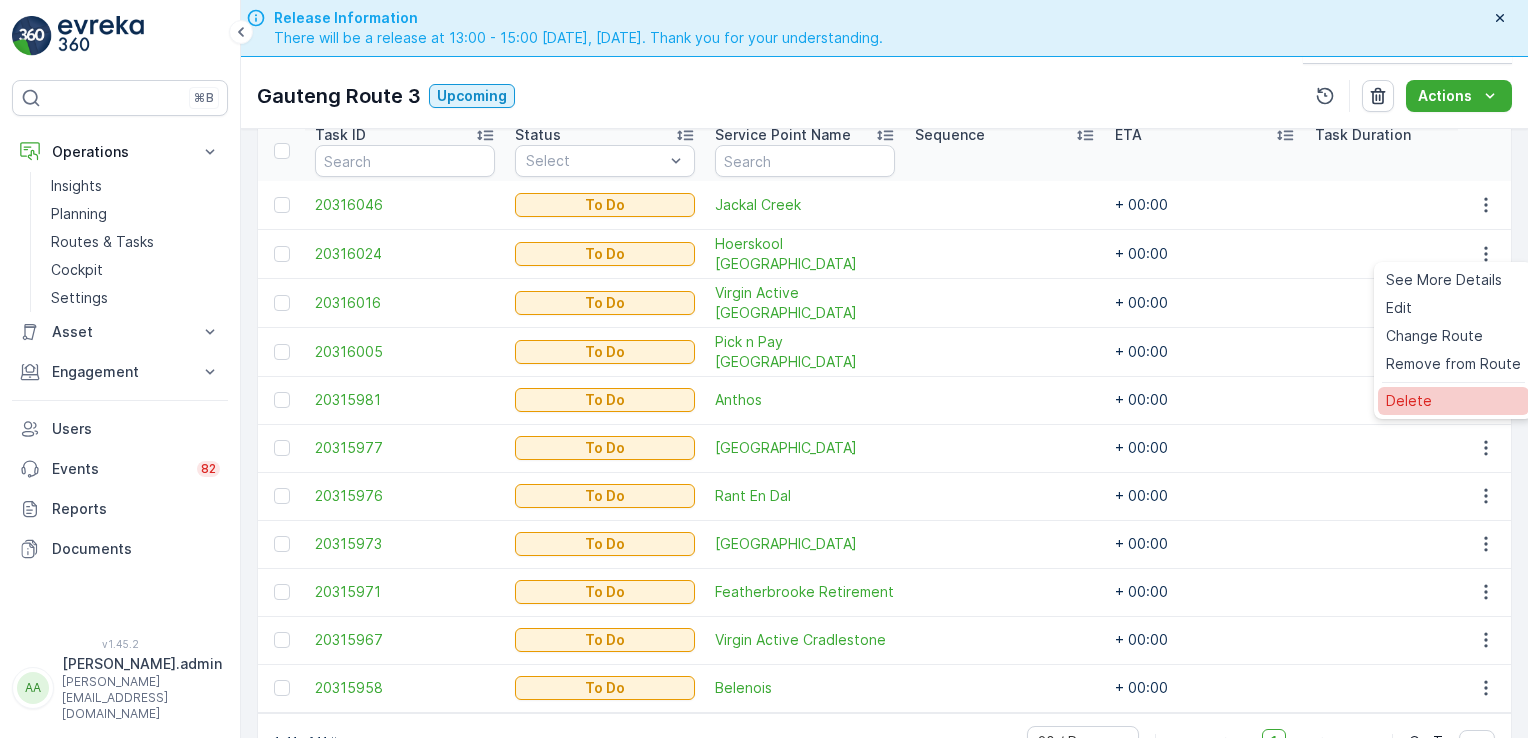 click on "Delete" at bounding box center [1453, 401] 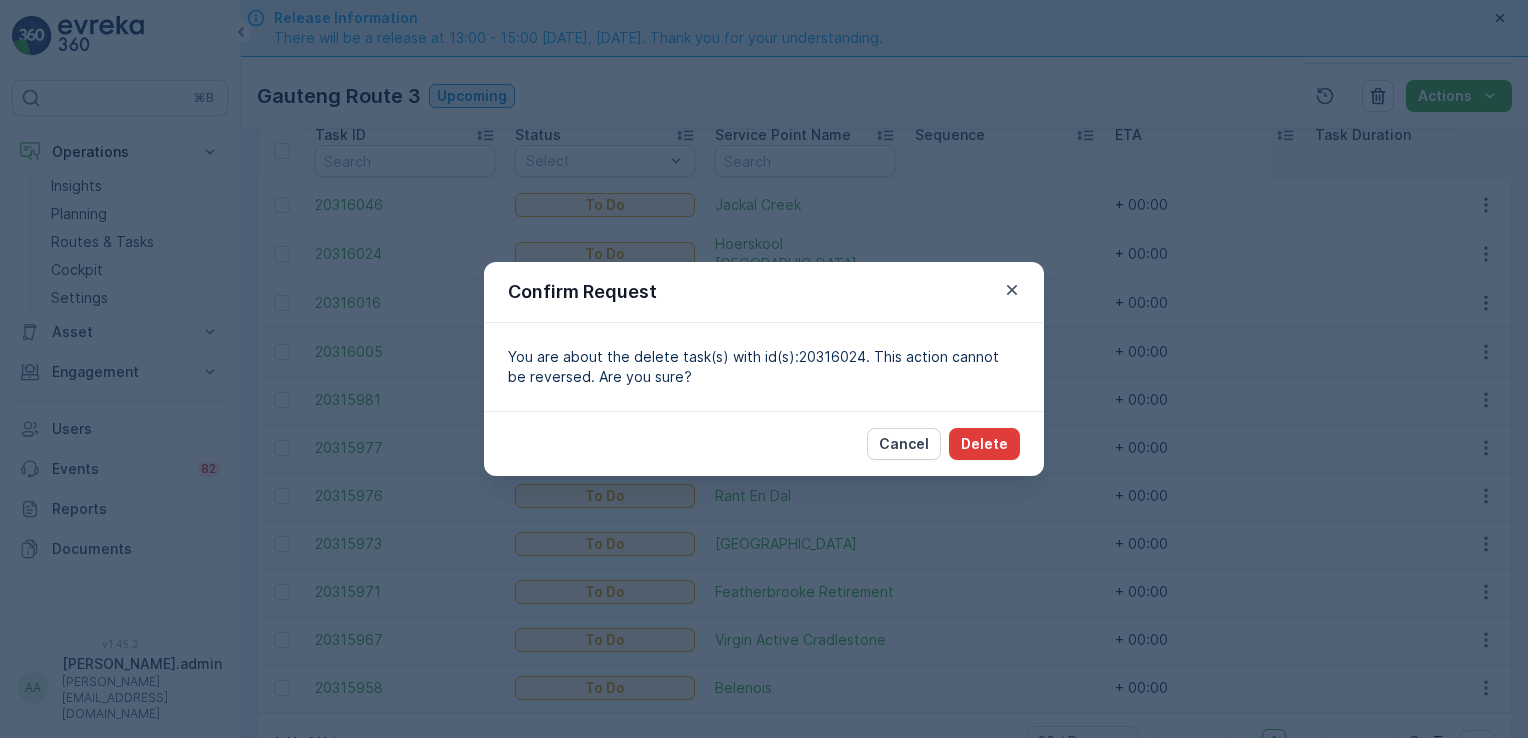 click on "Delete" at bounding box center (984, 444) 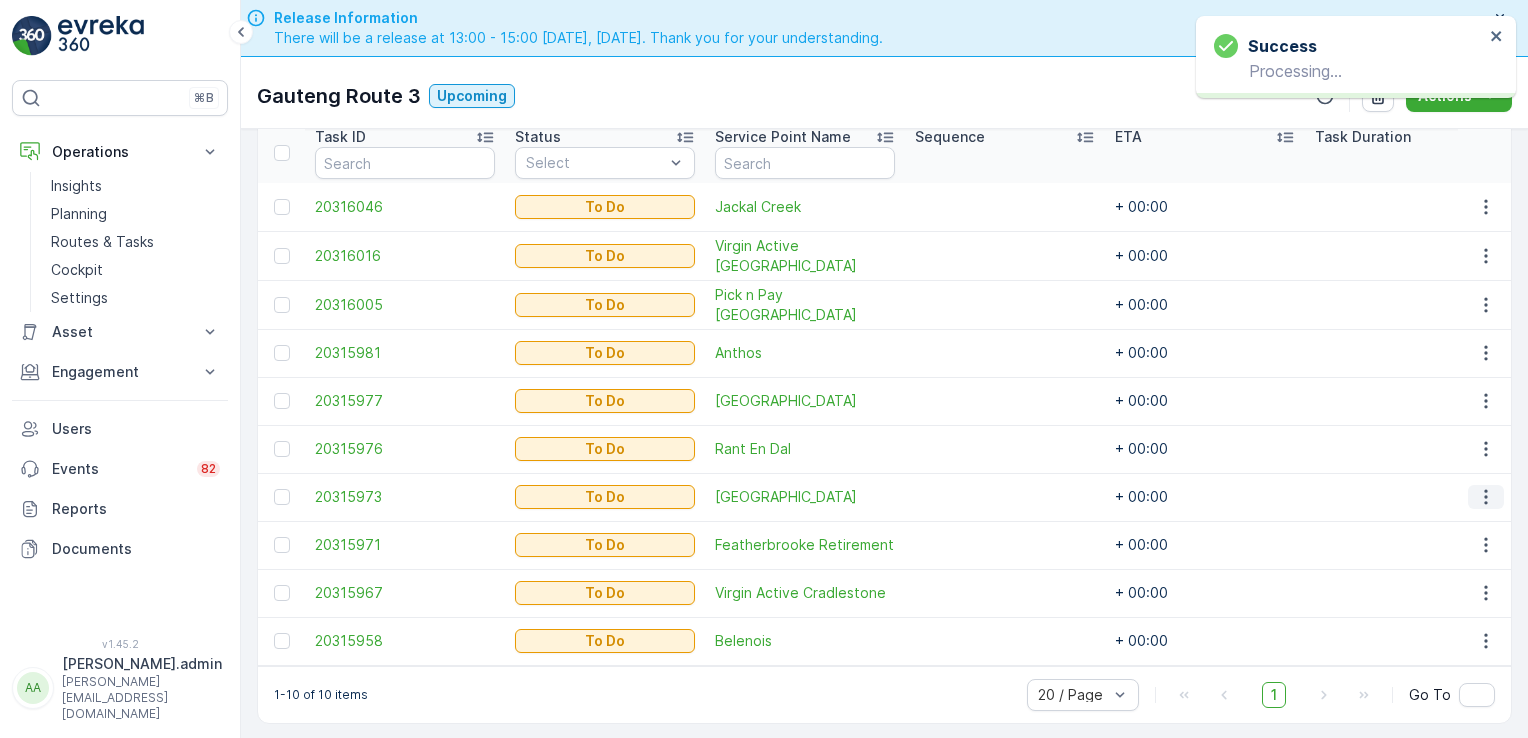 click 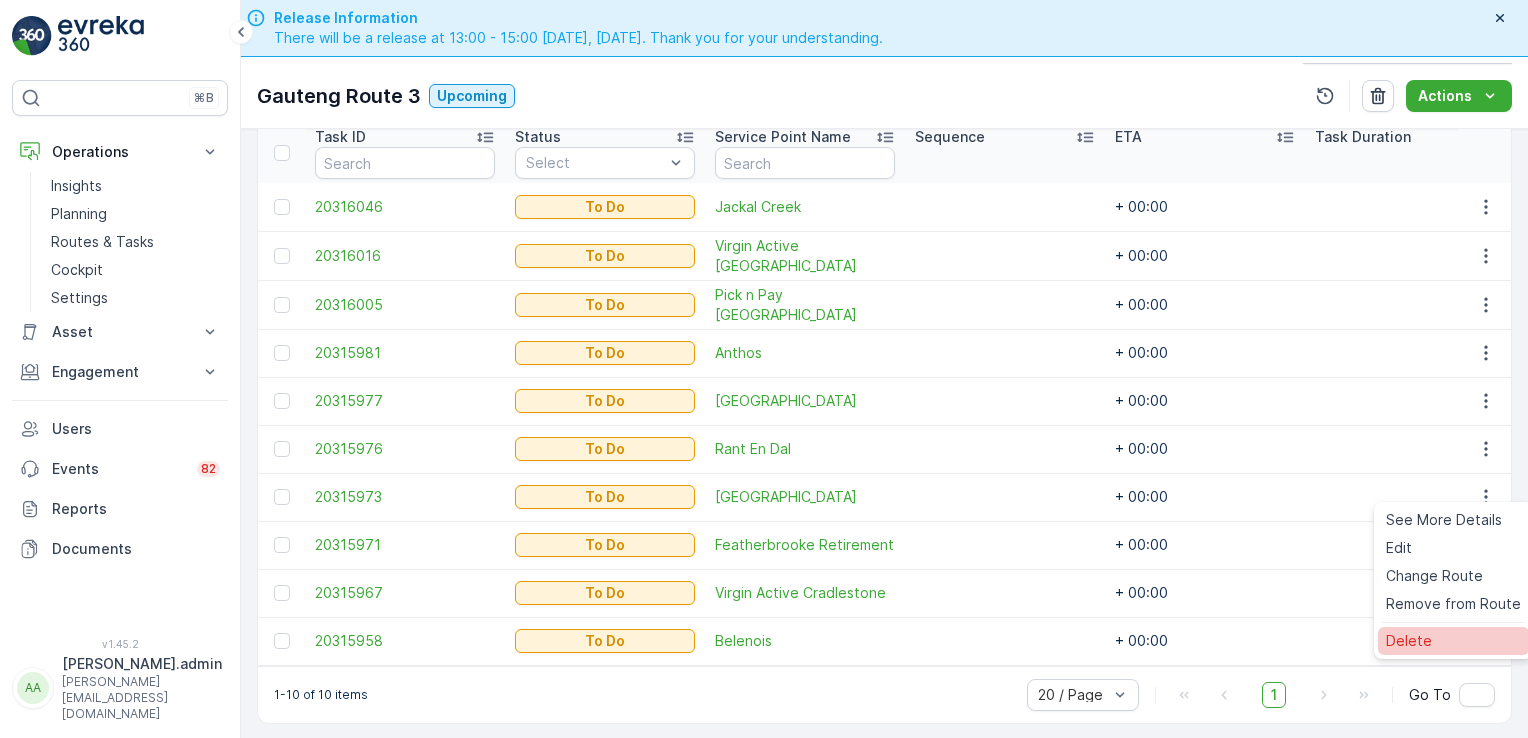 click on "Delete" at bounding box center (1409, 641) 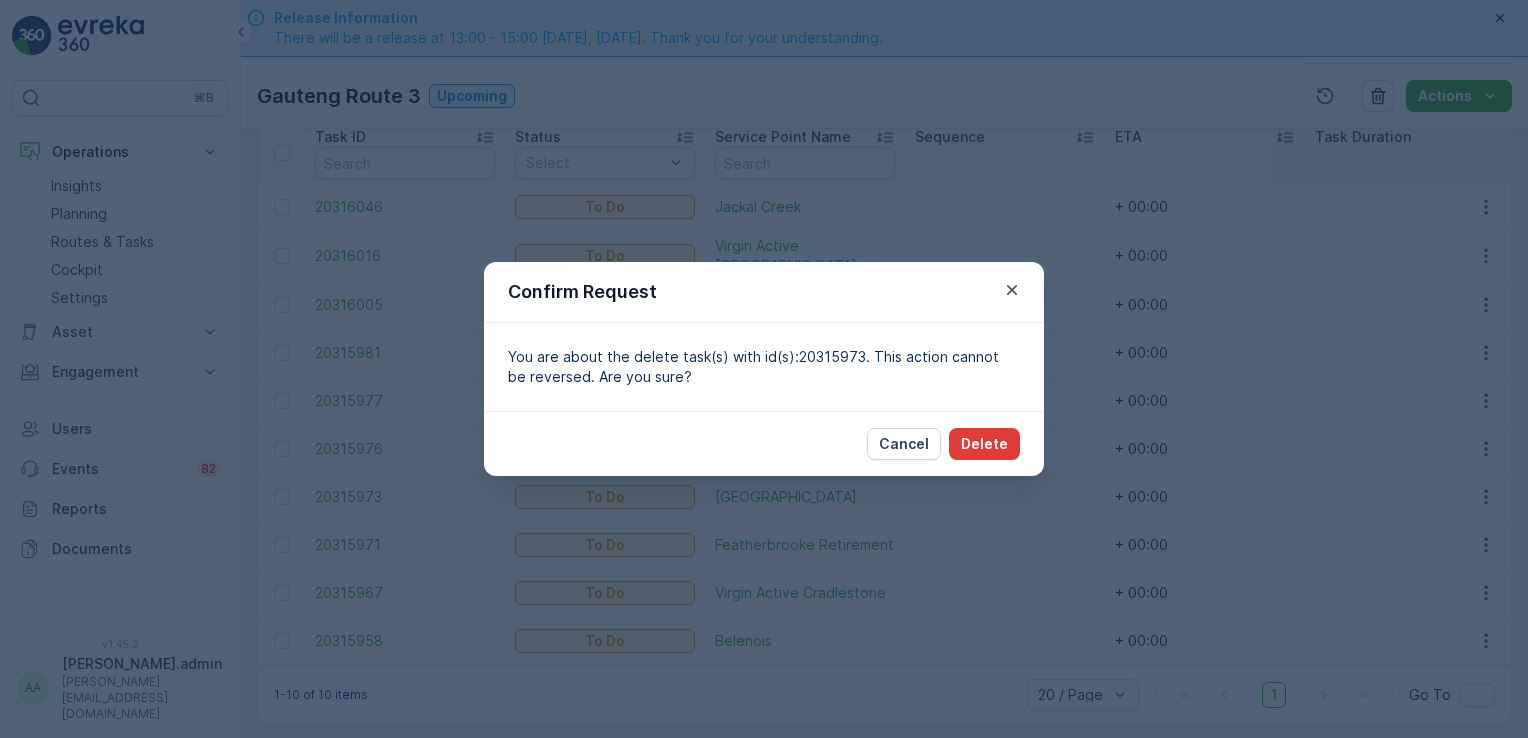 click on "Delete" at bounding box center (984, 444) 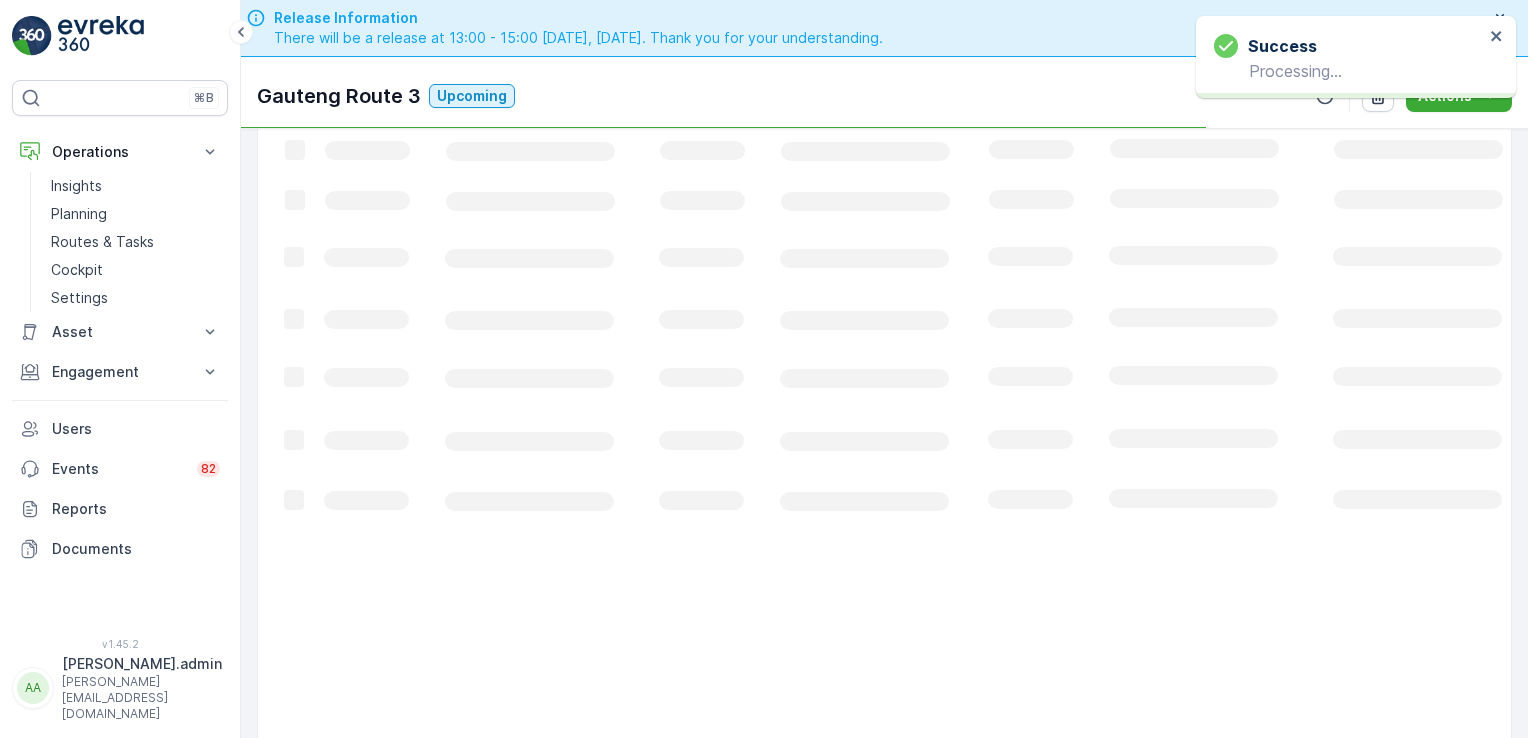 scroll, scrollTop: 508, scrollLeft: 0, axis: vertical 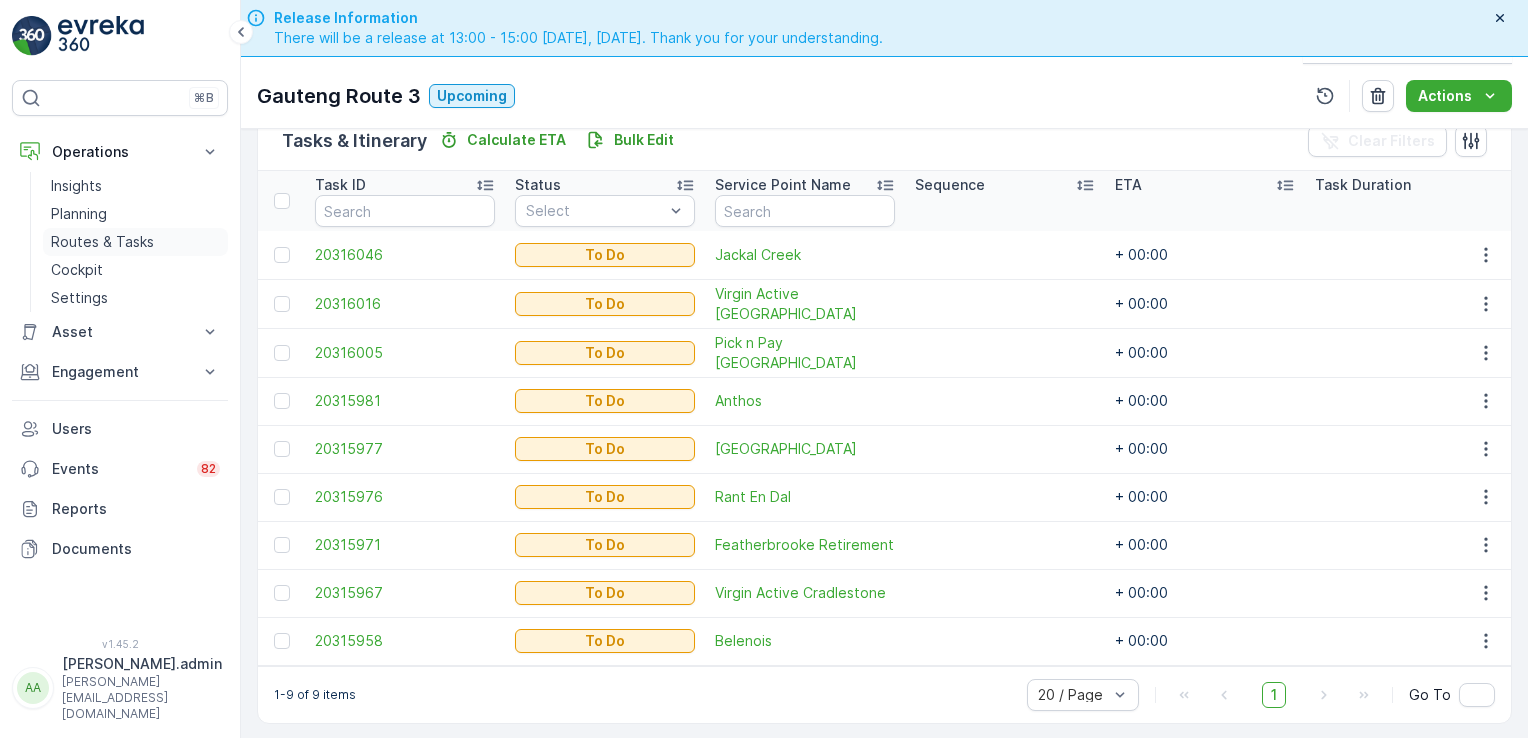 click on "Routes & Tasks" at bounding box center (102, 242) 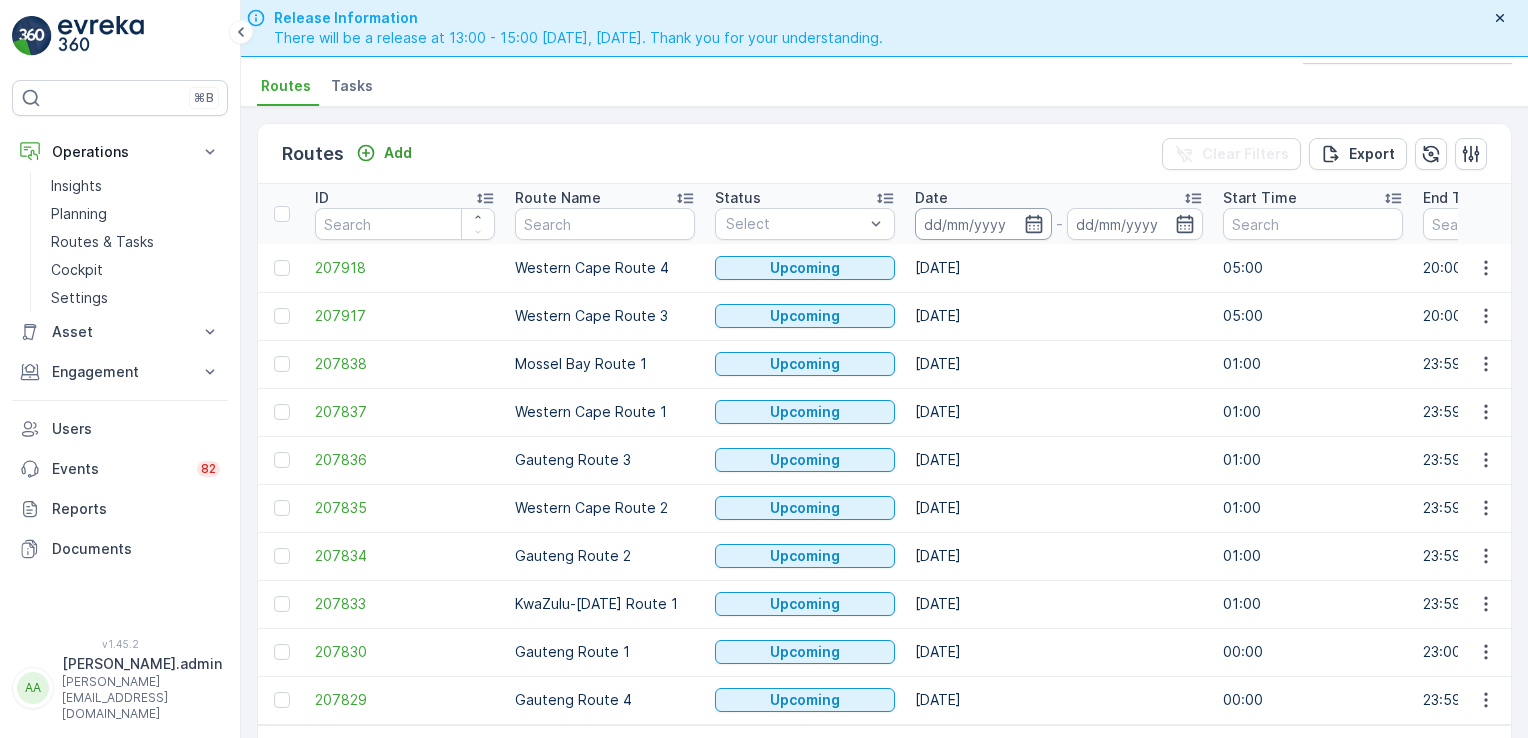 click at bounding box center (983, 224) 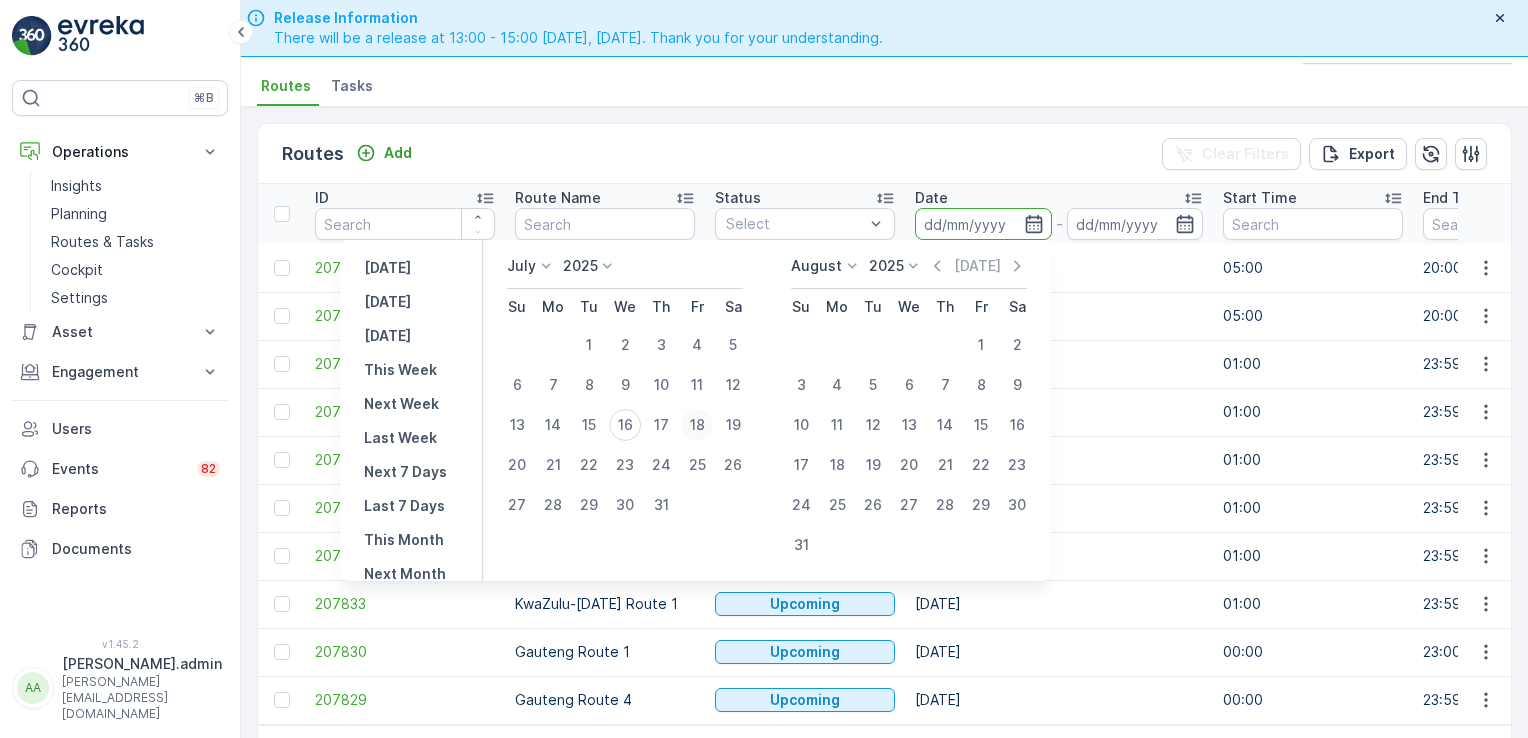 click on "18" at bounding box center [697, 425] 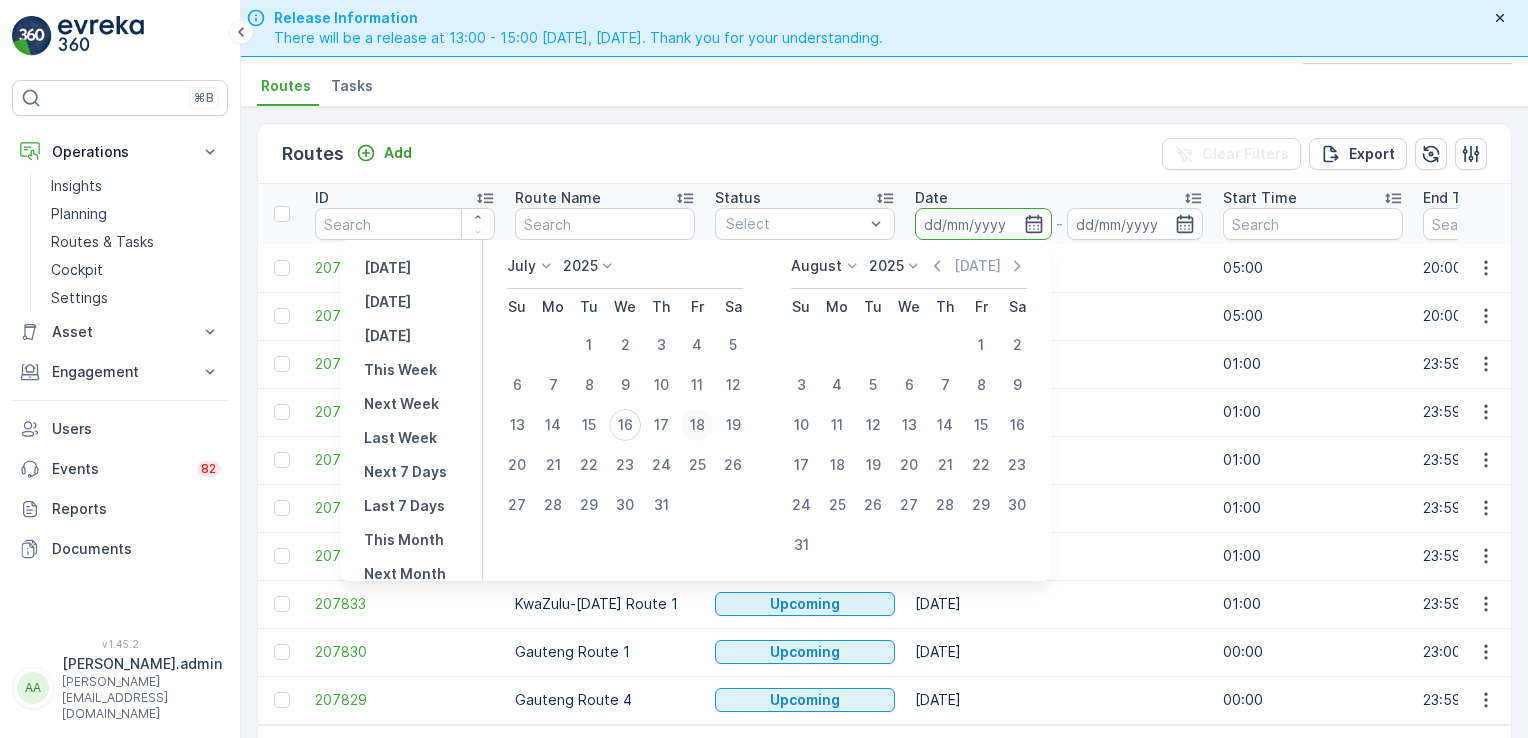 type on "[DATE]" 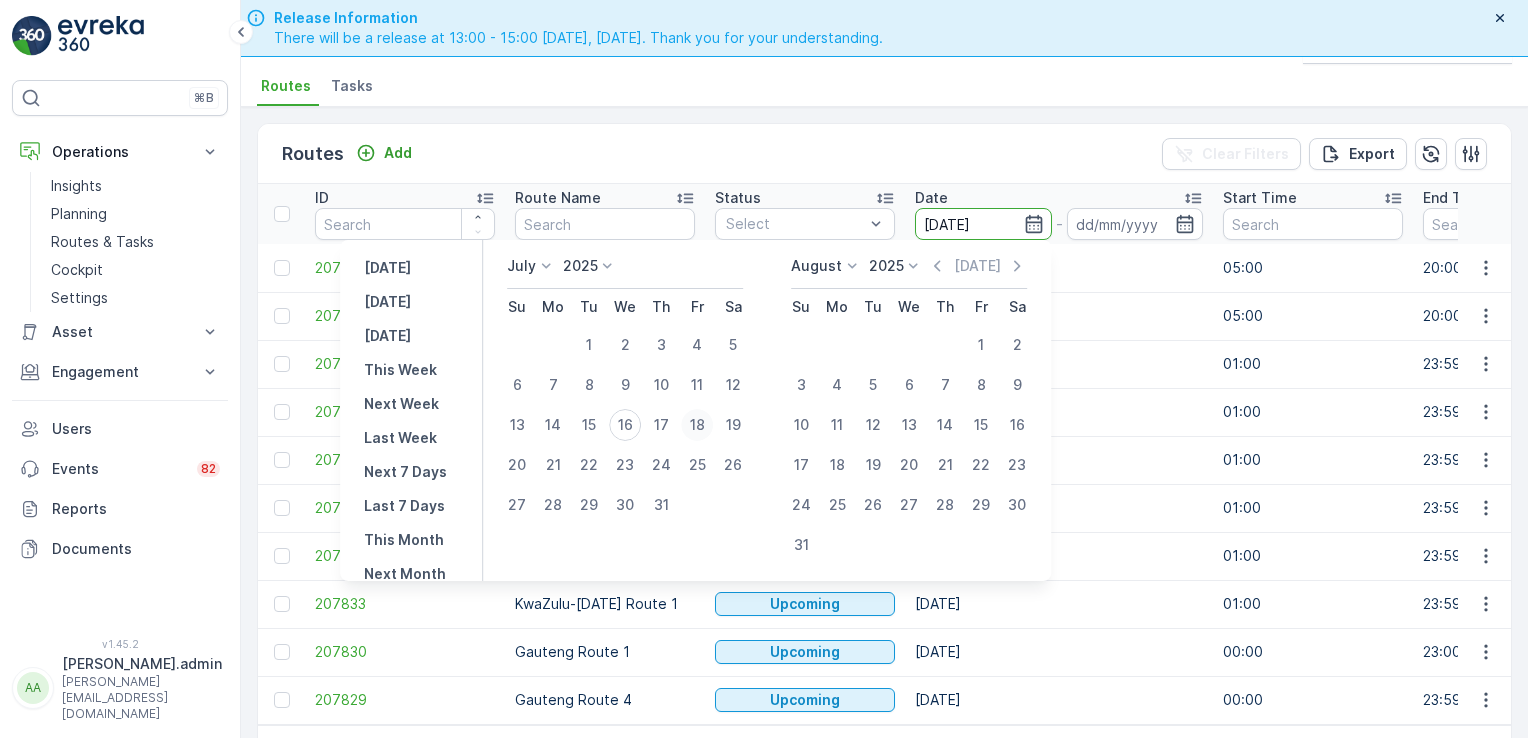 click on "18" at bounding box center [697, 425] 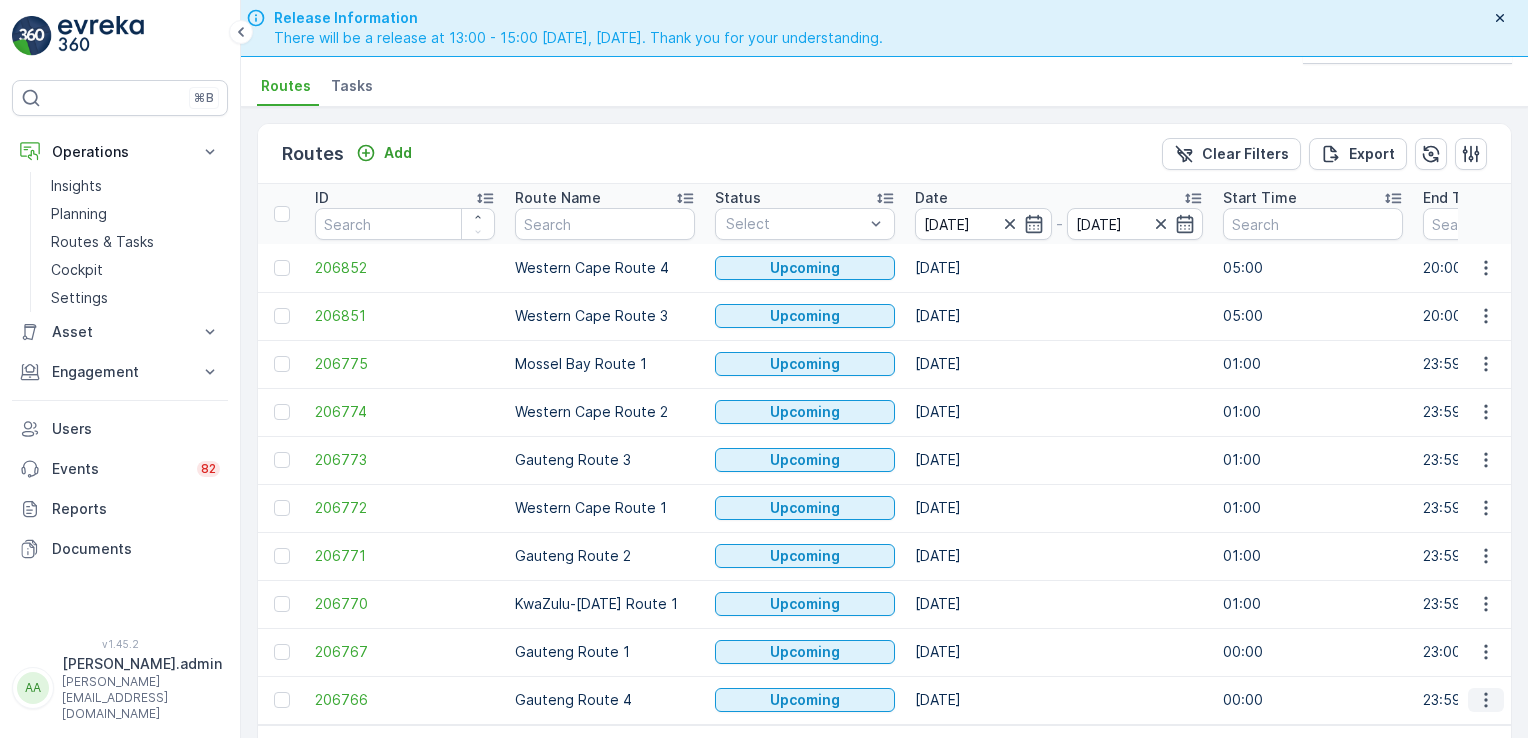 click 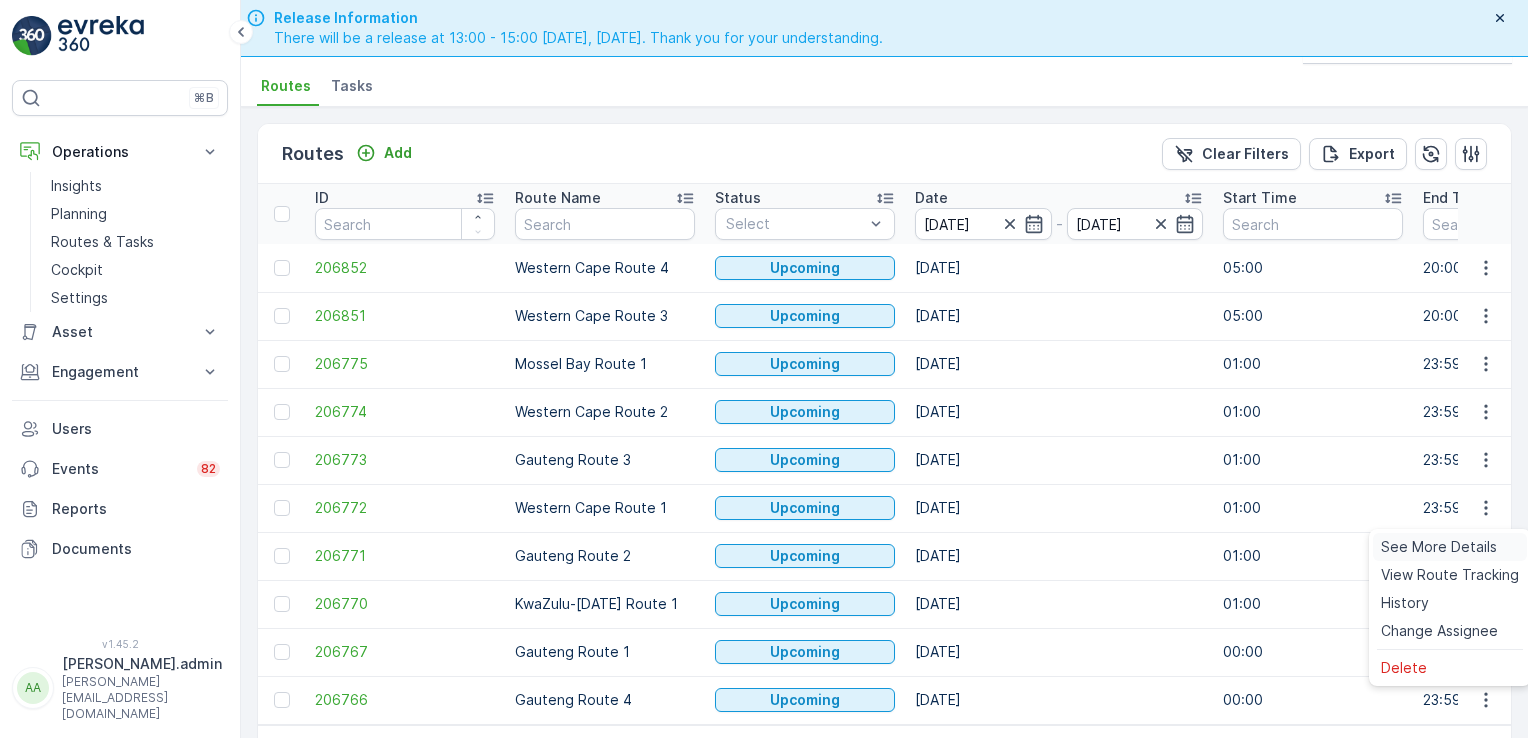 click on "See More Details" at bounding box center [1439, 547] 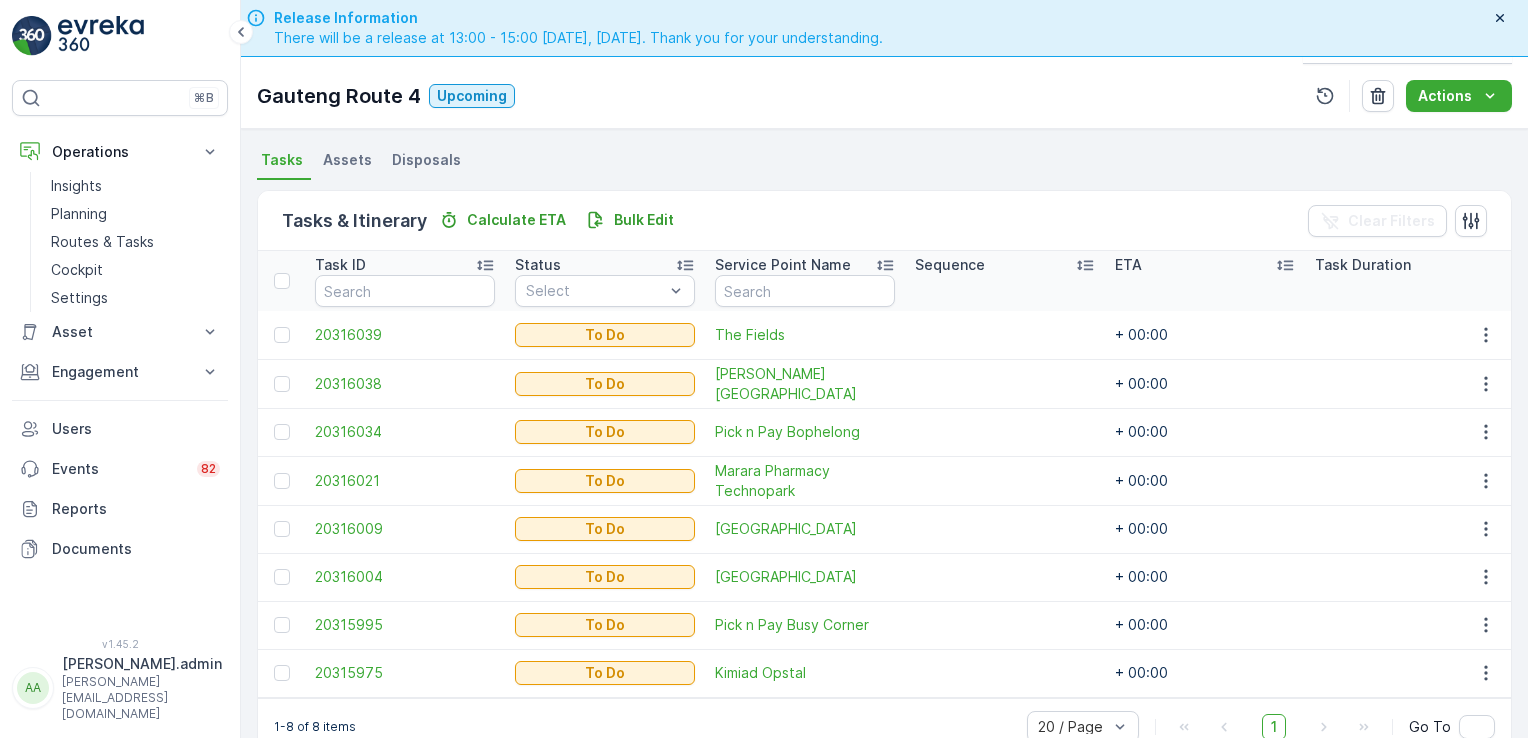 scroll, scrollTop: 460, scrollLeft: 0, axis: vertical 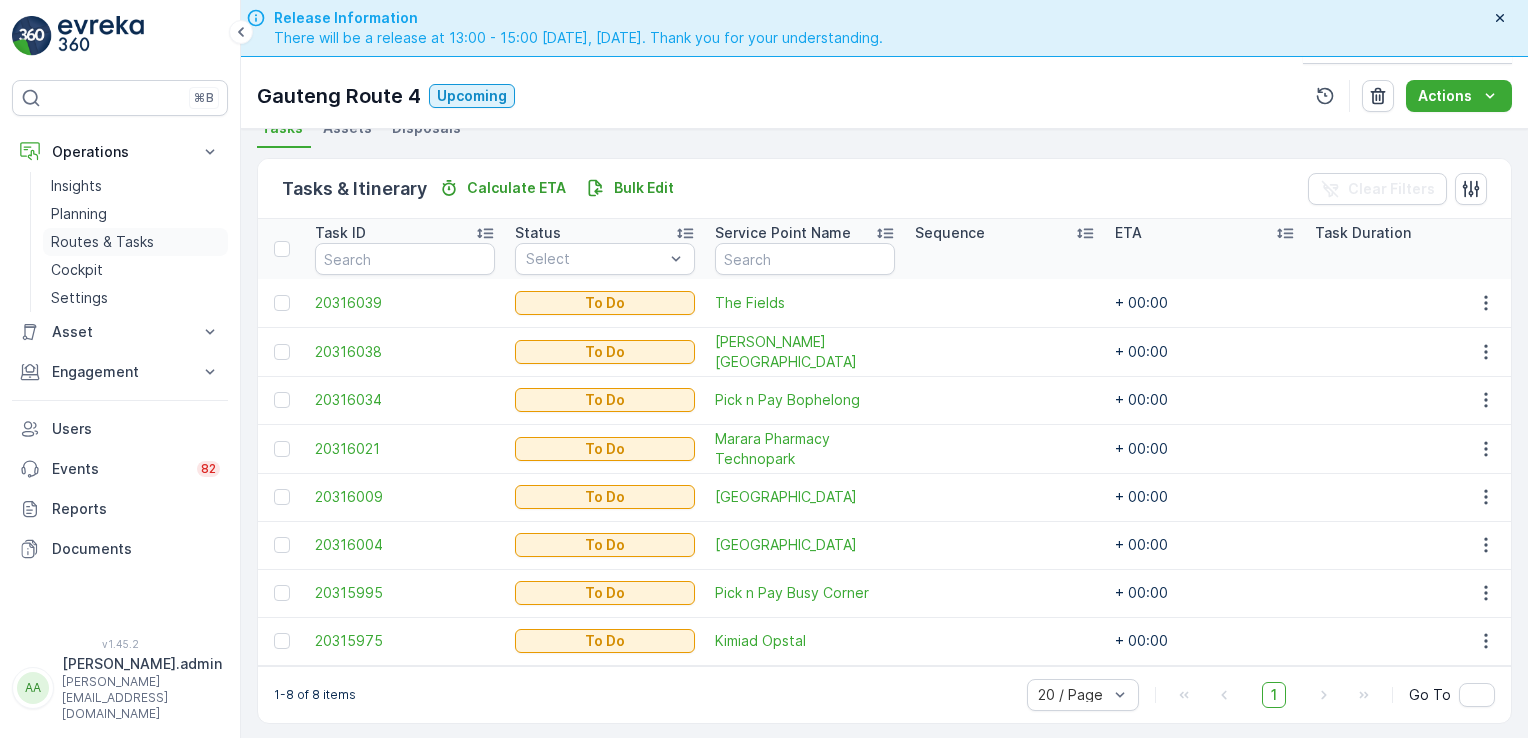 click on "Routes & Tasks" at bounding box center (102, 242) 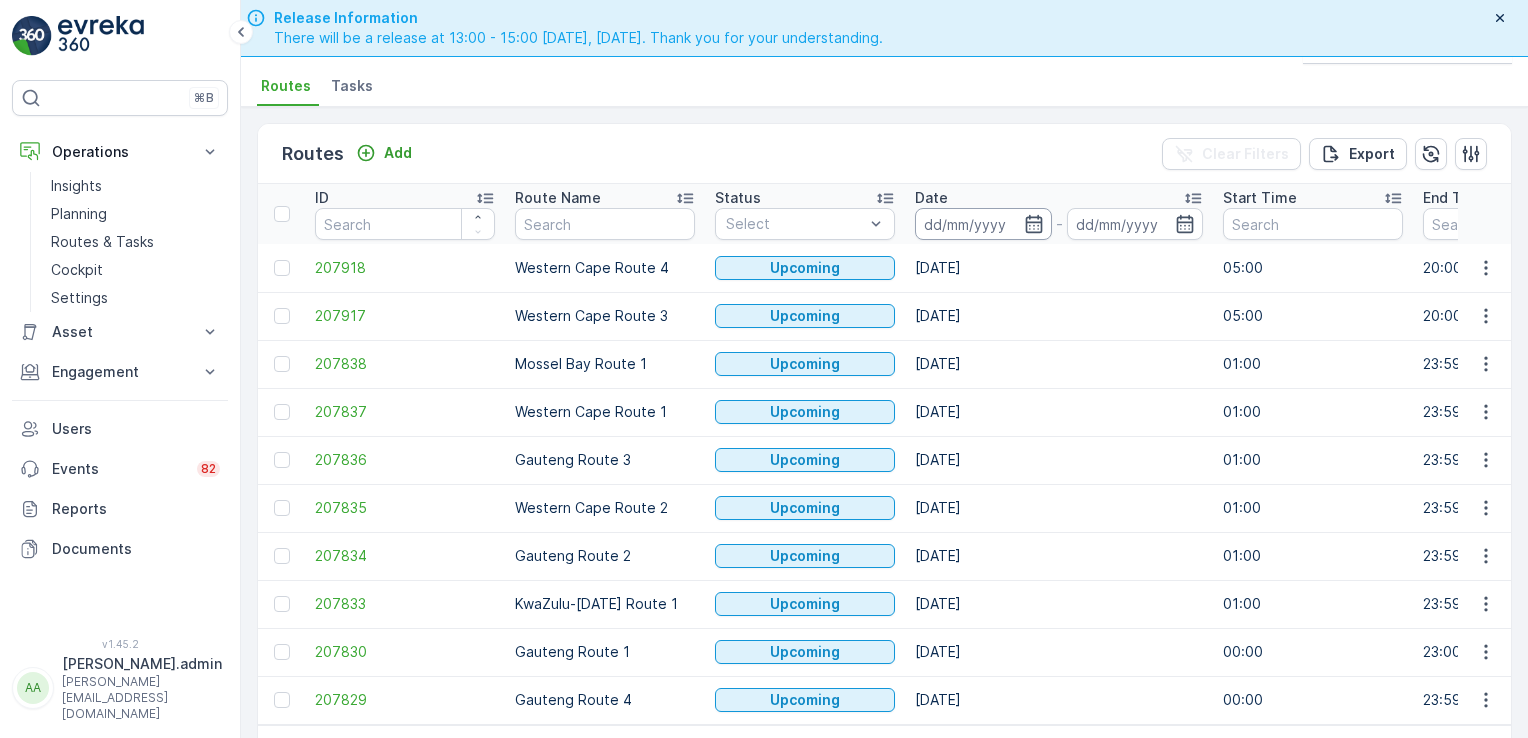click at bounding box center (983, 224) 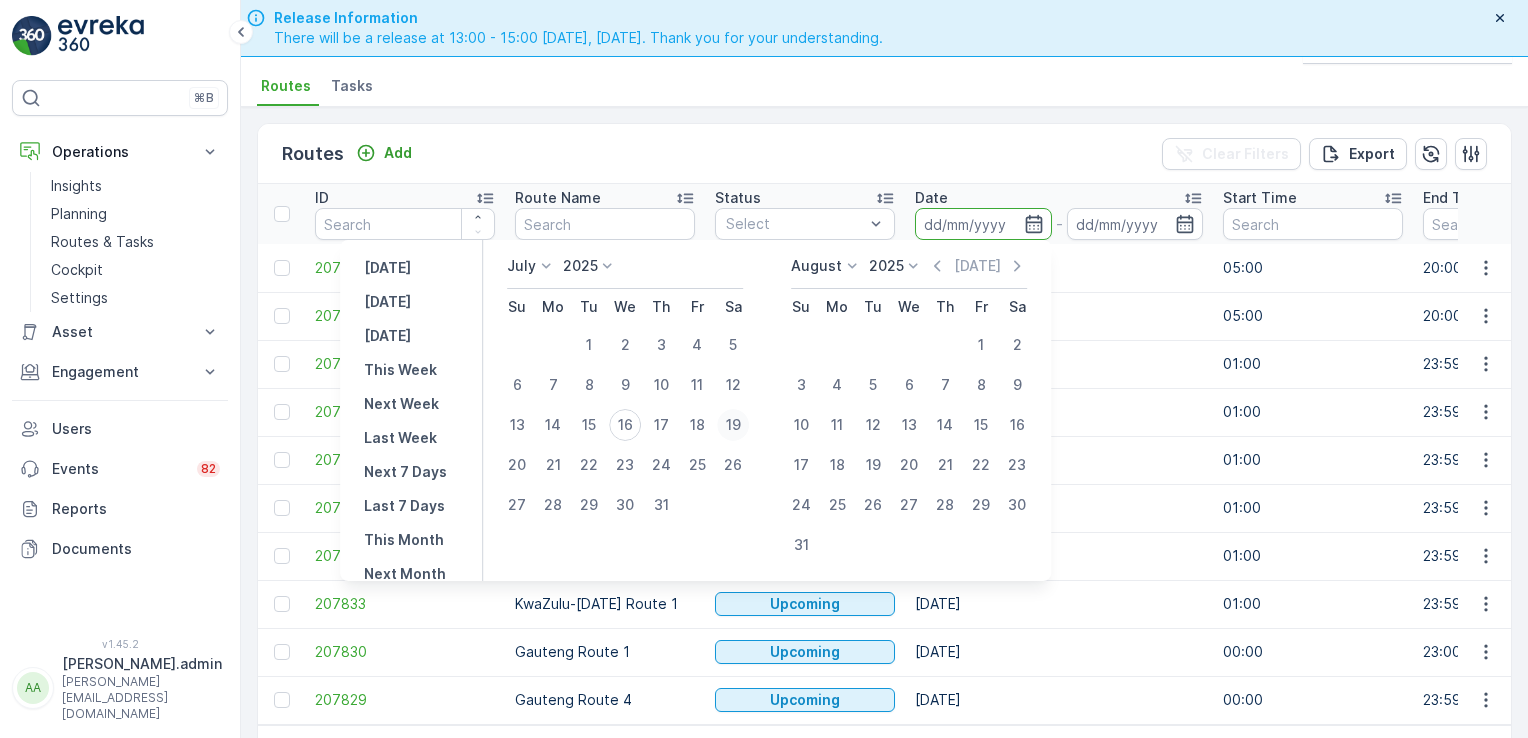 click on "19" at bounding box center (733, 425) 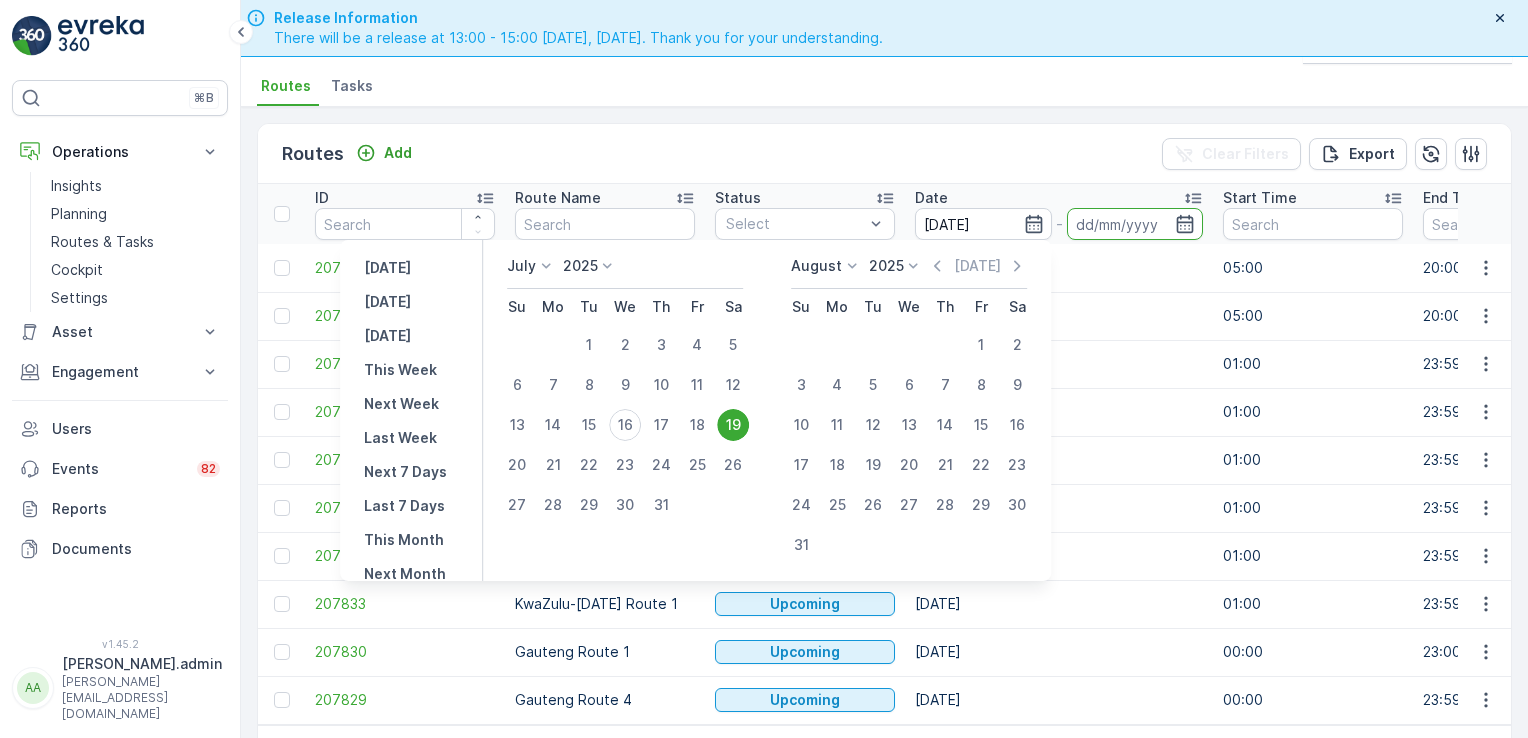 click on "19" at bounding box center [733, 425] 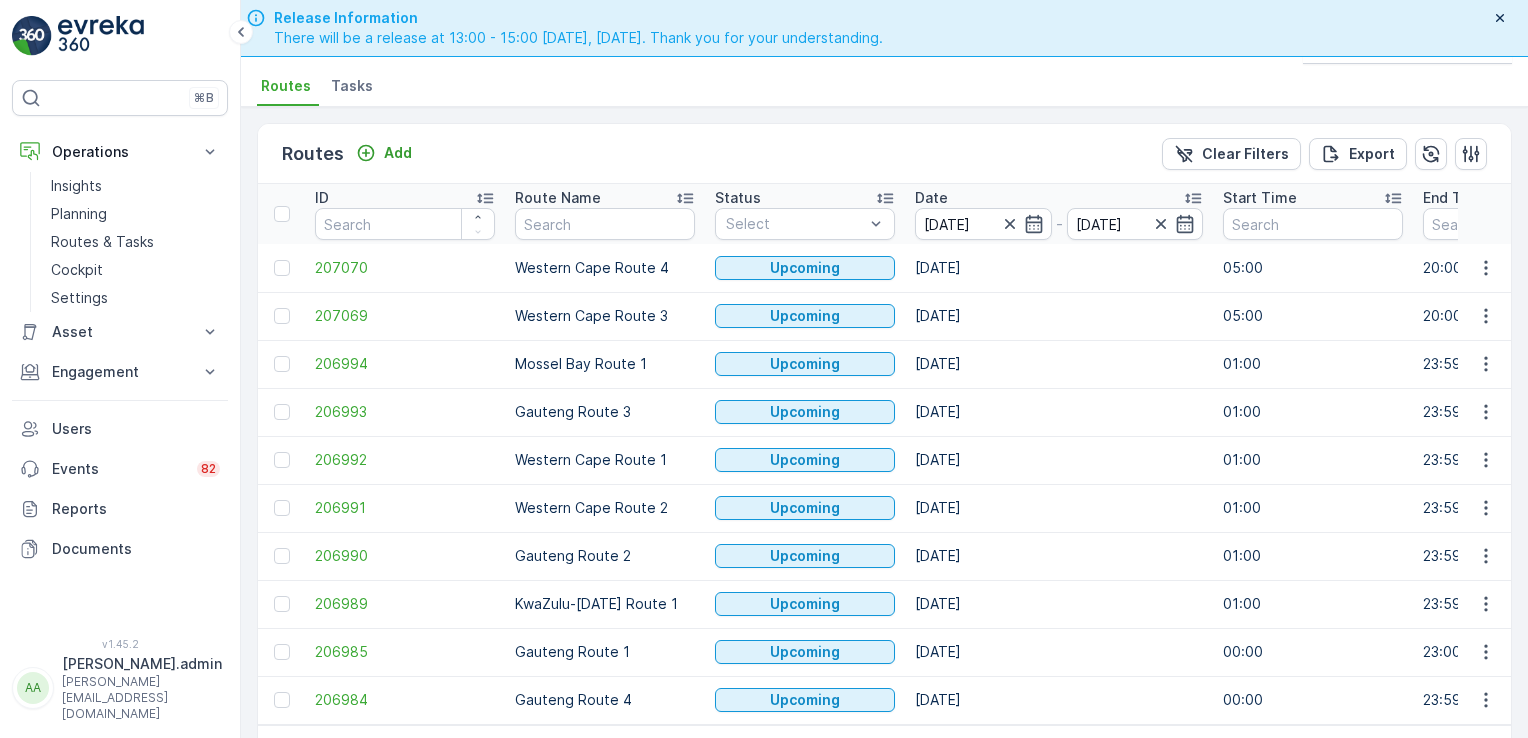 scroll, scrollTop: 56, scrollLeft: 0, axis: vertical 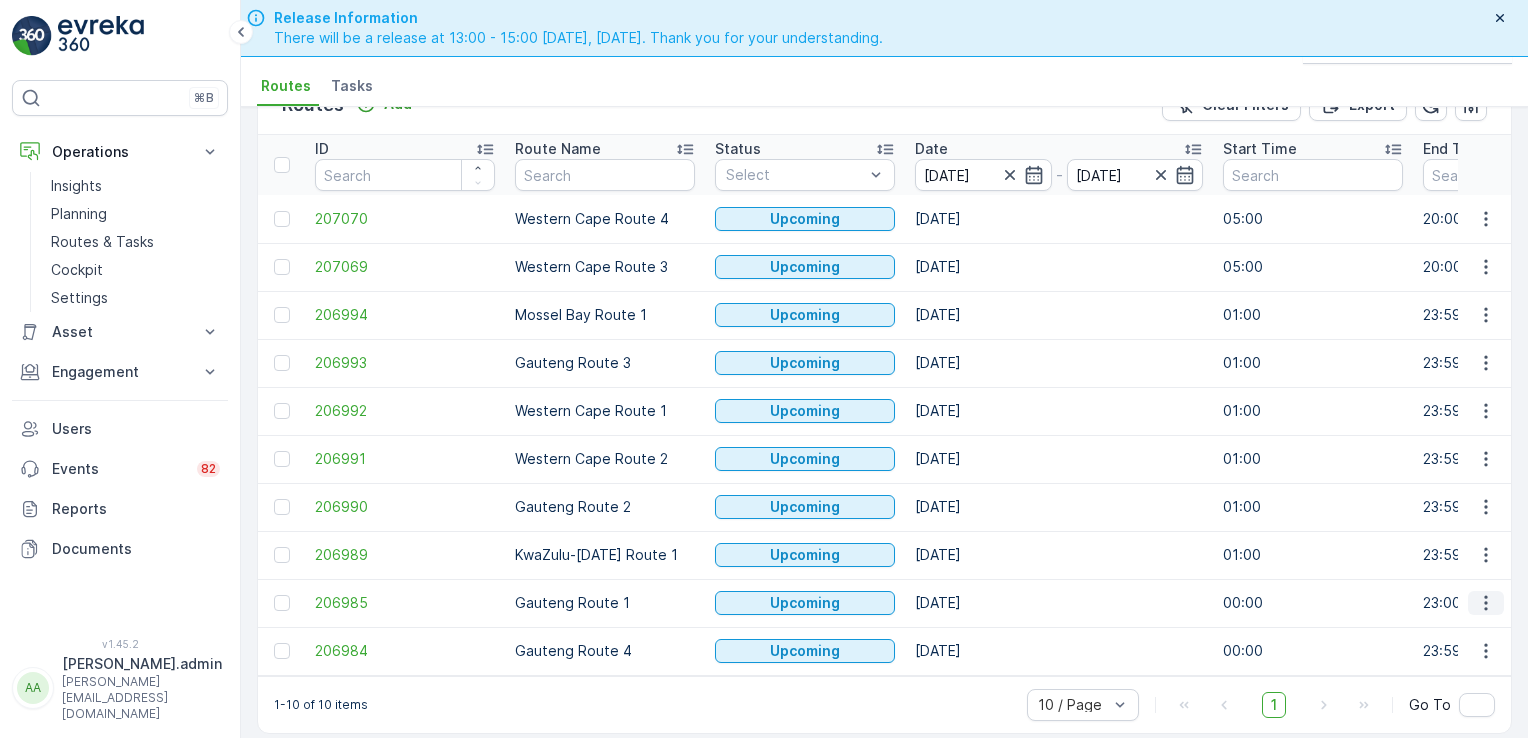 click 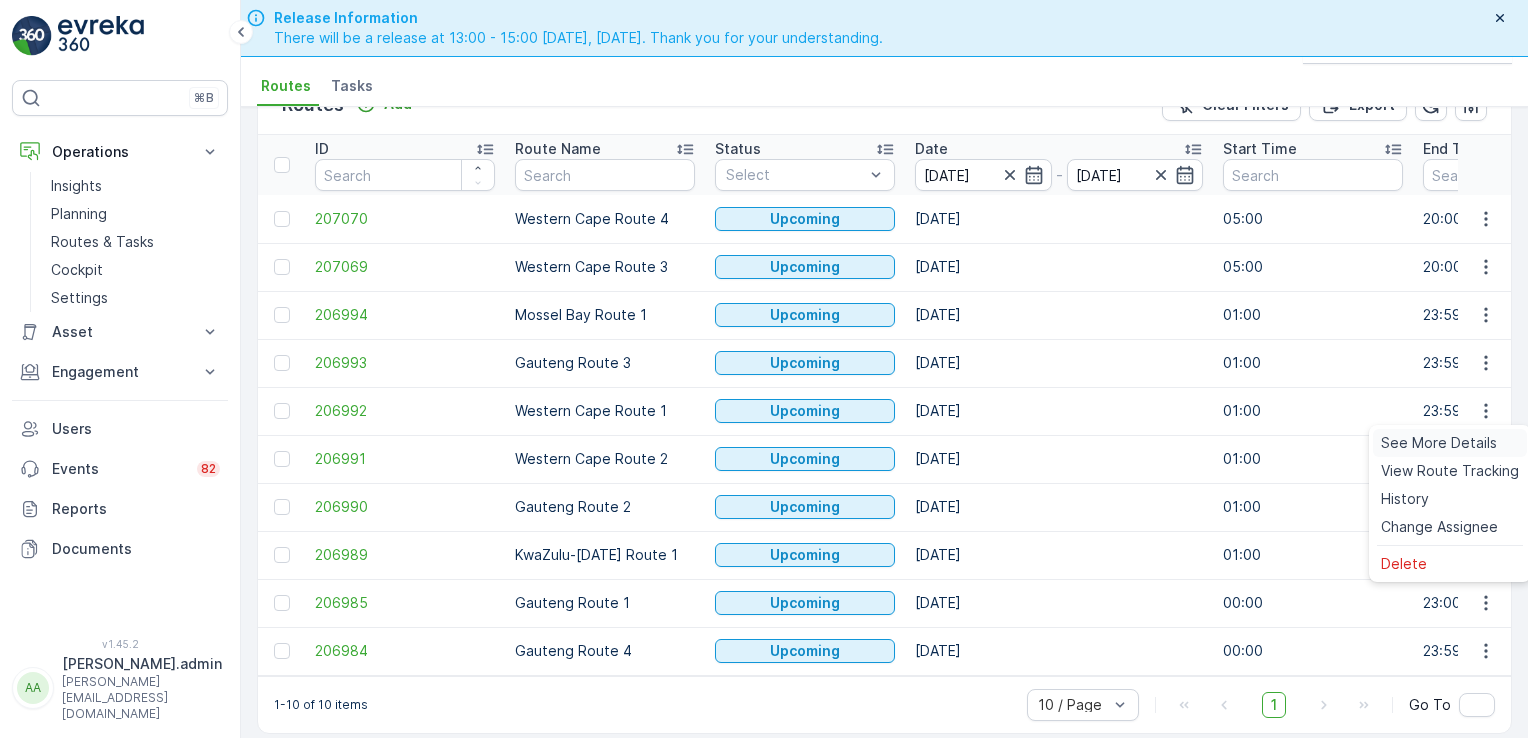 click on "See More Details" at bounding box center (1439, 443) 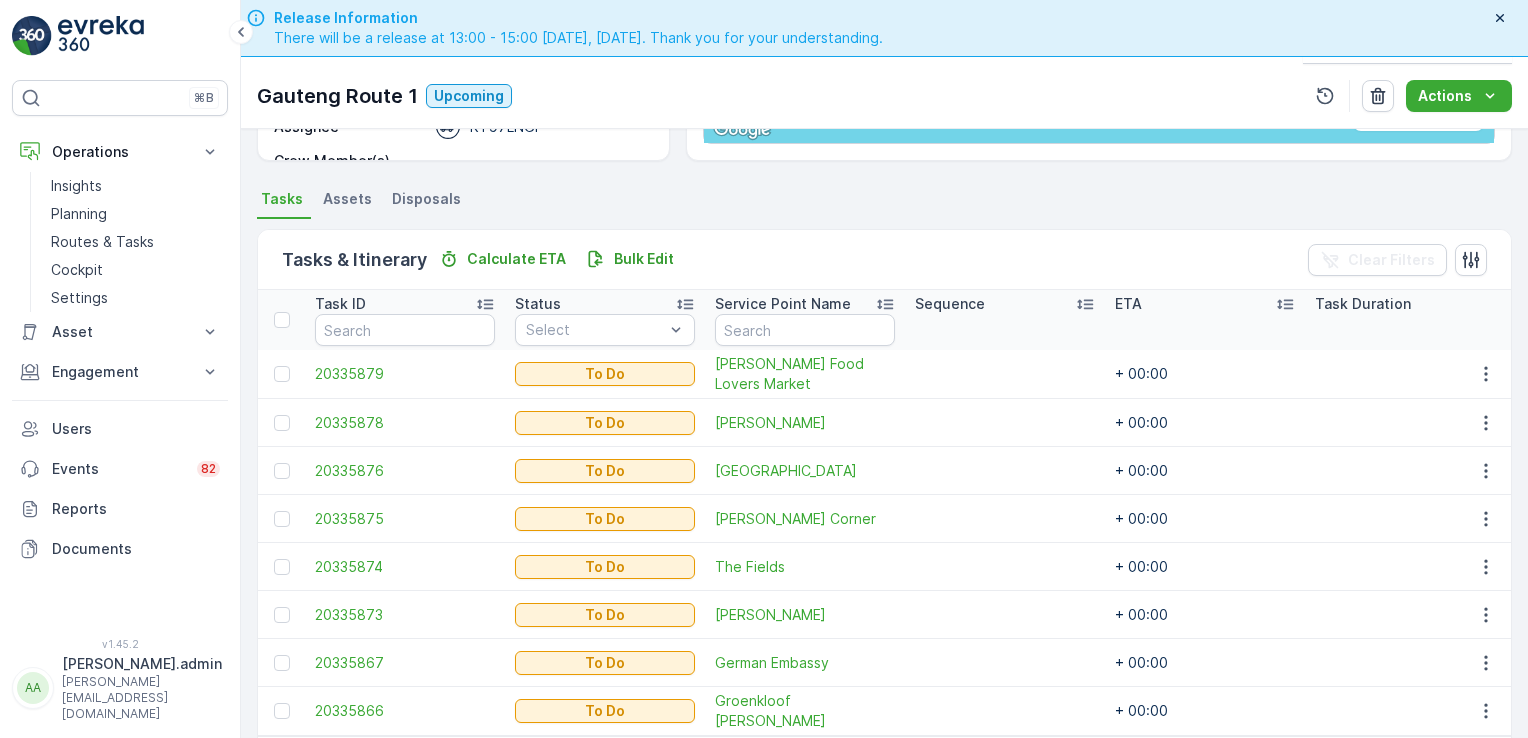 scroll, scrollTop: 460, scrollLeft: 0, axis: vertical 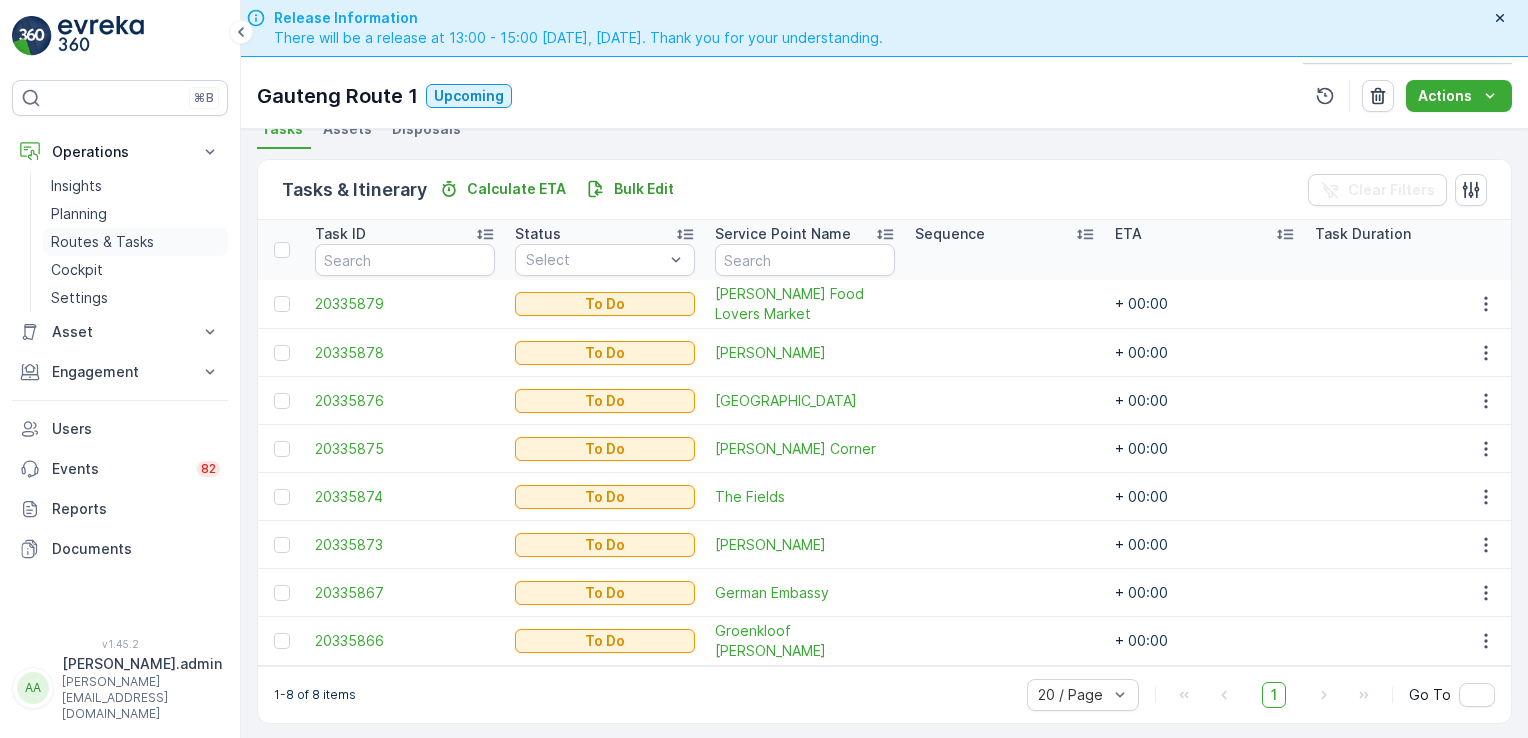 click on "Routes & Tasks" at bounding box center [102, 242] 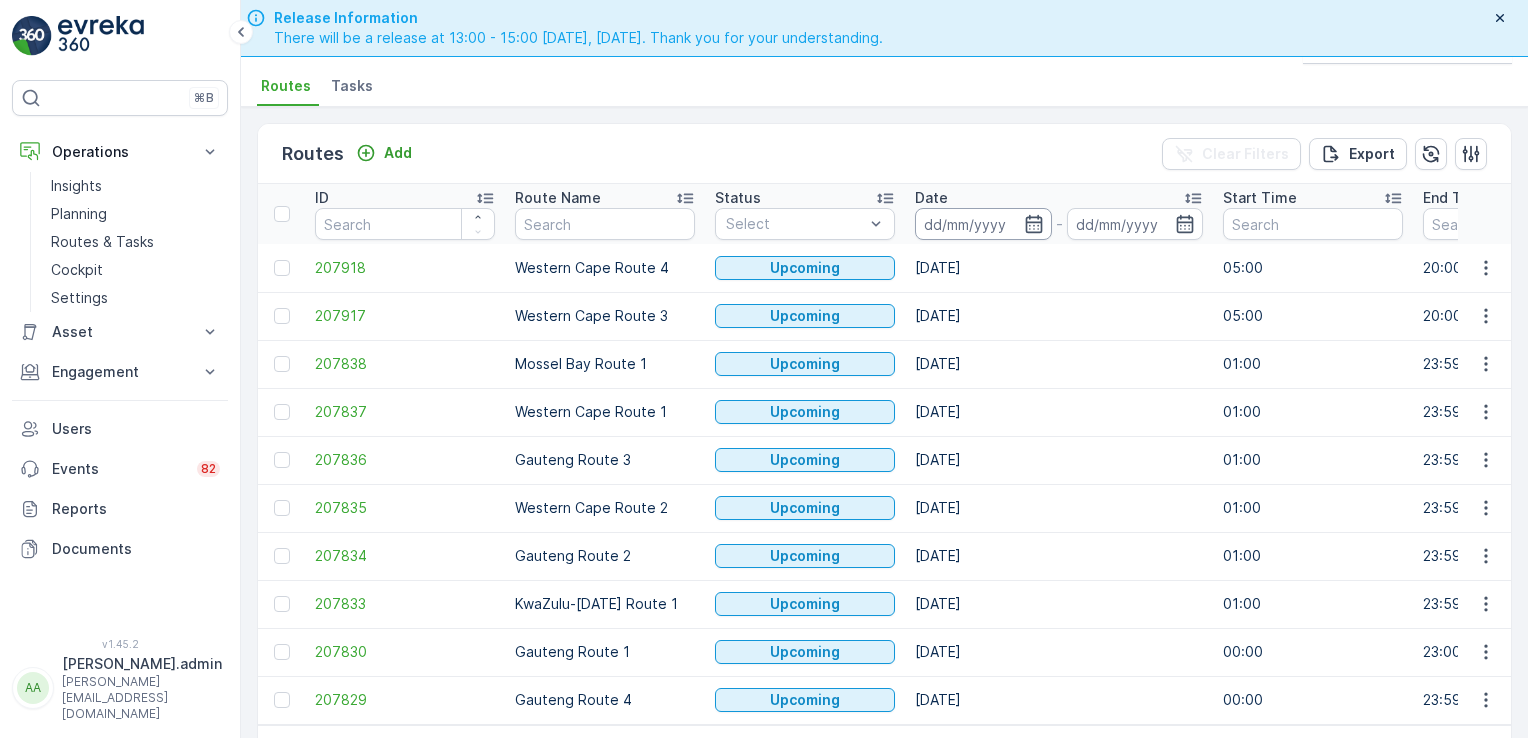 click at bounding box center (983, 224) 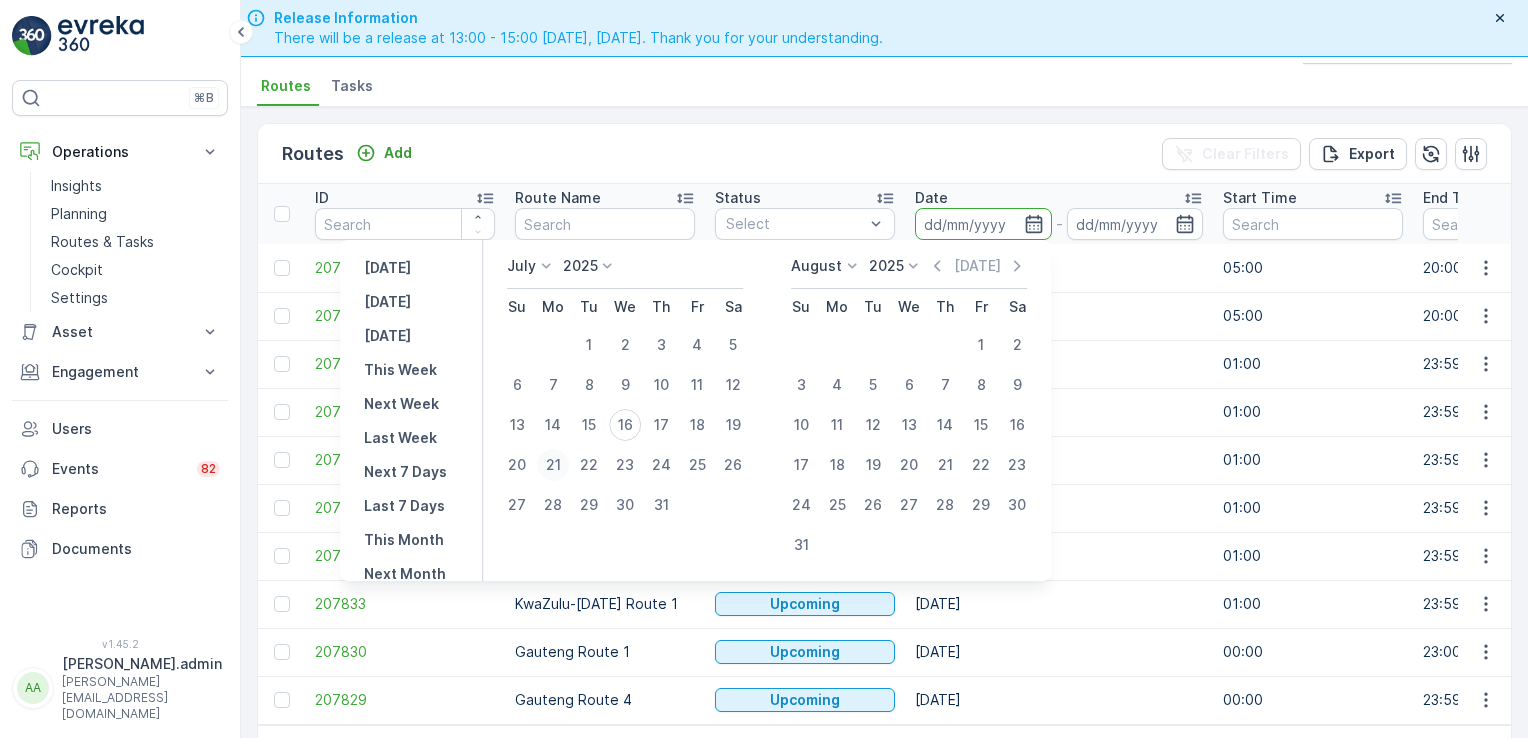 click on "21" at bounding box center [553, 465] 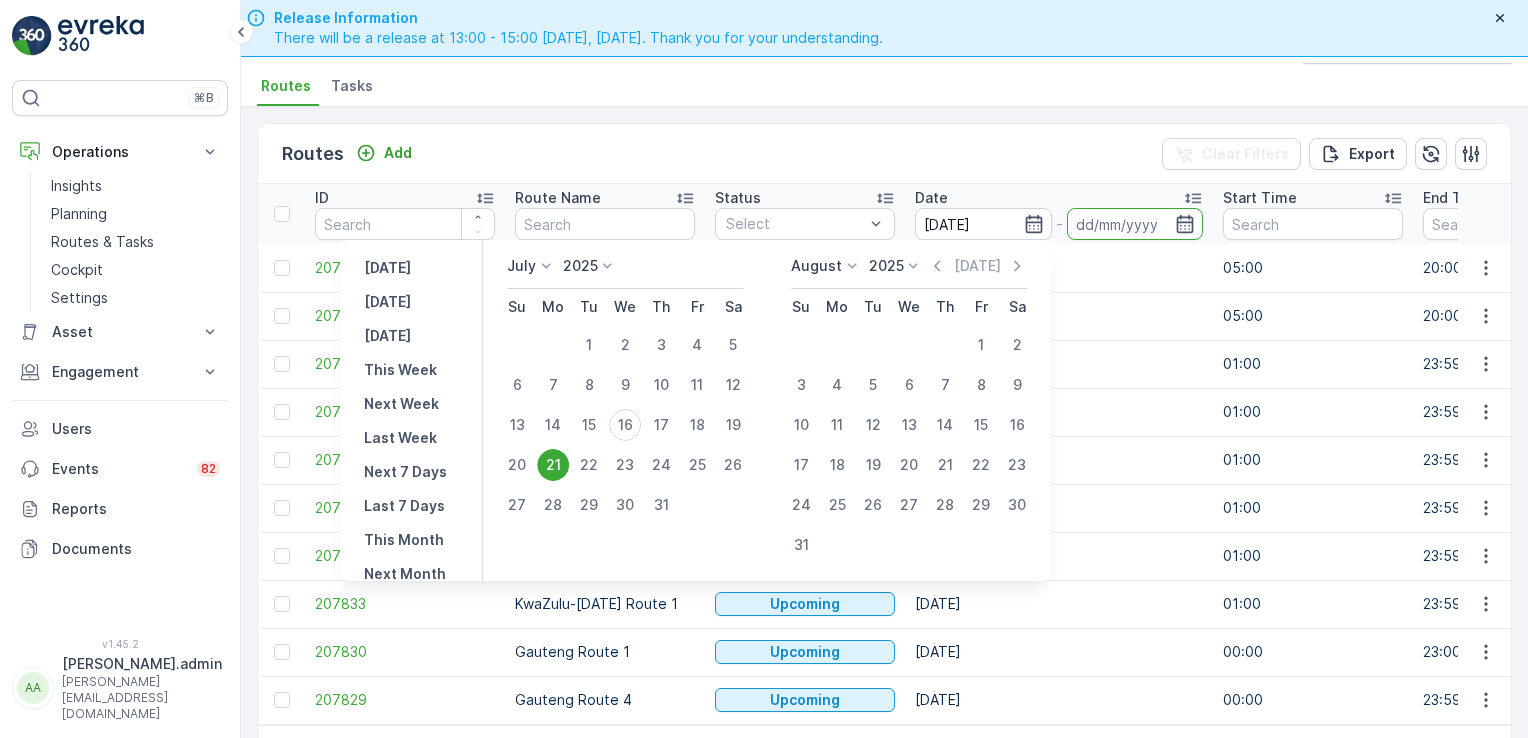 click on "21" at bounding box center (553, 465) 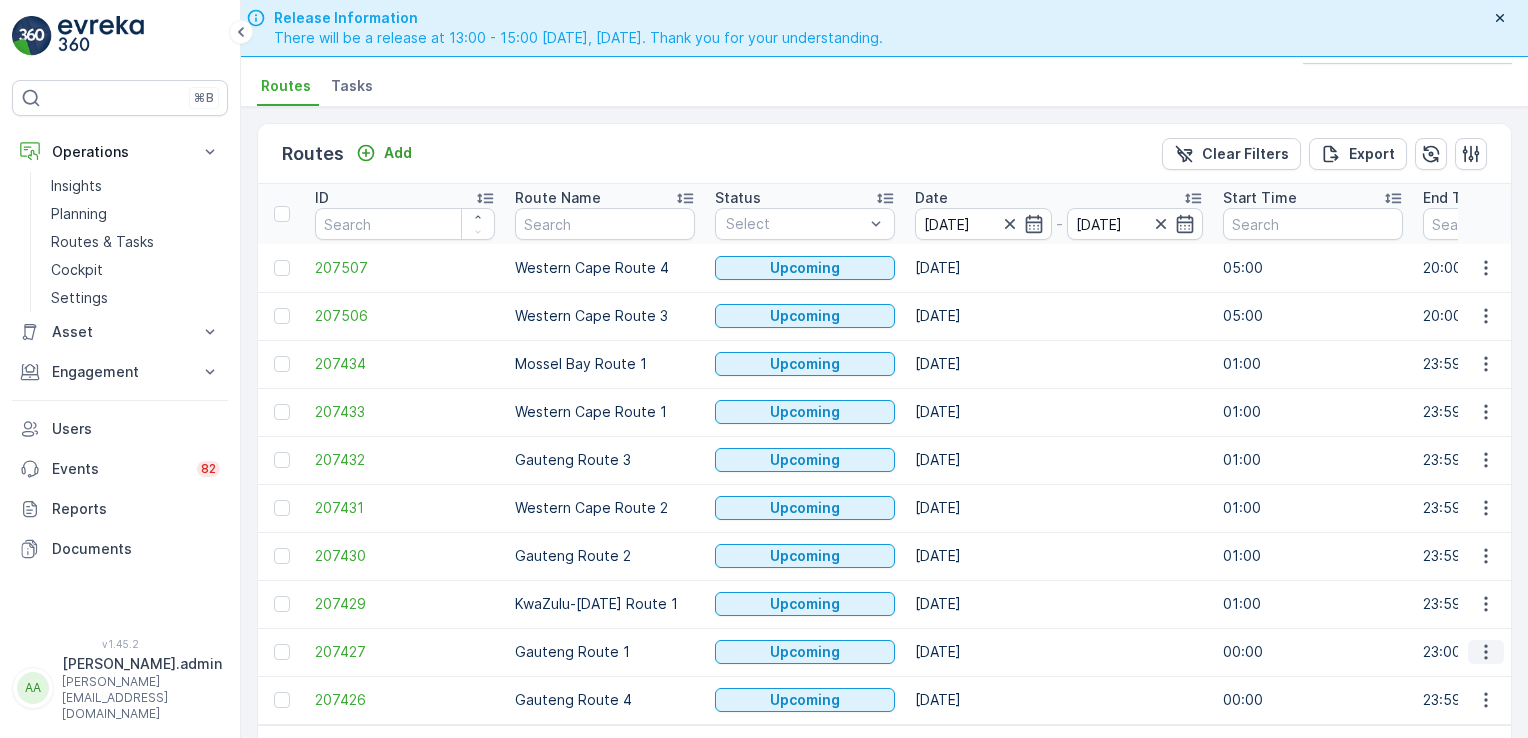 click 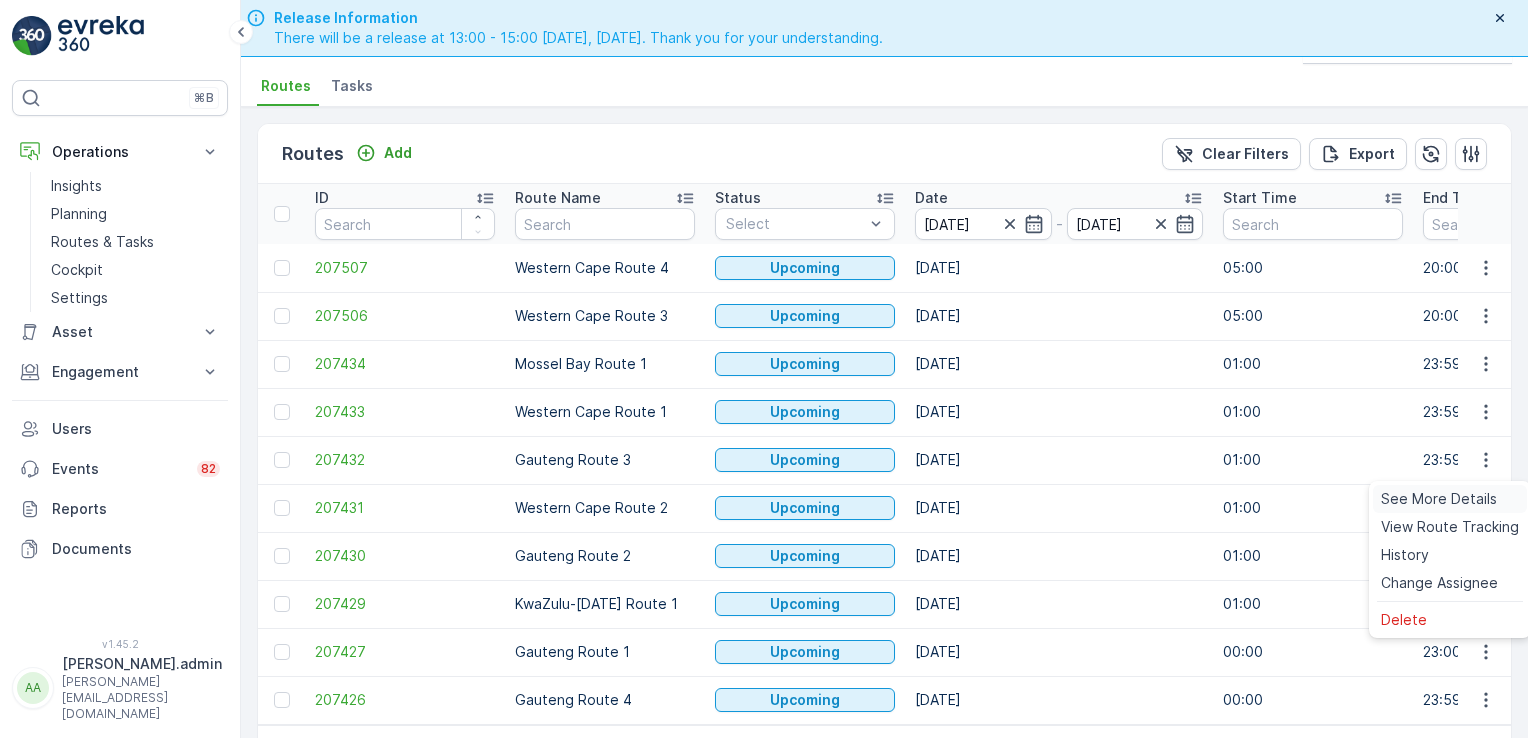 click on "See More Details" at bounding box center [1439, 499] 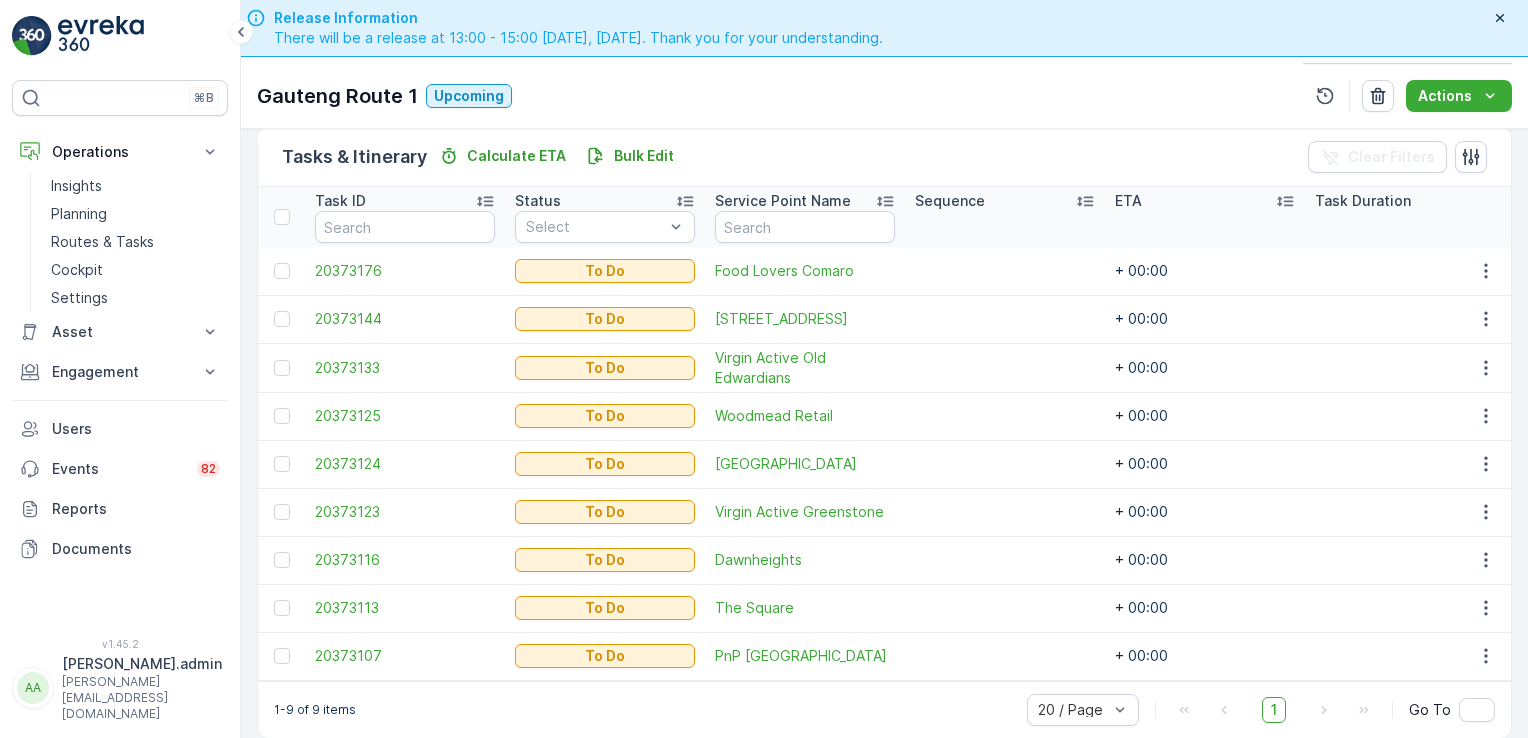 scroll, scrollTop: 508, scrollLeft: 0, axis: vertical 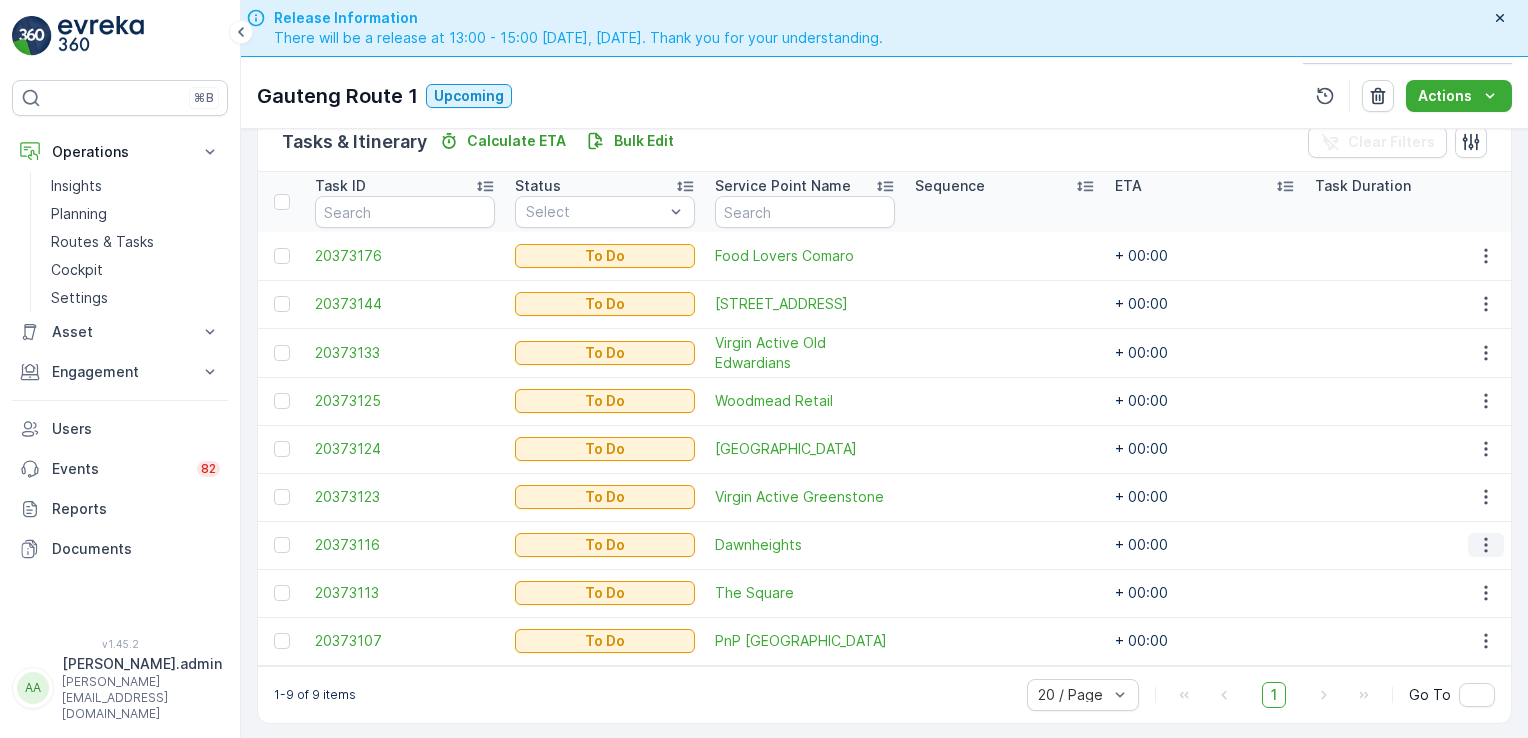 click 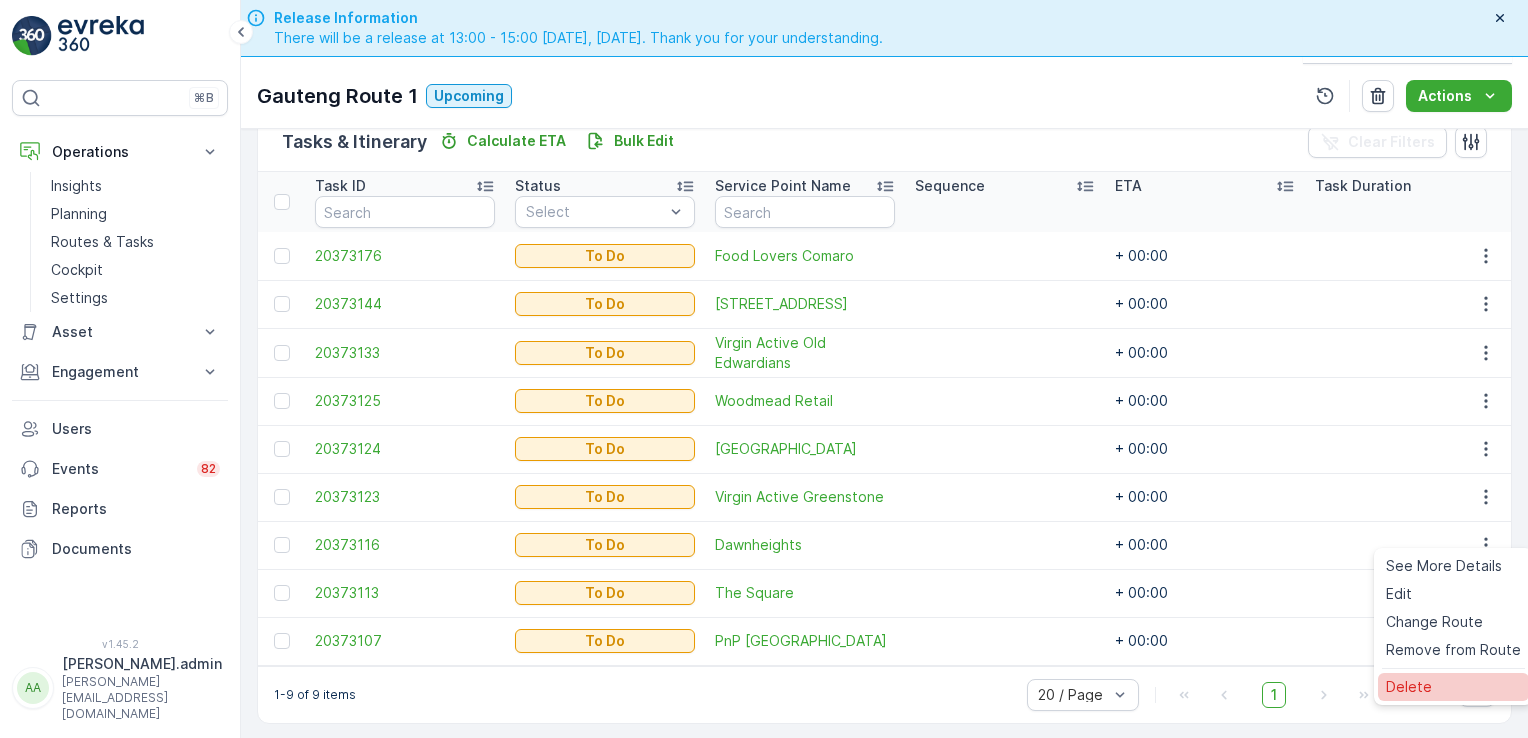 click on "Delete" at bounding box center (1453, 687) 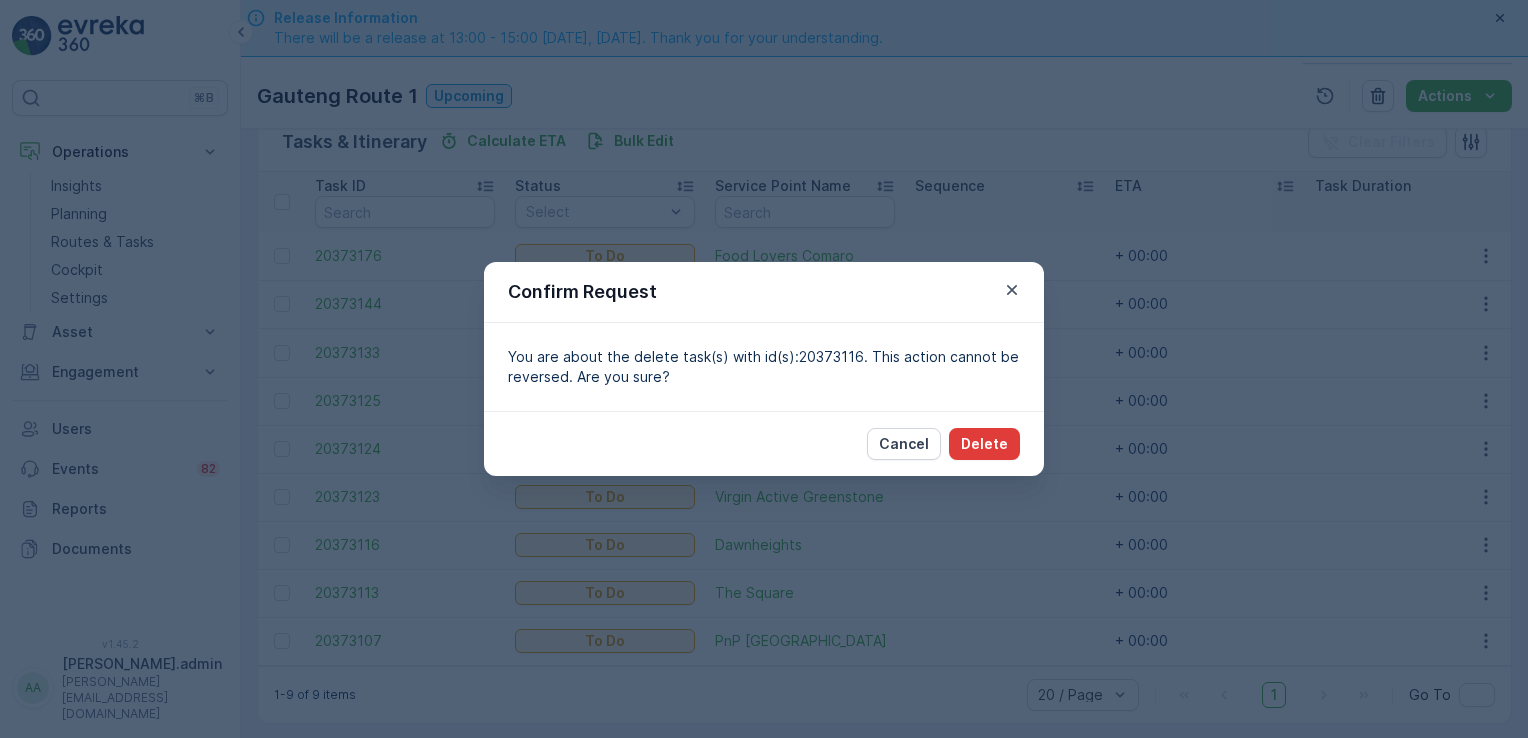 click on "Delete" at bounding box center (984, 444) 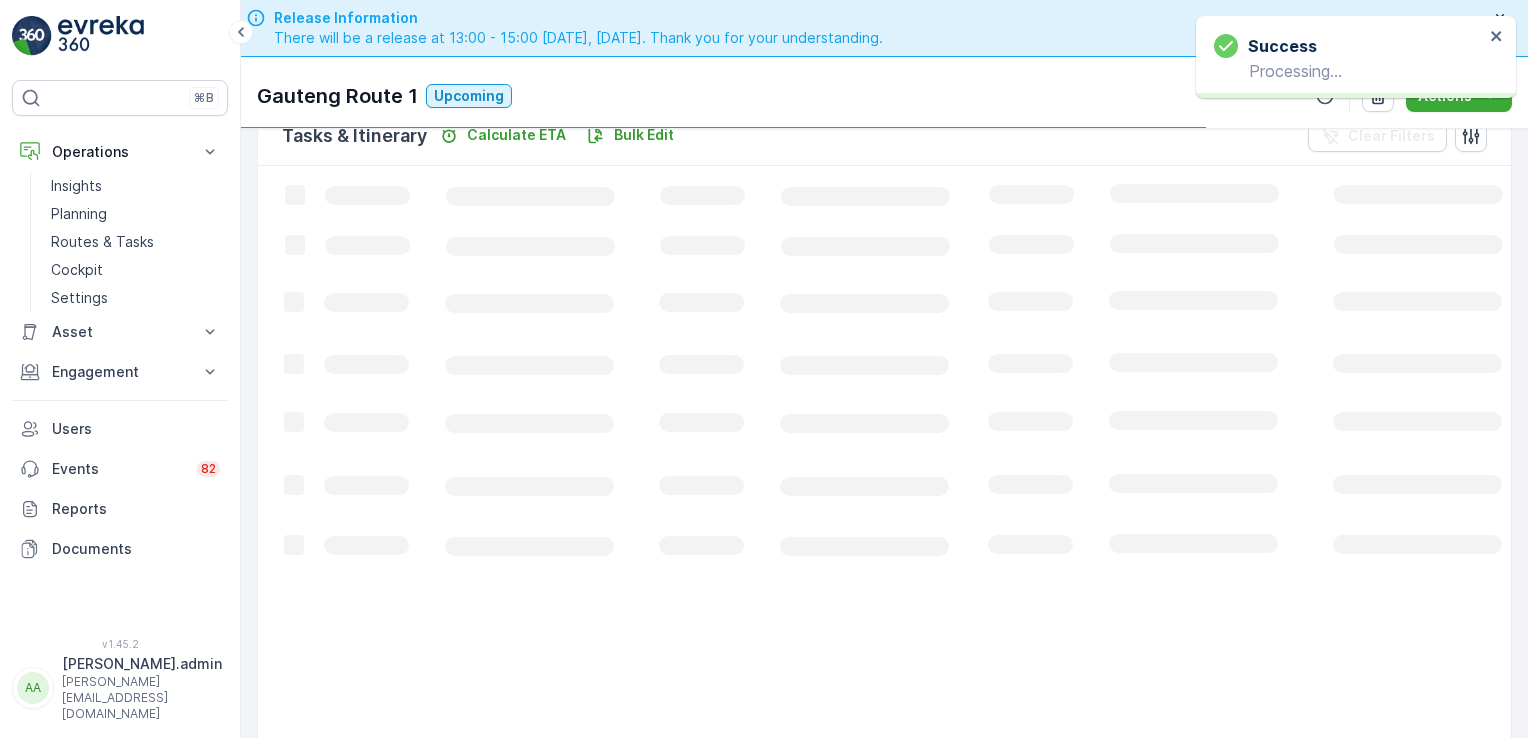 scroll, scrollTop: 460, scrollLeft: 0, axis: vertical 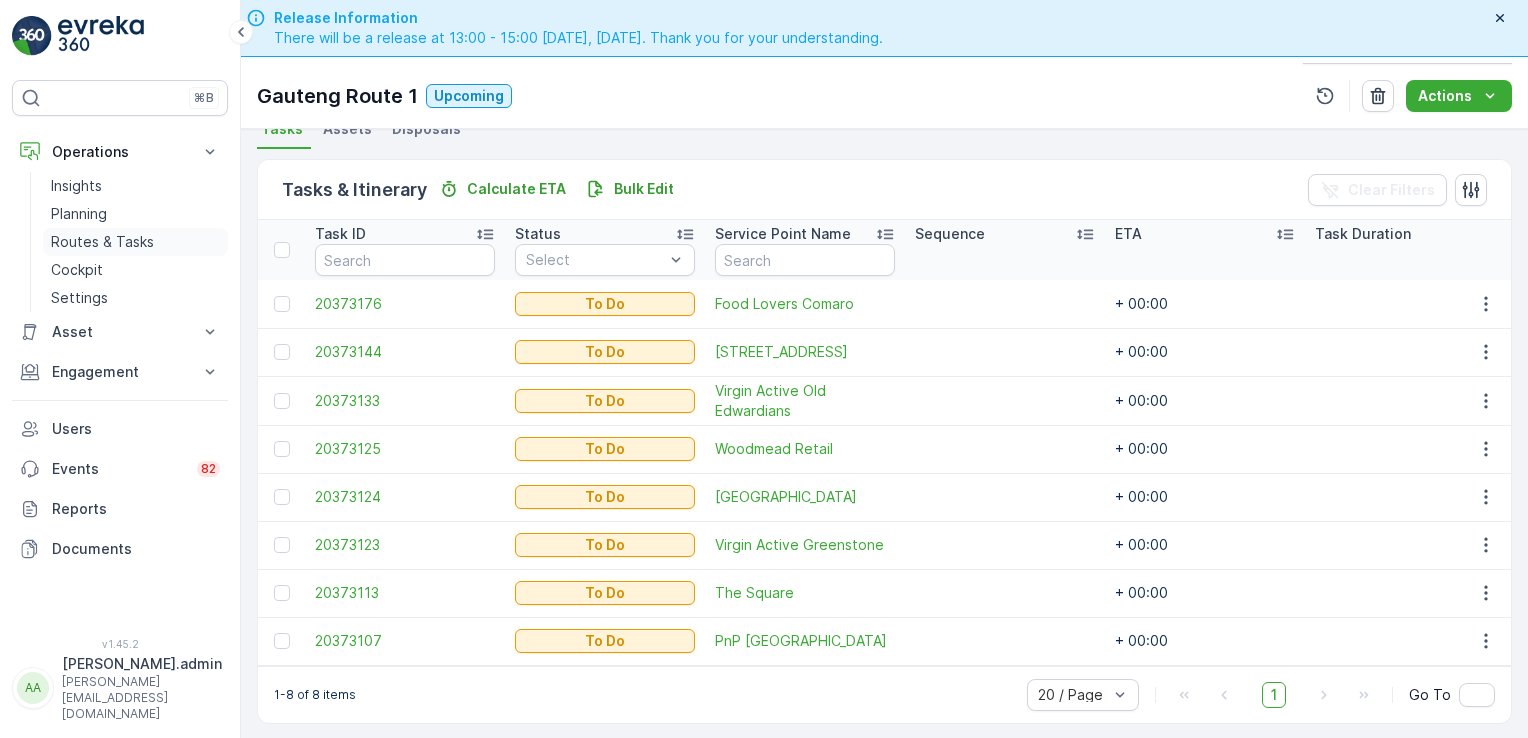 click on "Routes & Tasks" at bounding box center (102, 242) 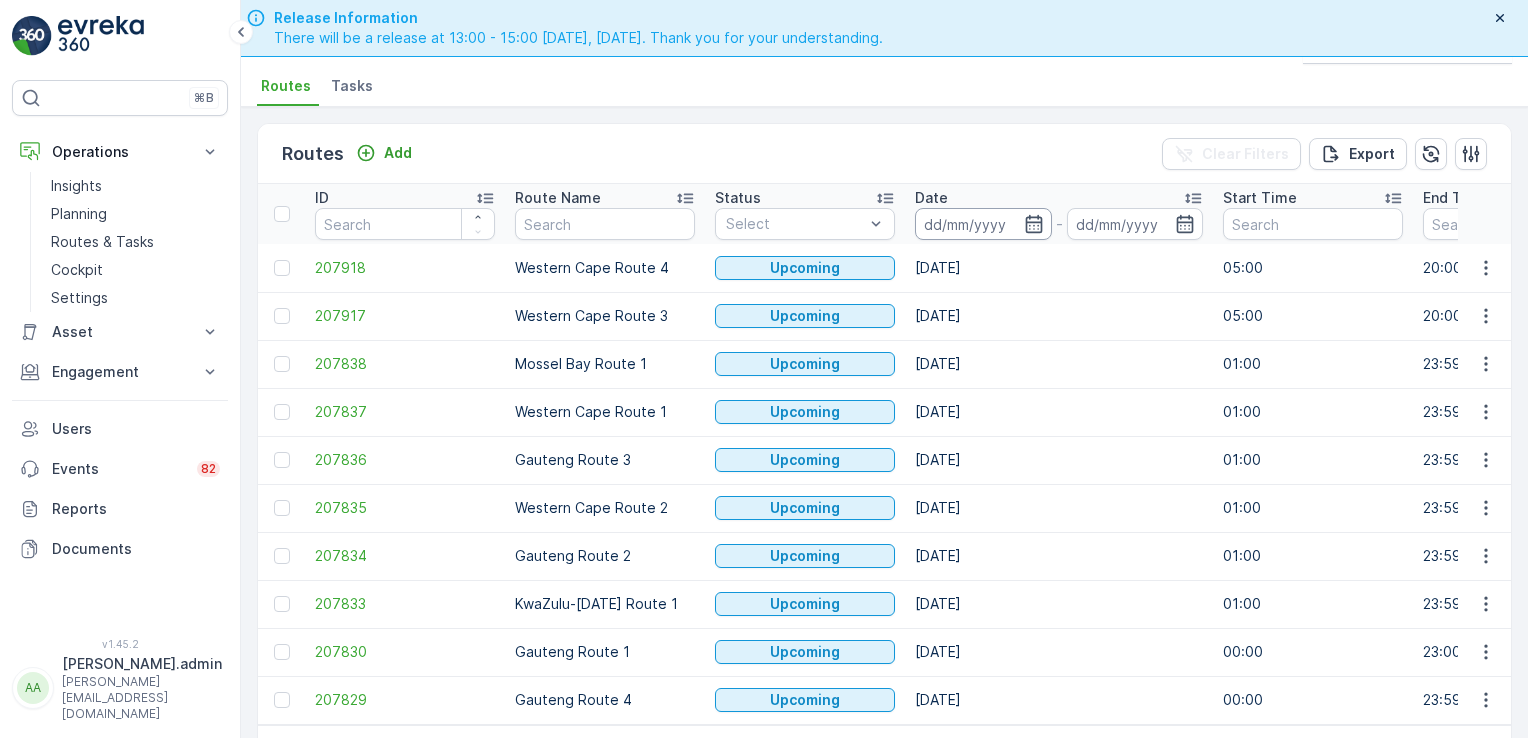 click at bounding box center [983, 224] 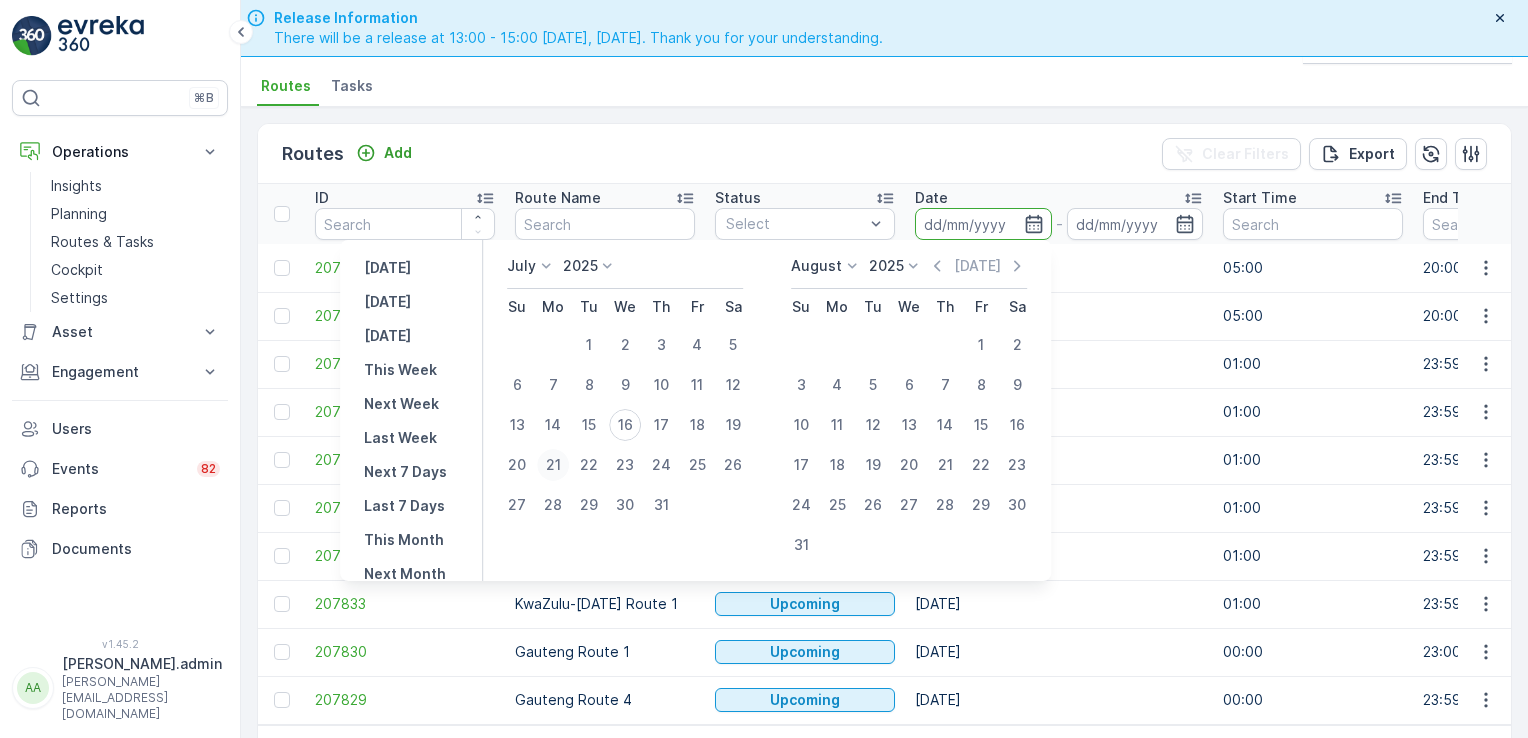 click on "21" at bounding box center [553, 465] 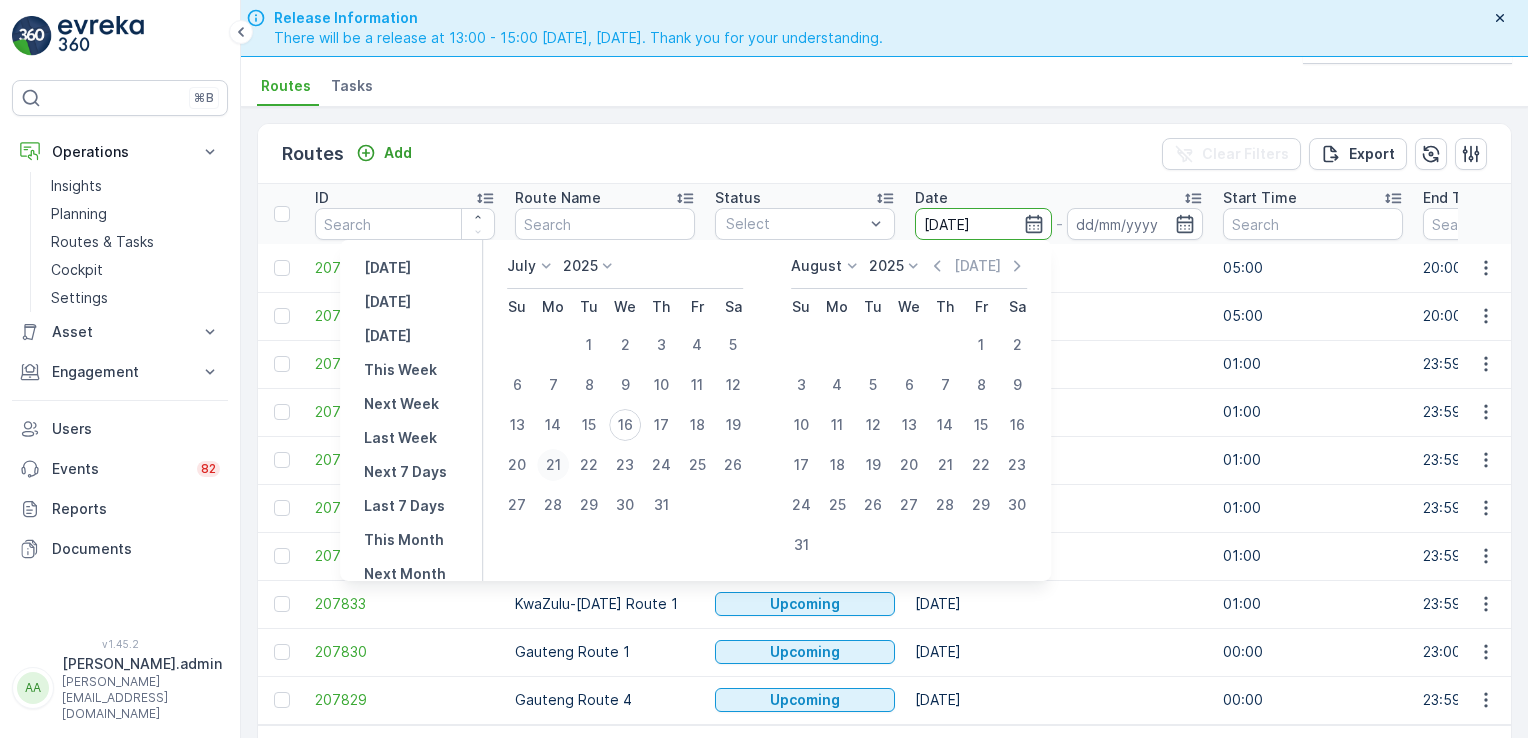 click on "21" at bounding box center (553, 465) 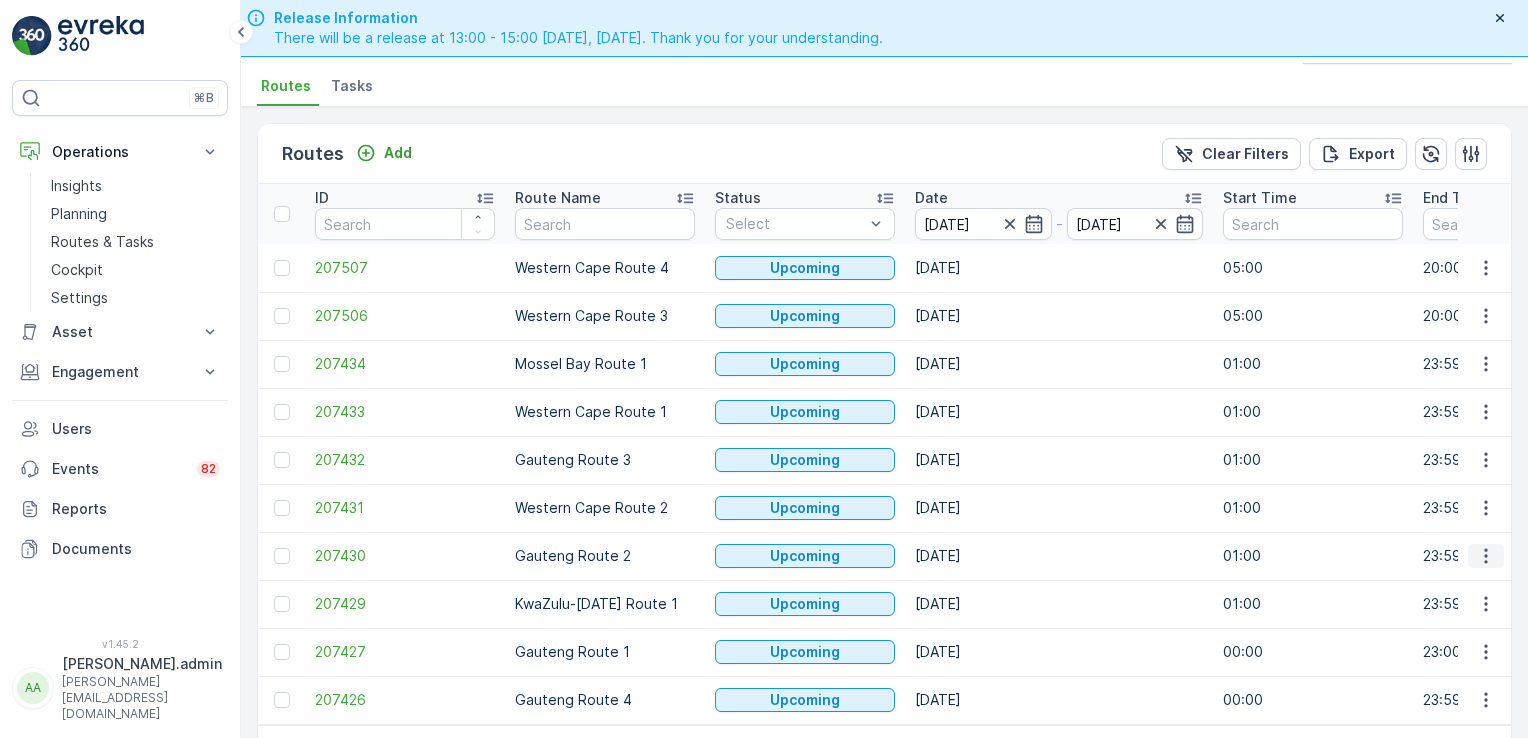 click 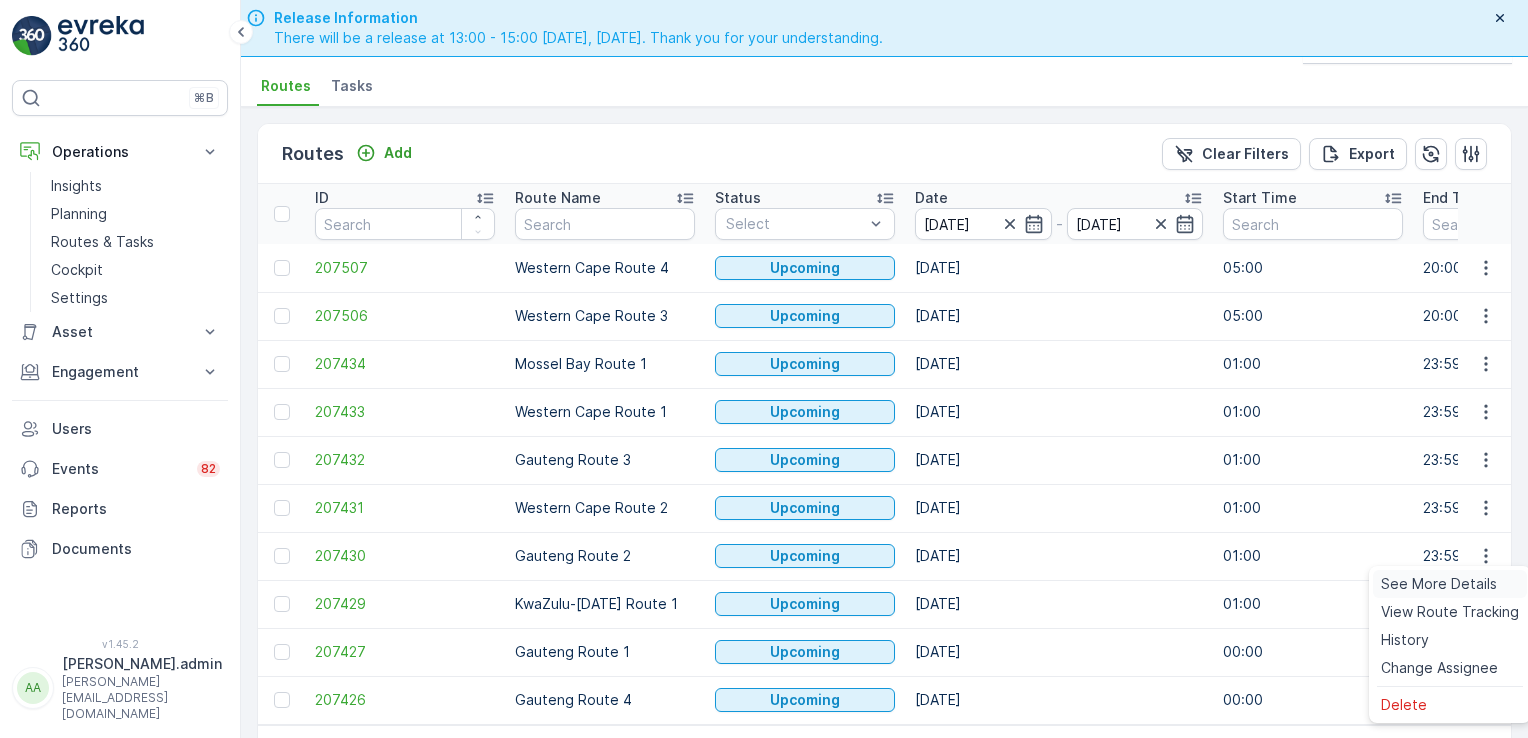 click on "See More Details" at bounding box center [1439, 584] 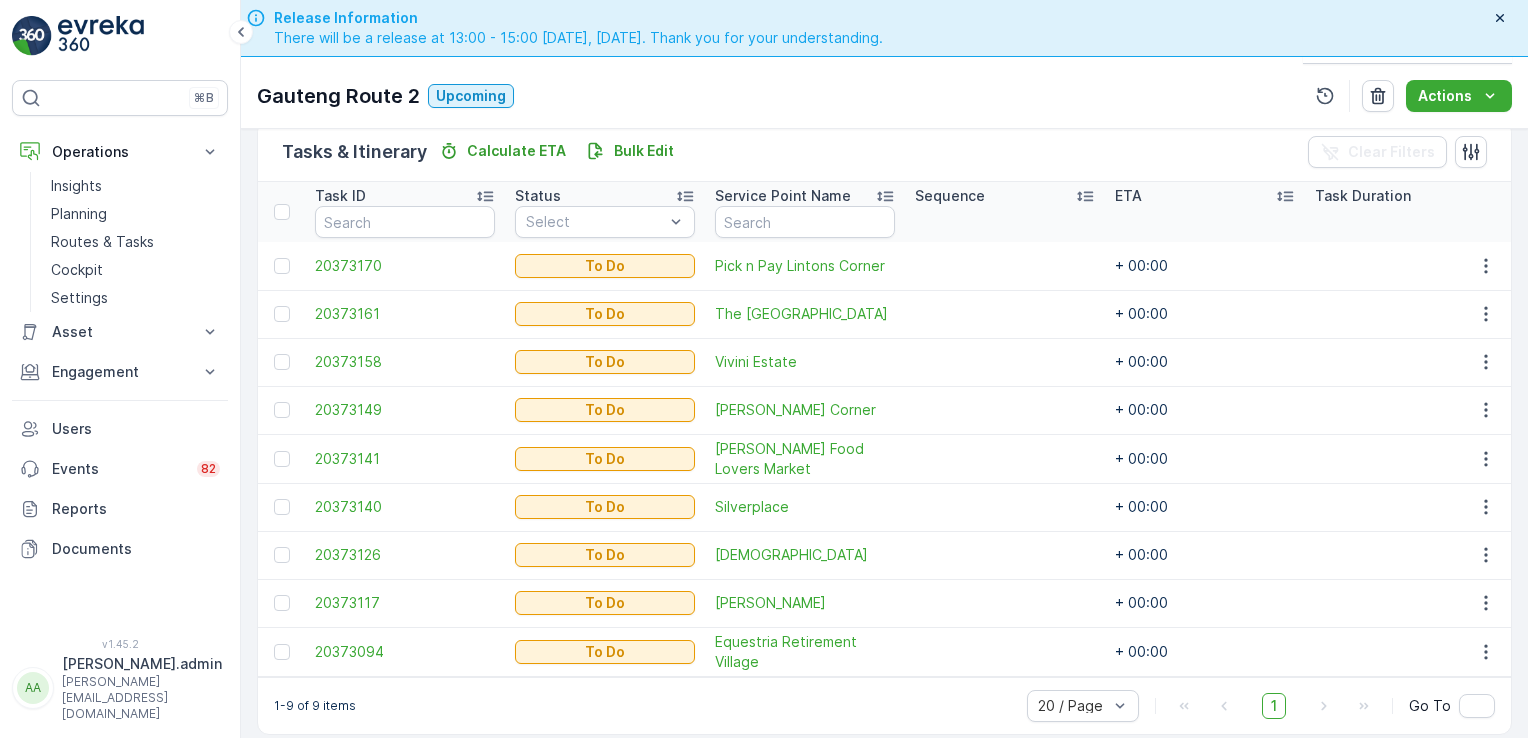 scroll, scrollTop: 509, scrollLeft: 0, axis: vertical 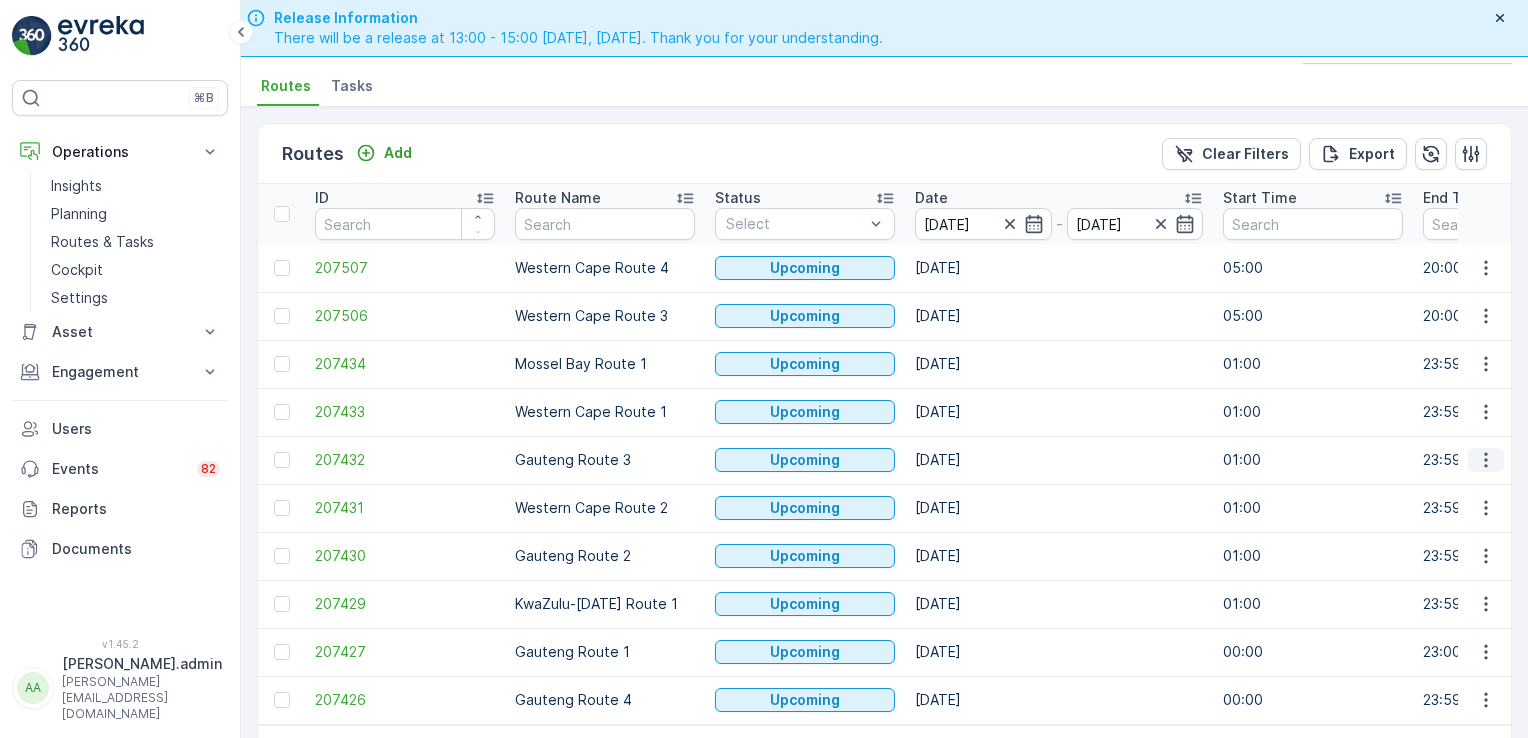 click 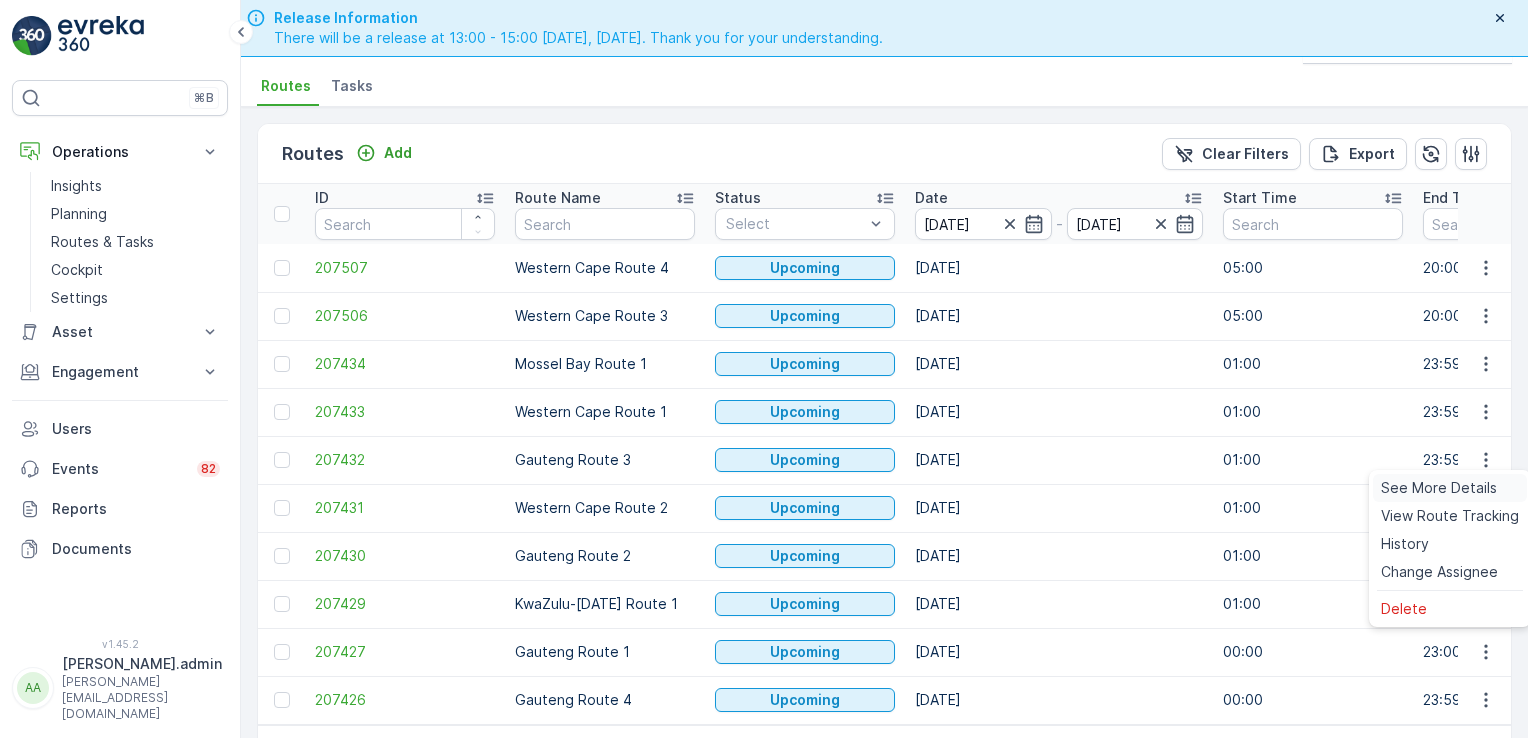 click on "See More Details" at bounding box center [1439, 488] 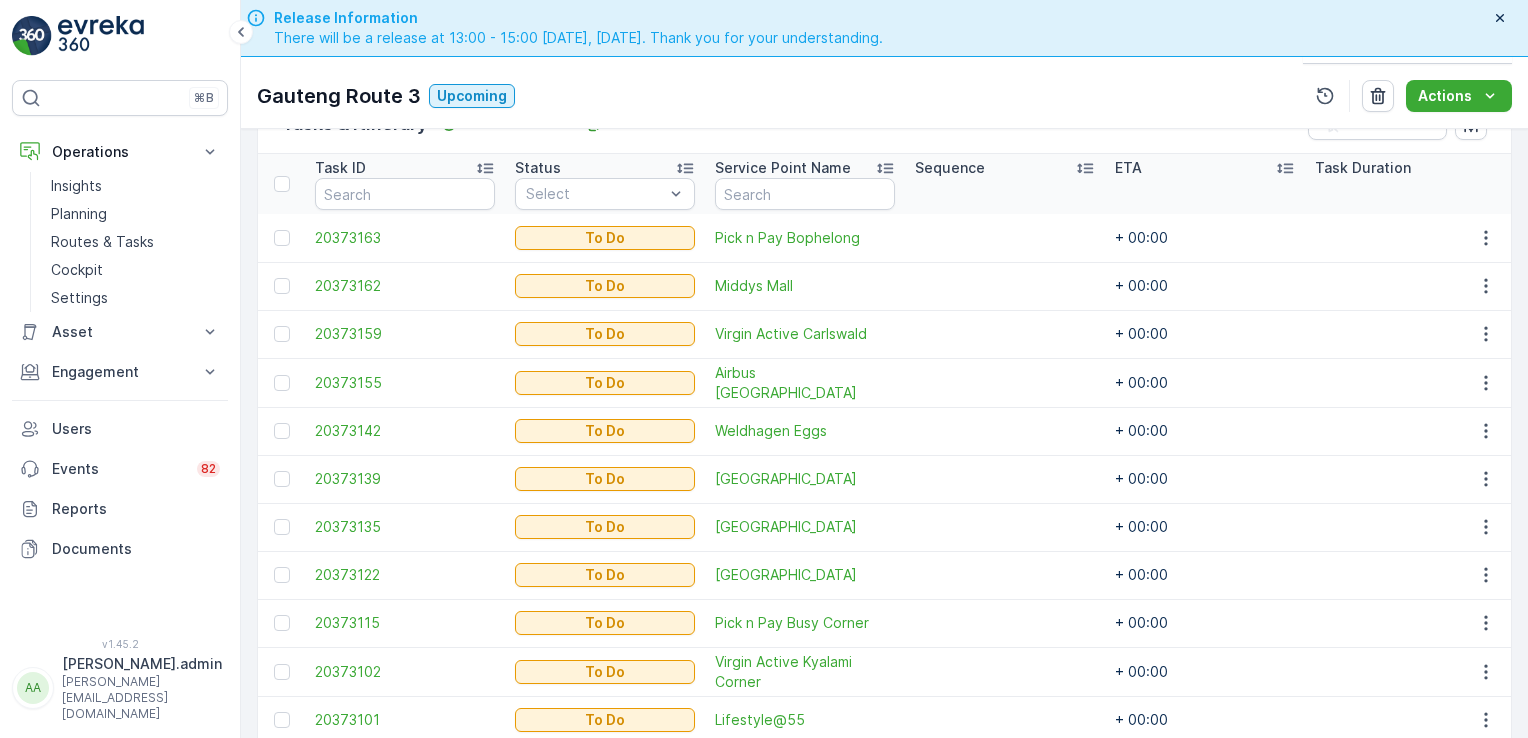 scroll, scrollTop: 525, scrollLeft: 0, axis: vertical 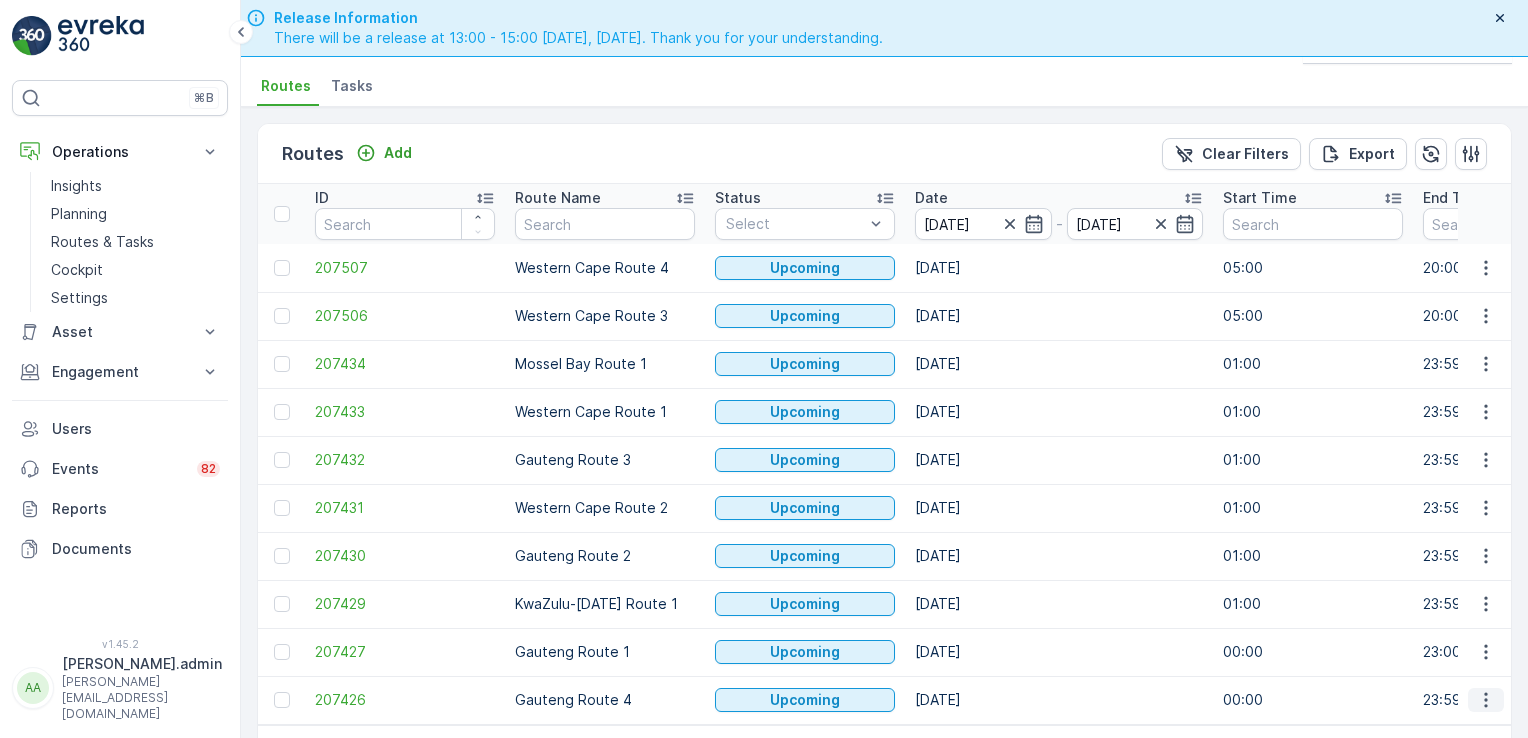 click 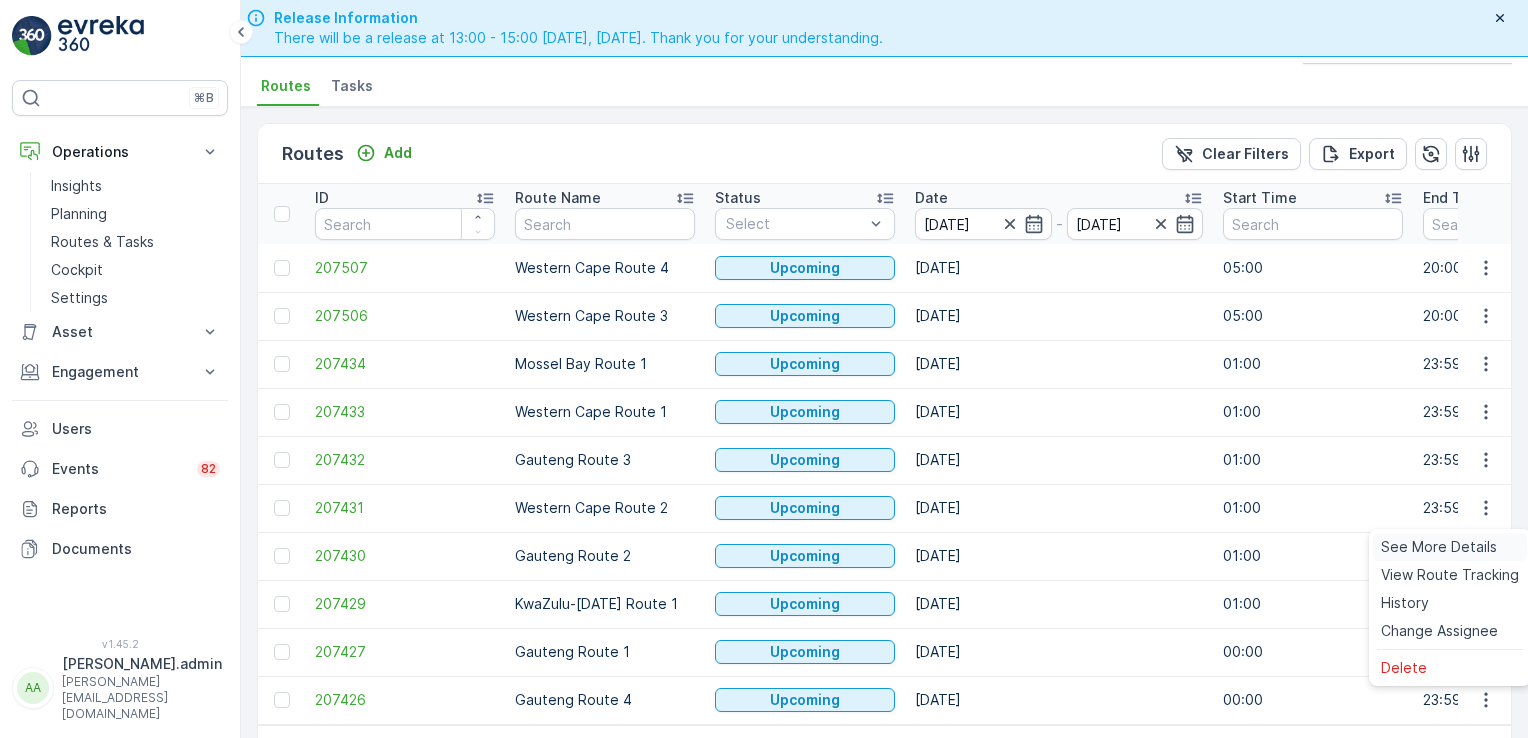 click on "See More Details" at bounding box center [1439, 547] 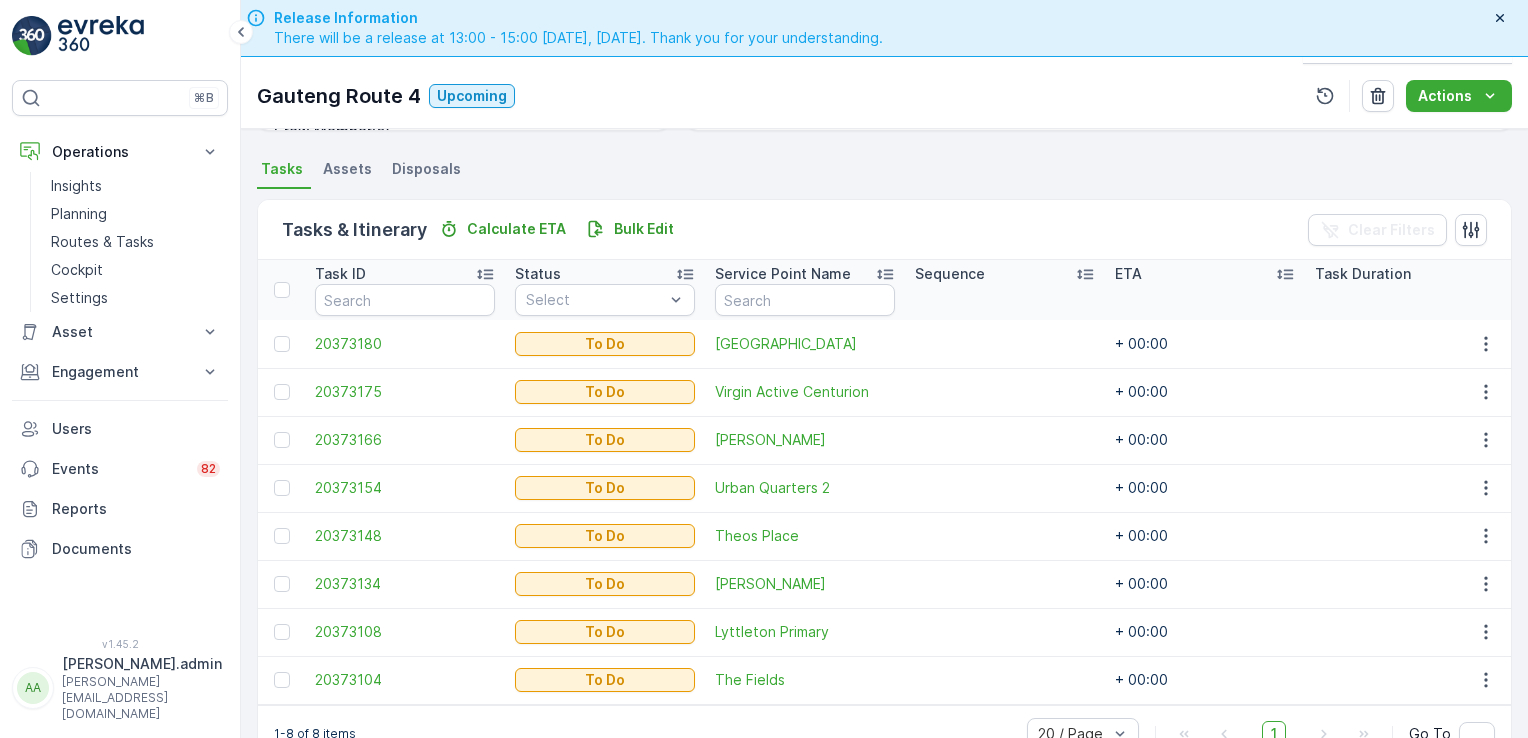 scroll, scrollTop: 460, scrollLeft: 0, axis: vertical 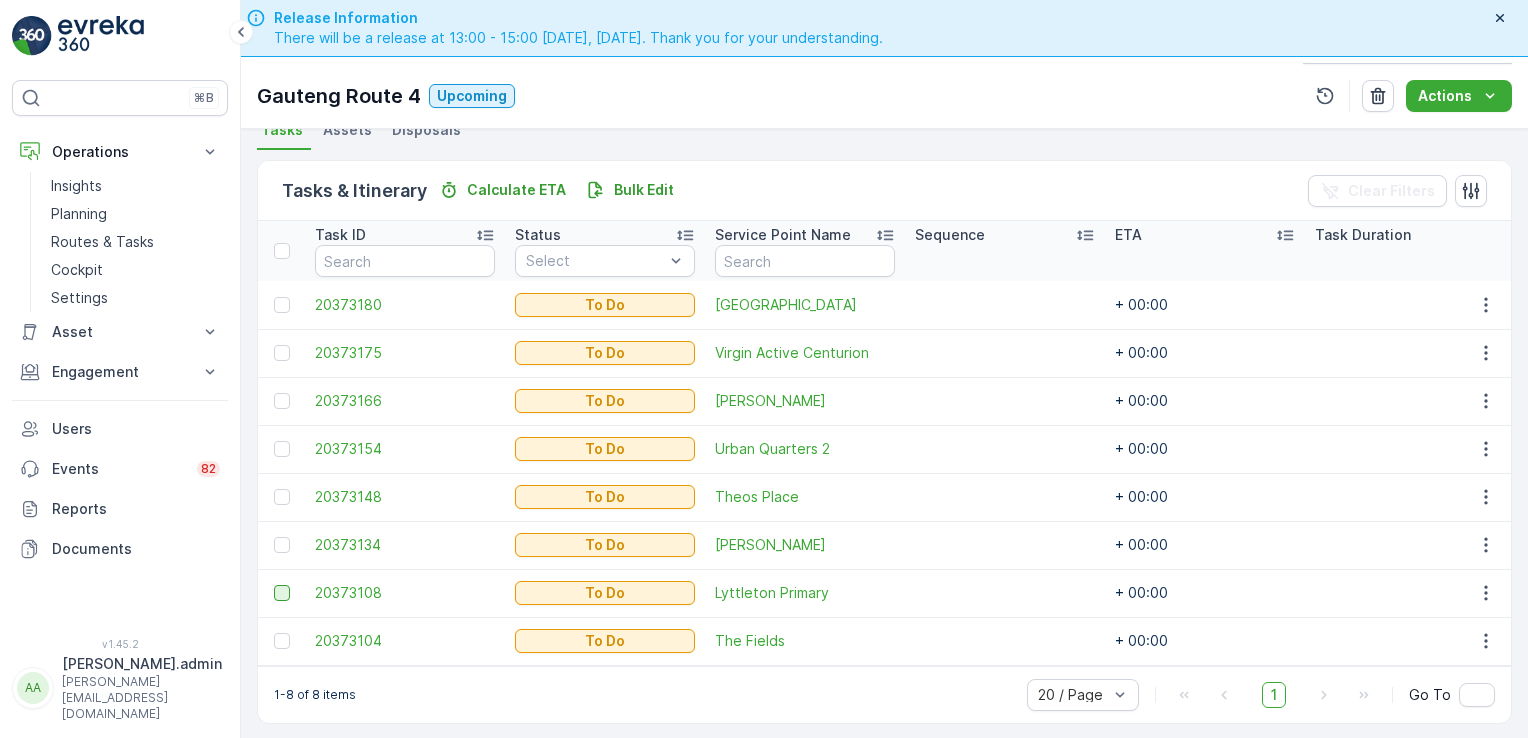 click at bounding box center [282, 593] 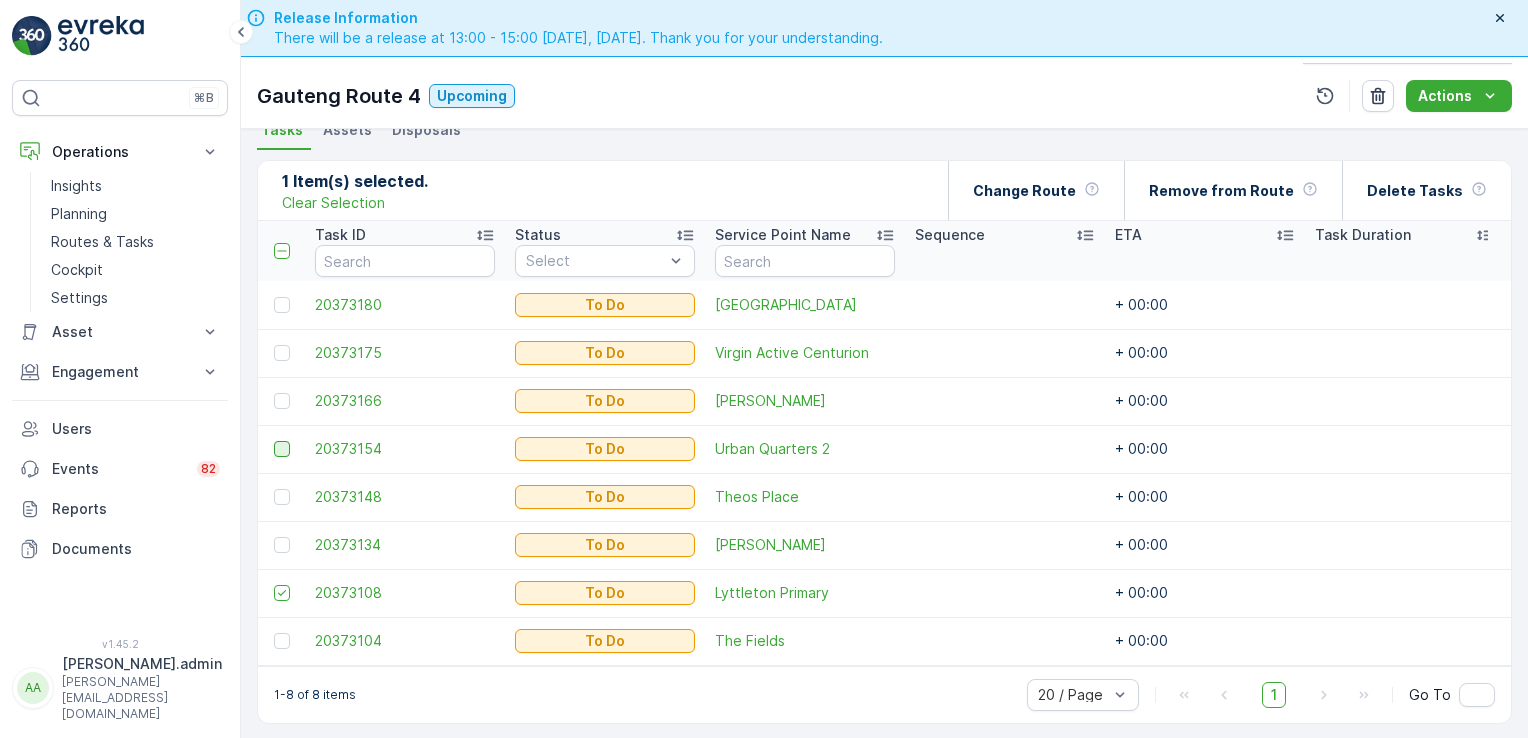 click at bounding box center (282, 449) 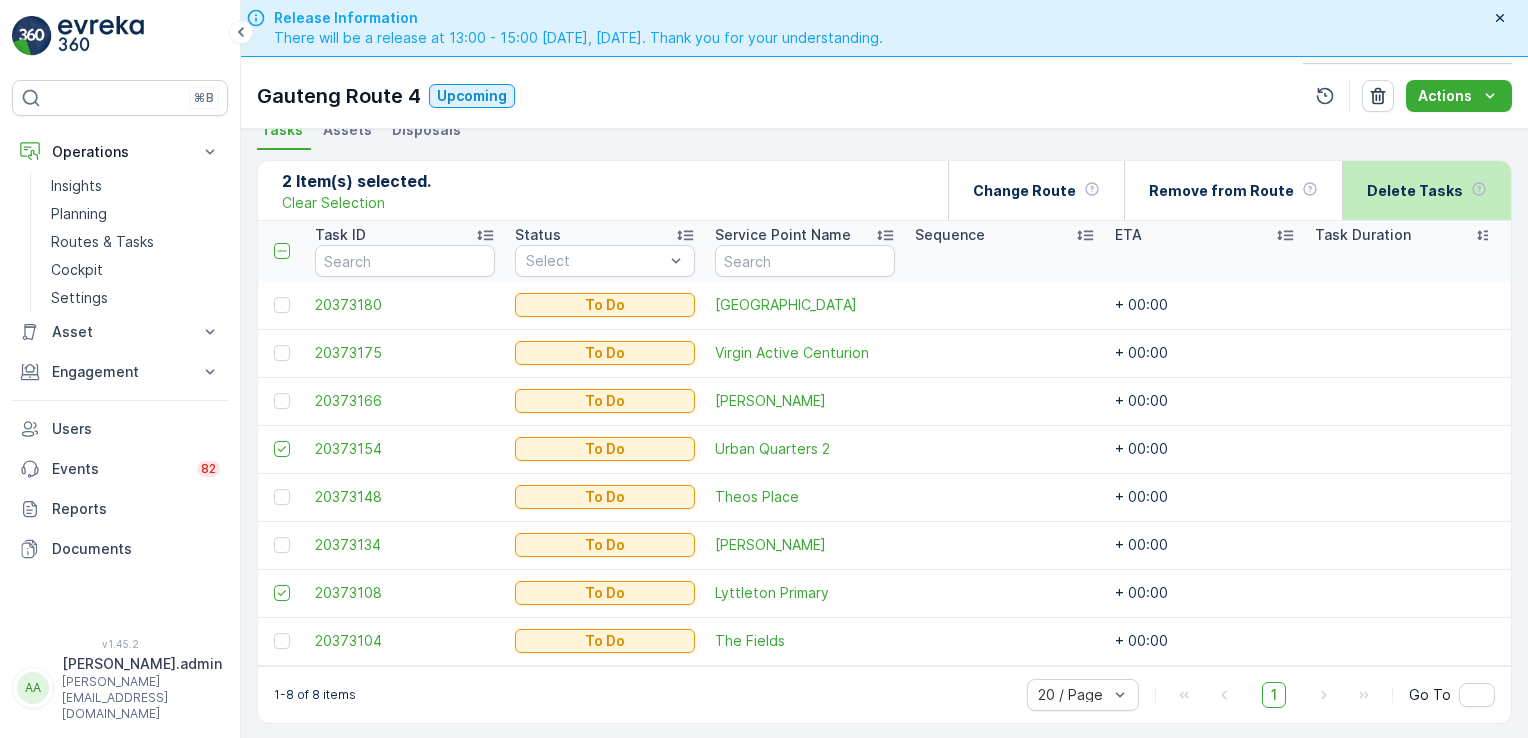 click on "Delete Tasks" at bounding box center (1415, 191) 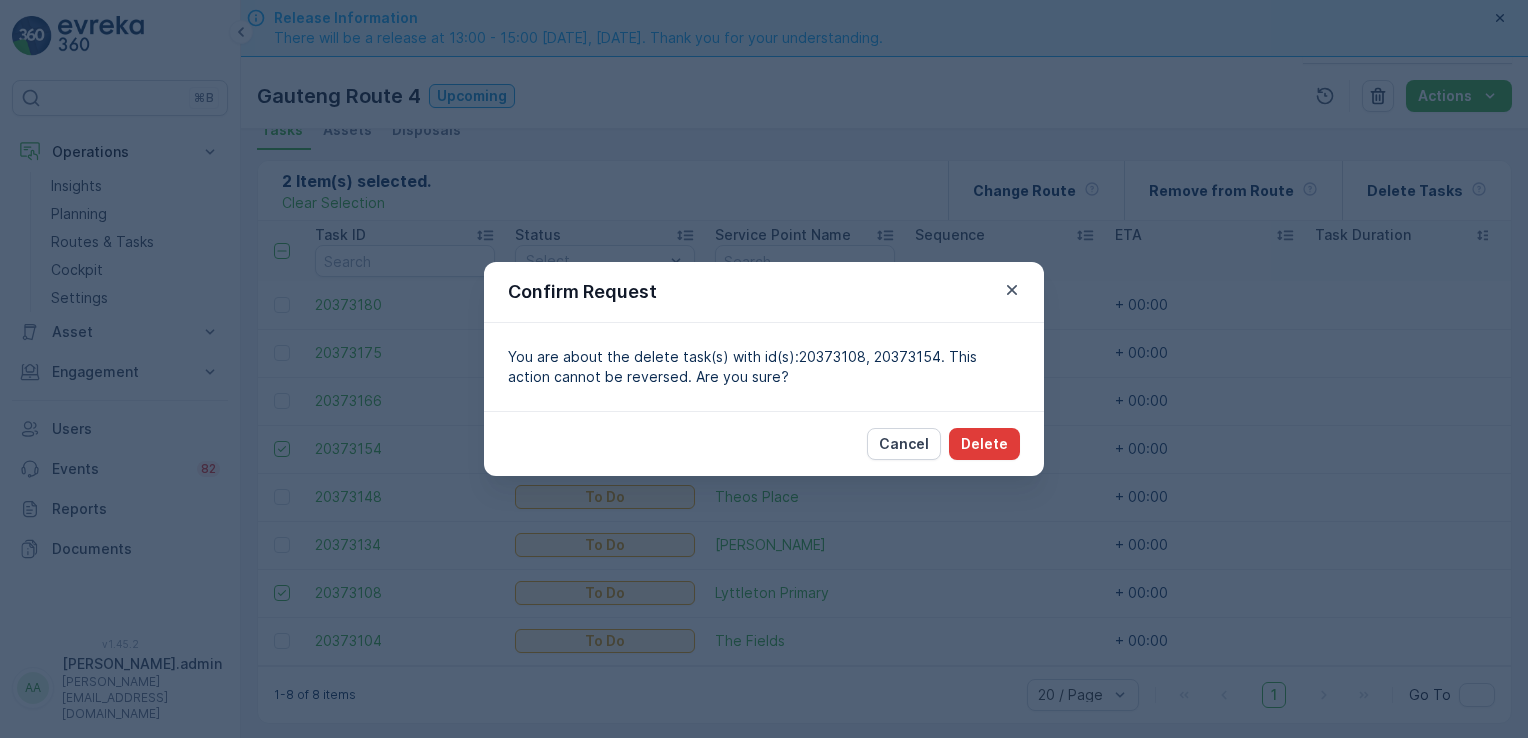 click on "Delete" at bounding box center (984, 444) 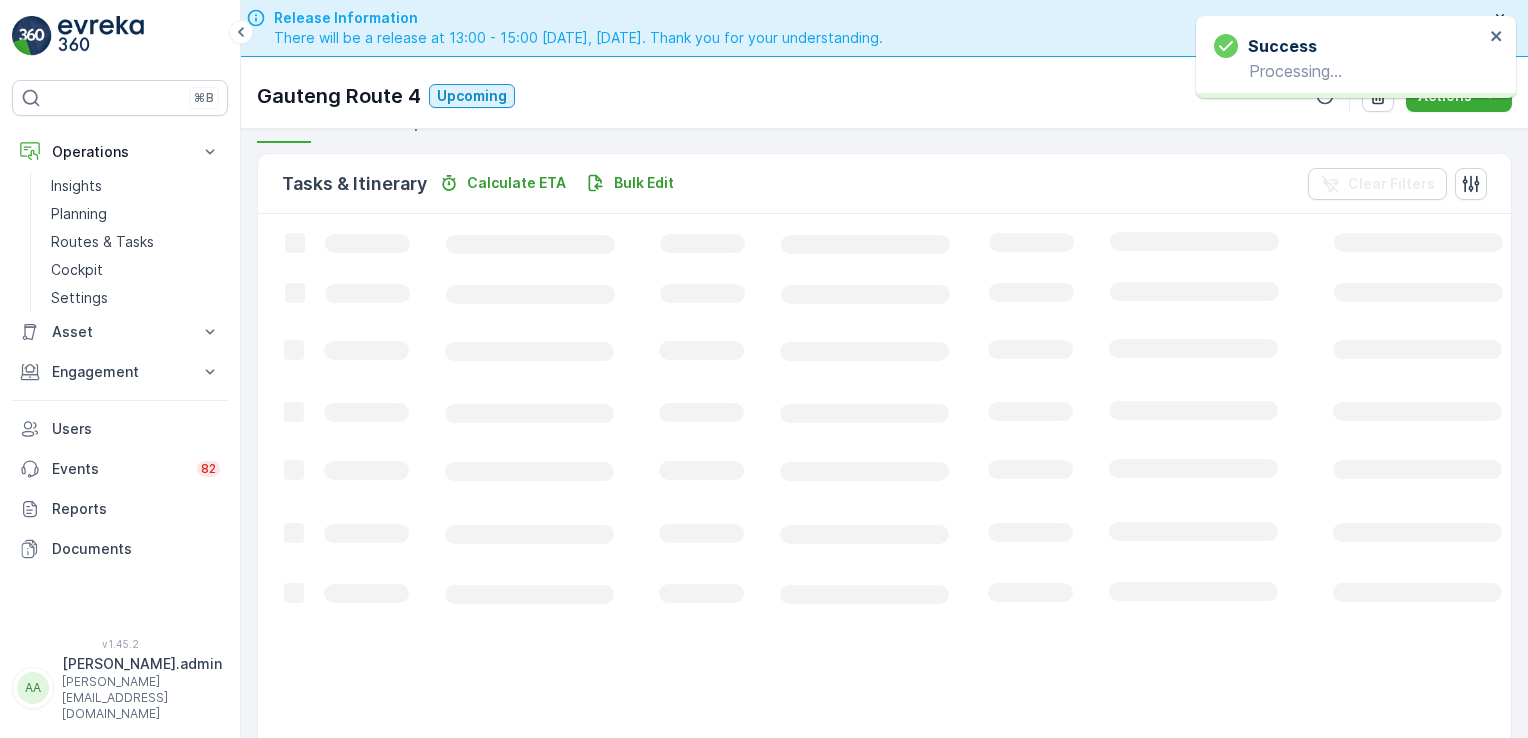 scroll, scrollTop: 364, scrollLeft: 0, axis: vertical 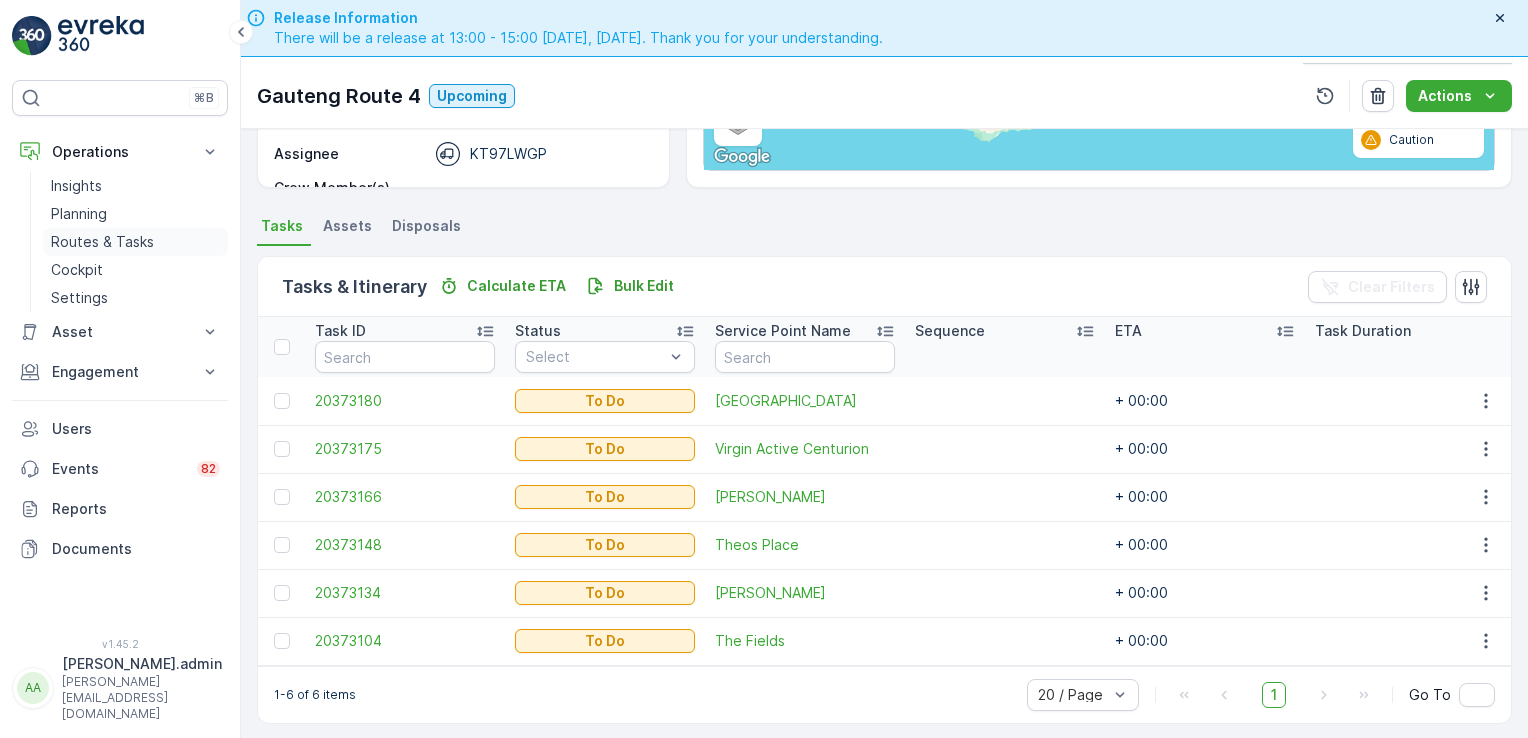 click on "Routes & Tasks" at bounding box center [102, 242] 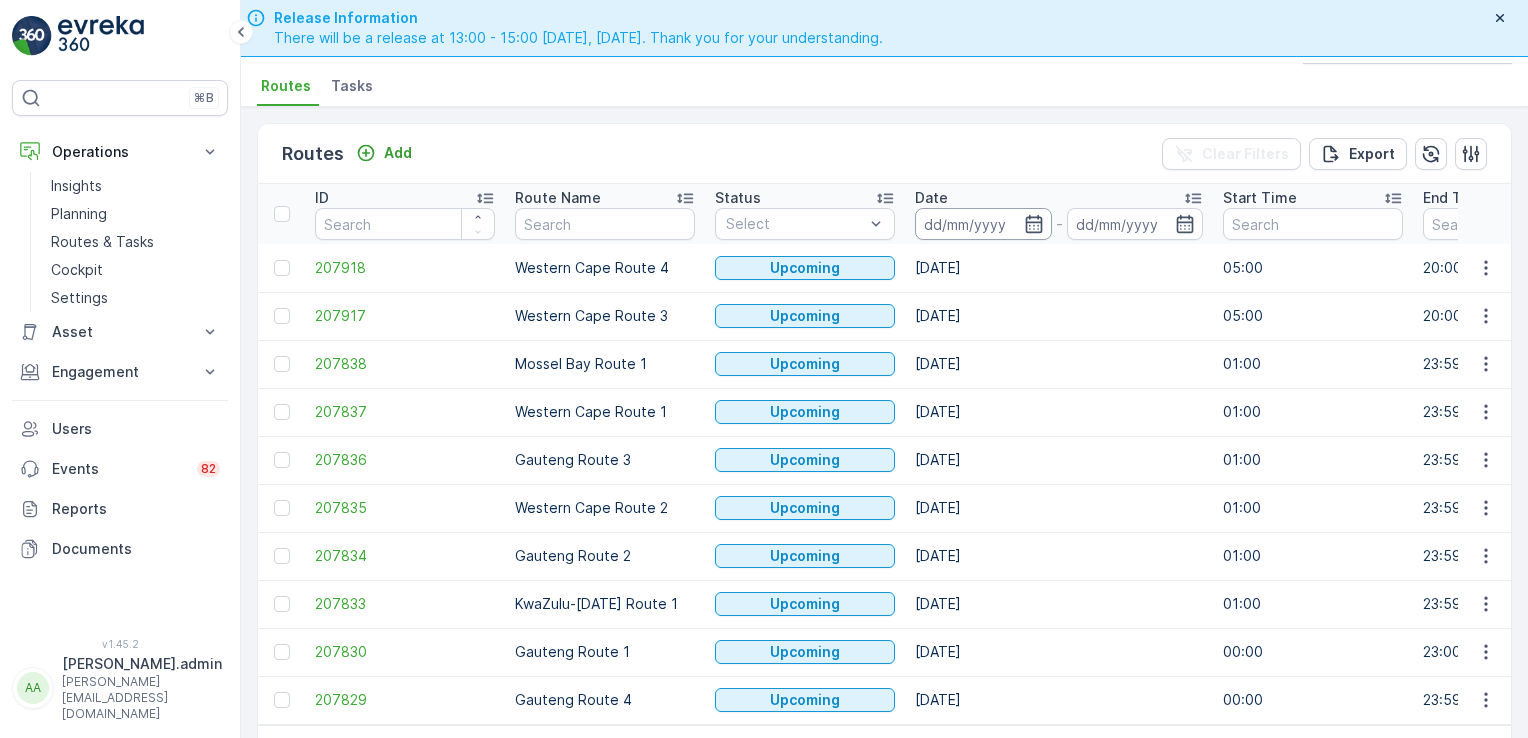 click at bounding box center [983, 224] 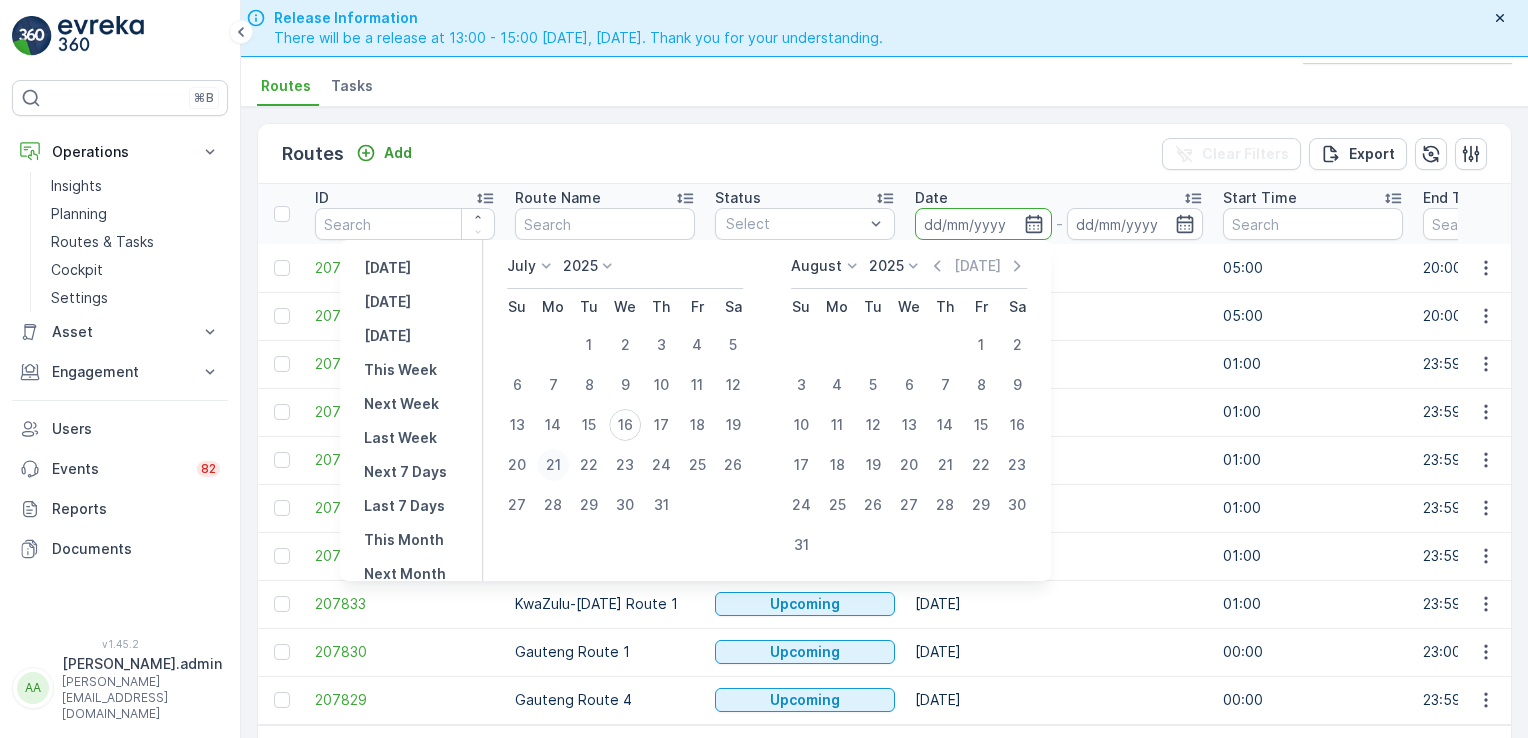 click on "21" at bounding box center [553, 465] 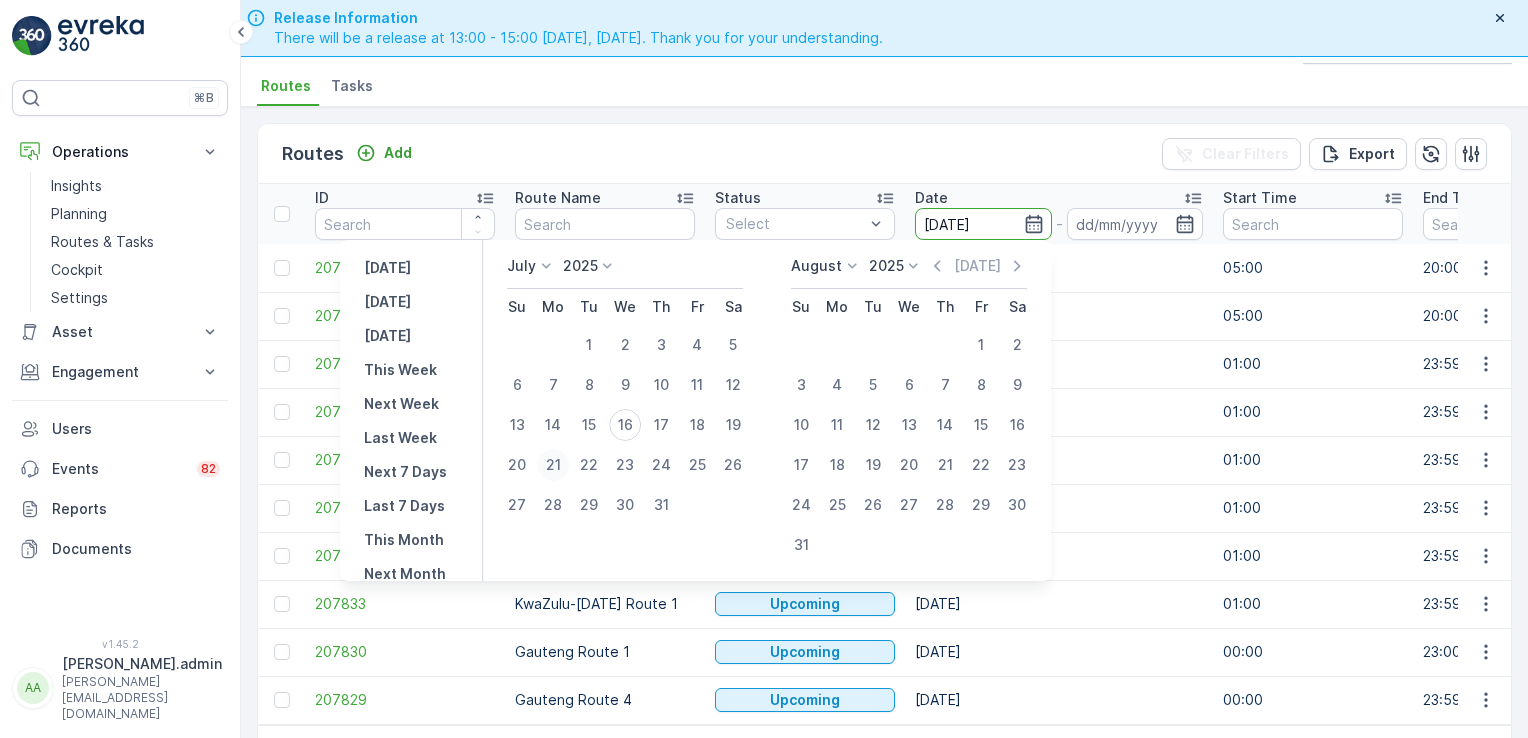click on "21" at bounding box center [553, 465] 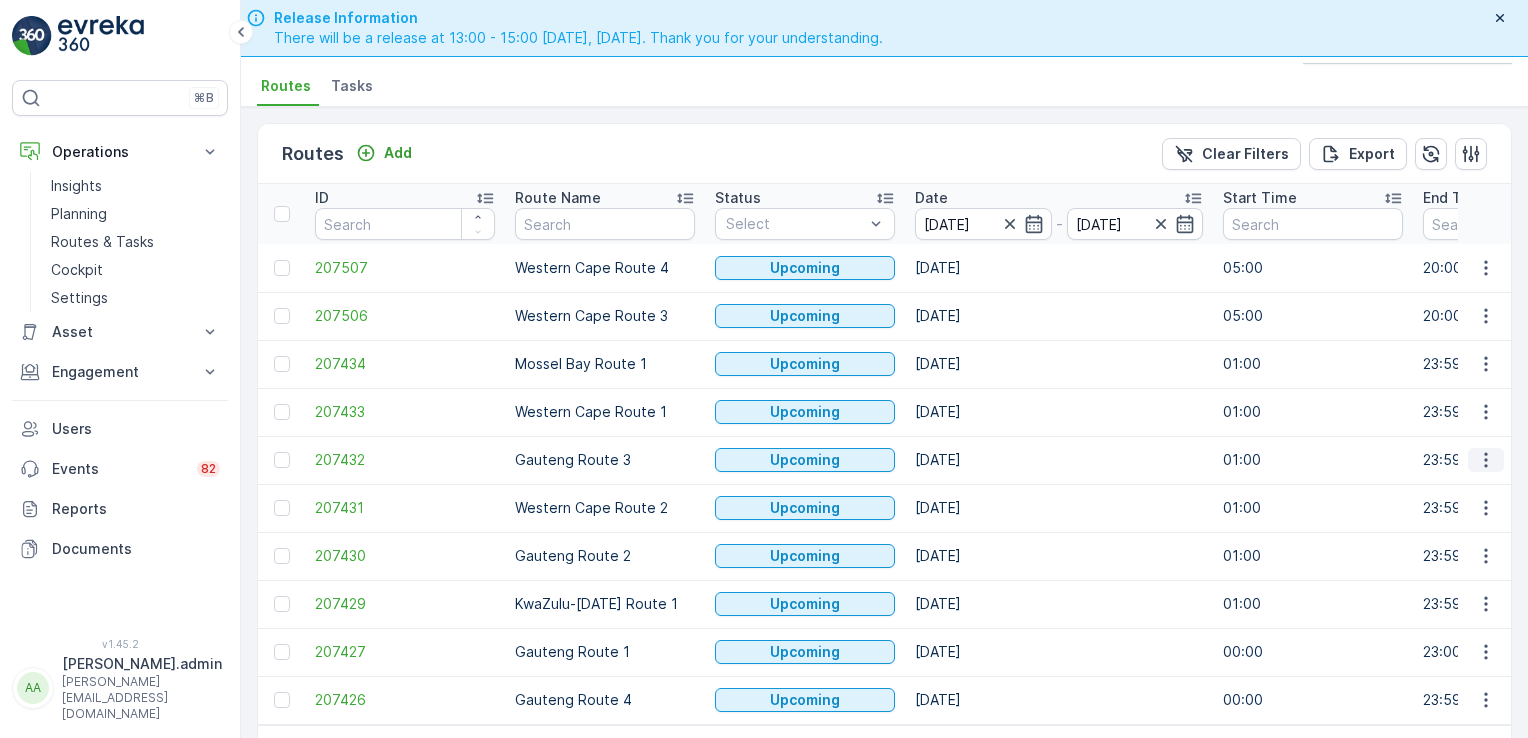 click 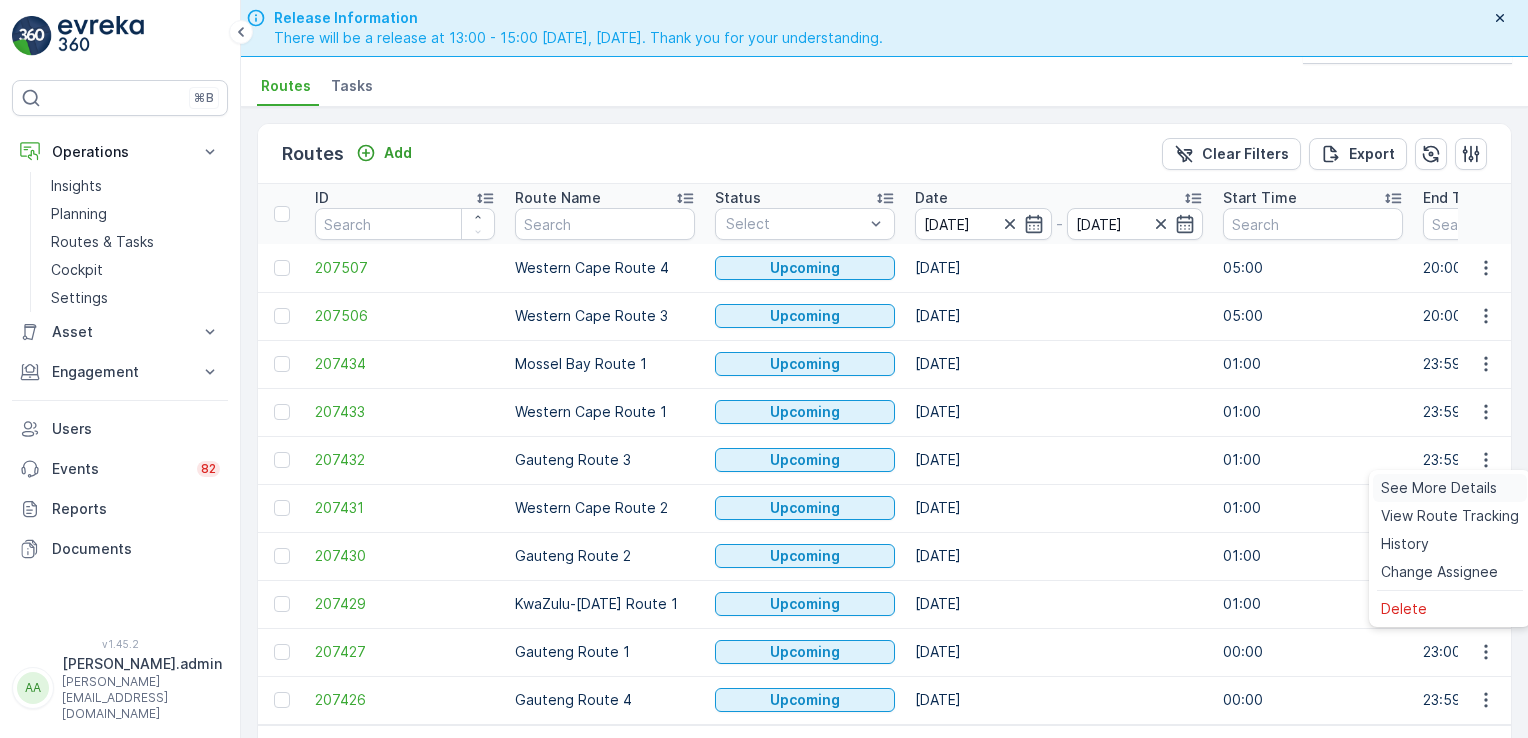 click on "See More Details" at bounding box center (1439, 488) 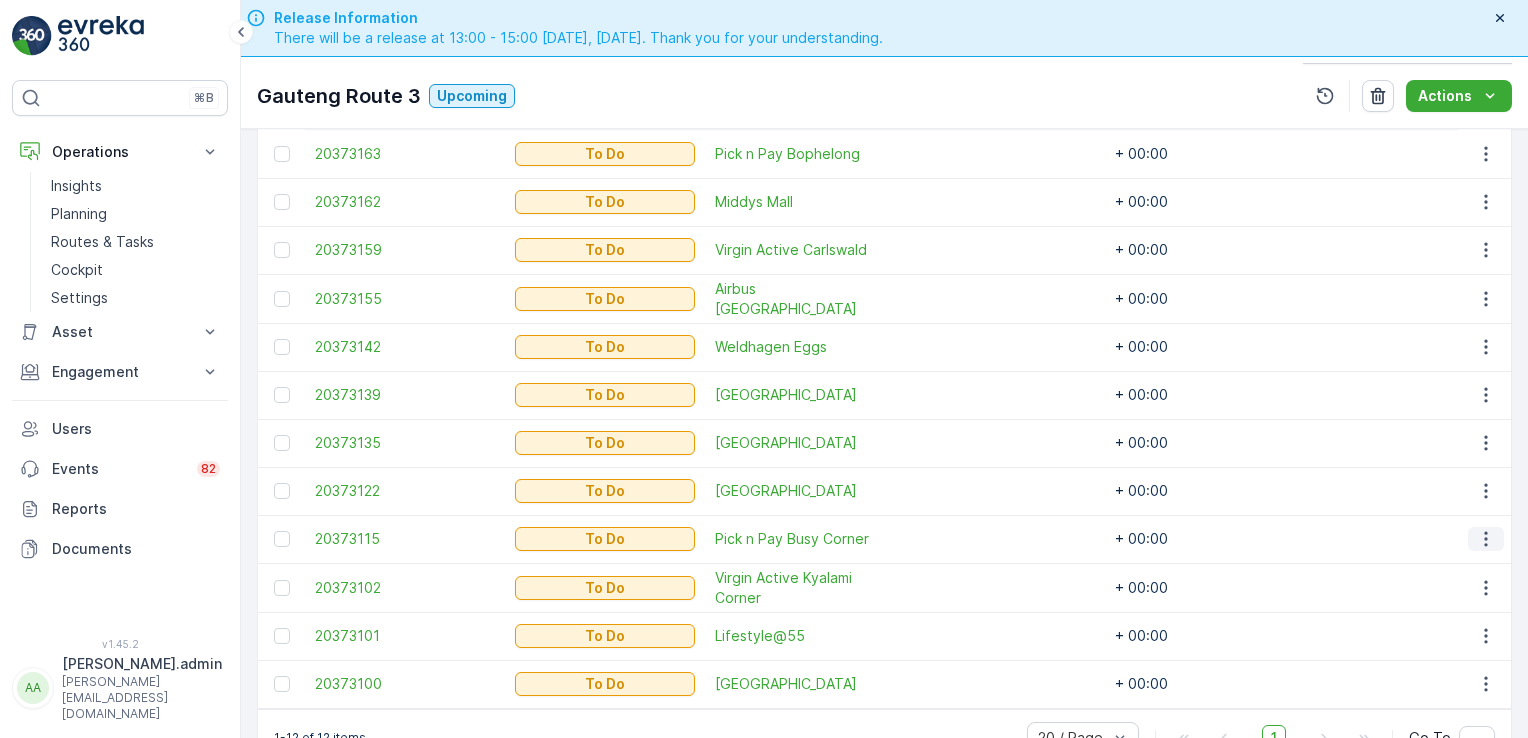 scroll, scrollTop: 606, scrollLeft: 0, axis: vertical 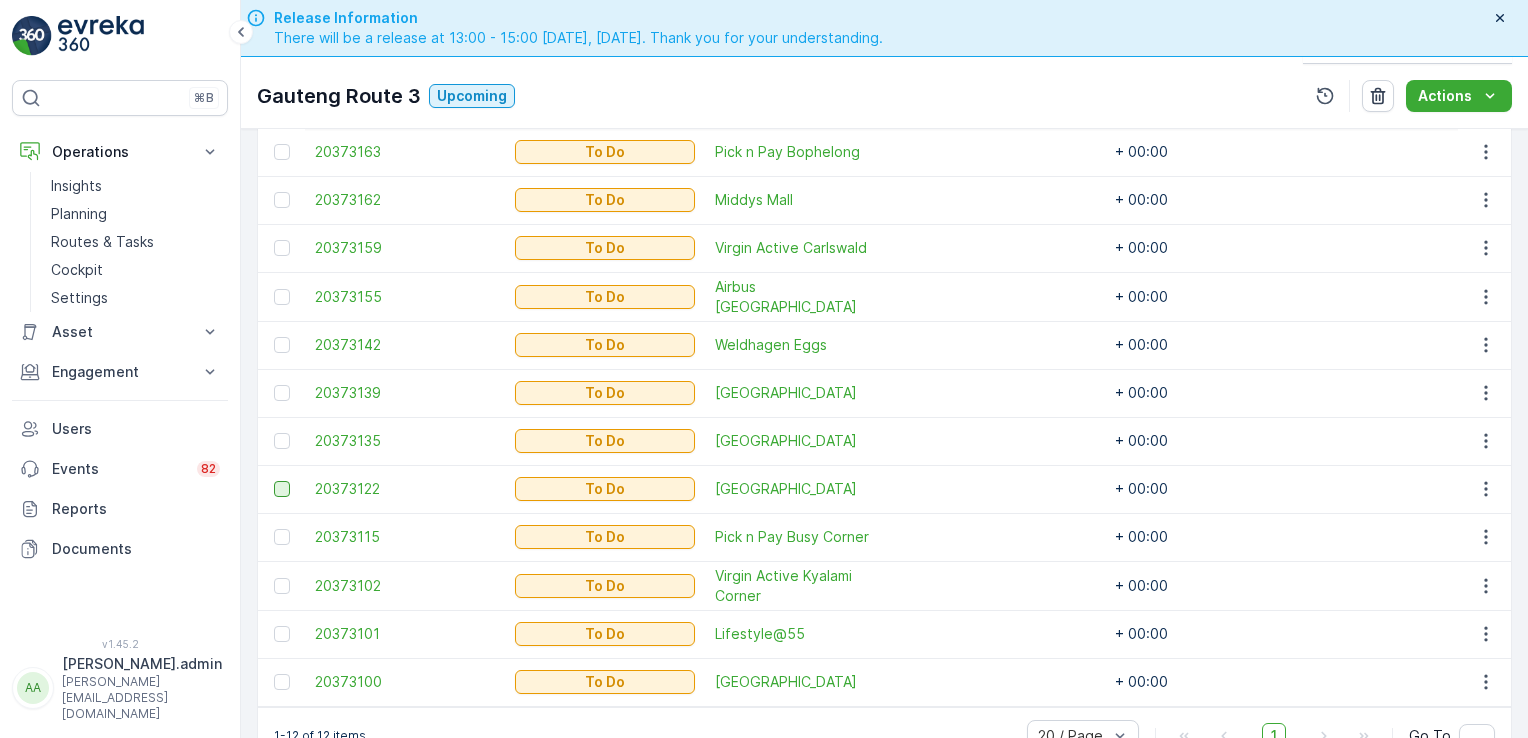 click at bounding box center (282, 489) 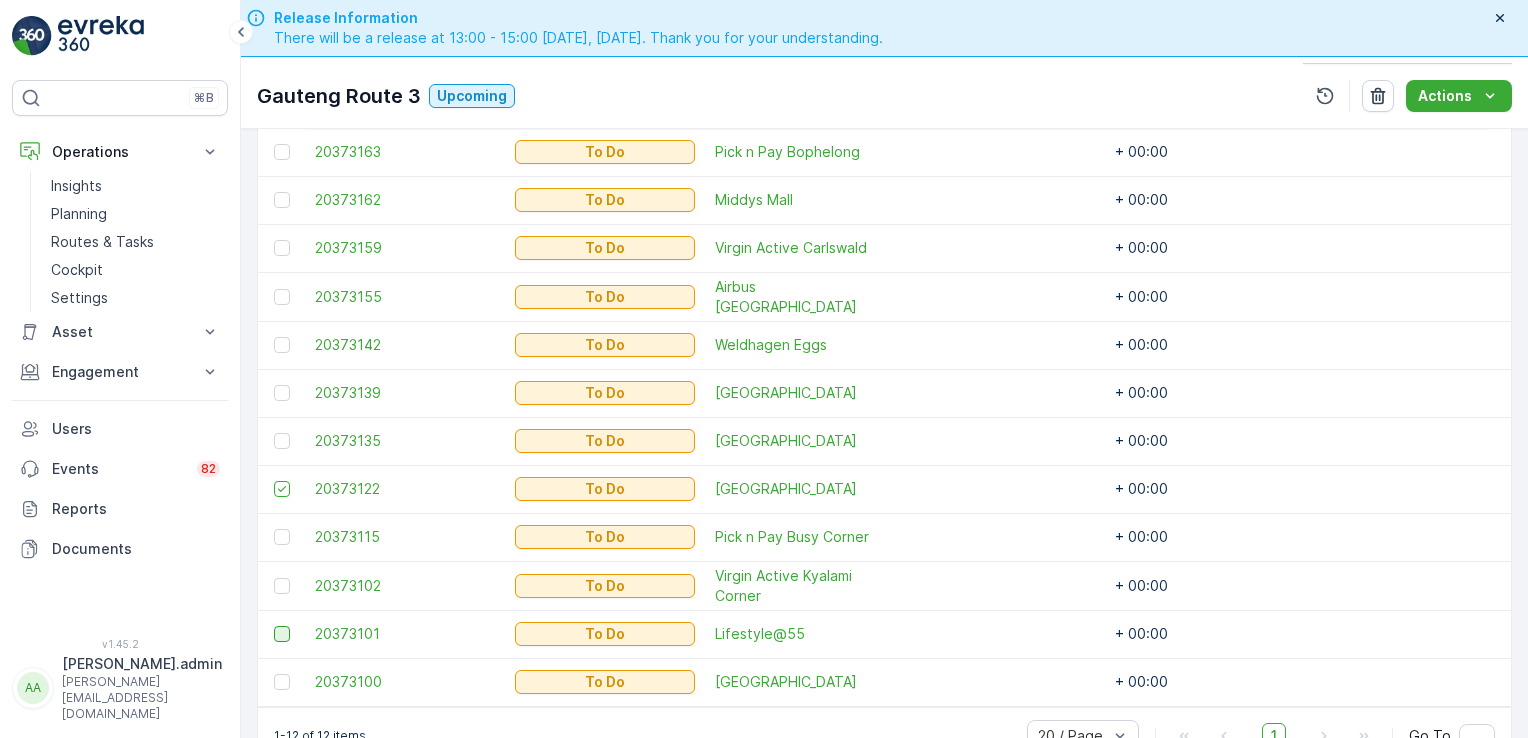 click at bounding box center [282, 634] 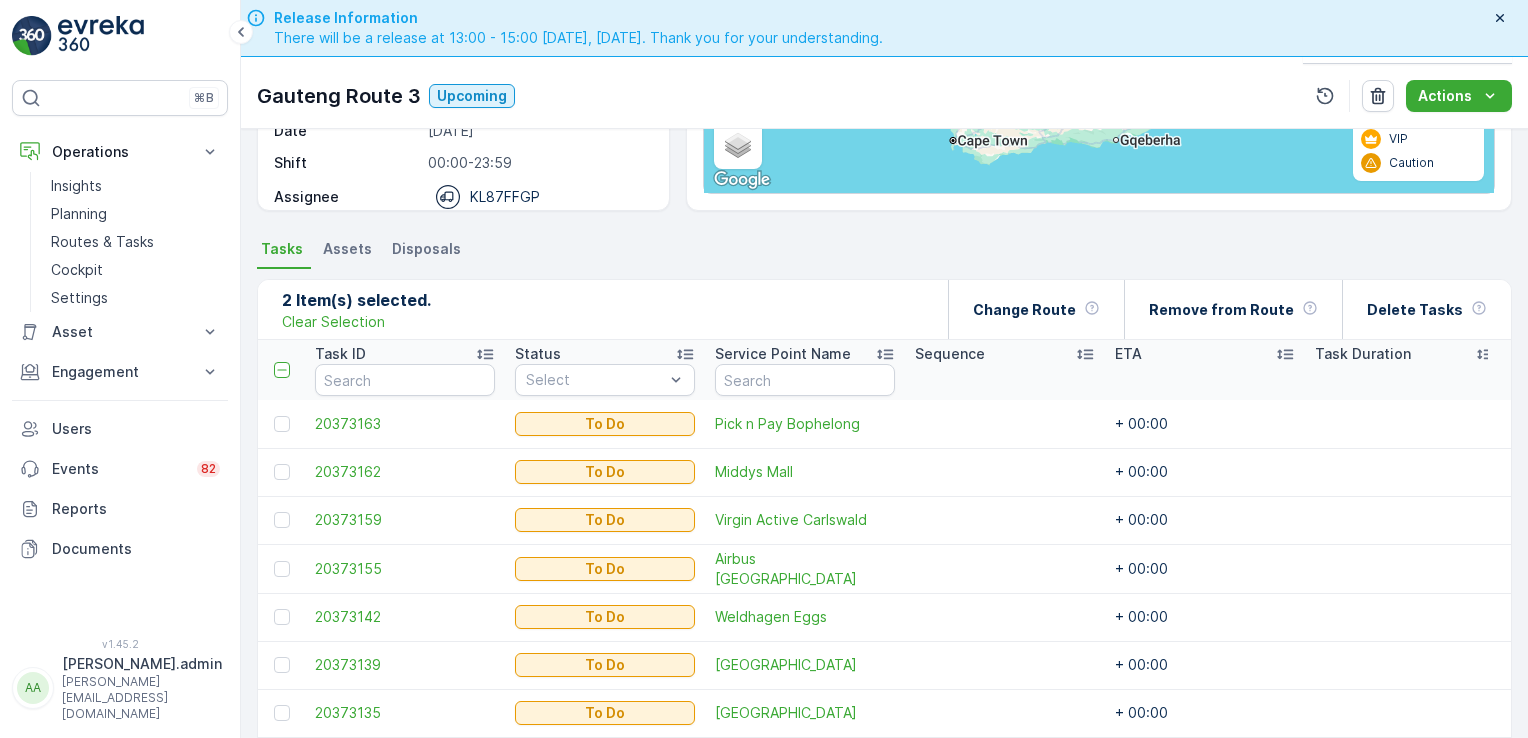 scroll, scrollTop: 331, scrollLeft: 0, axis: vertical 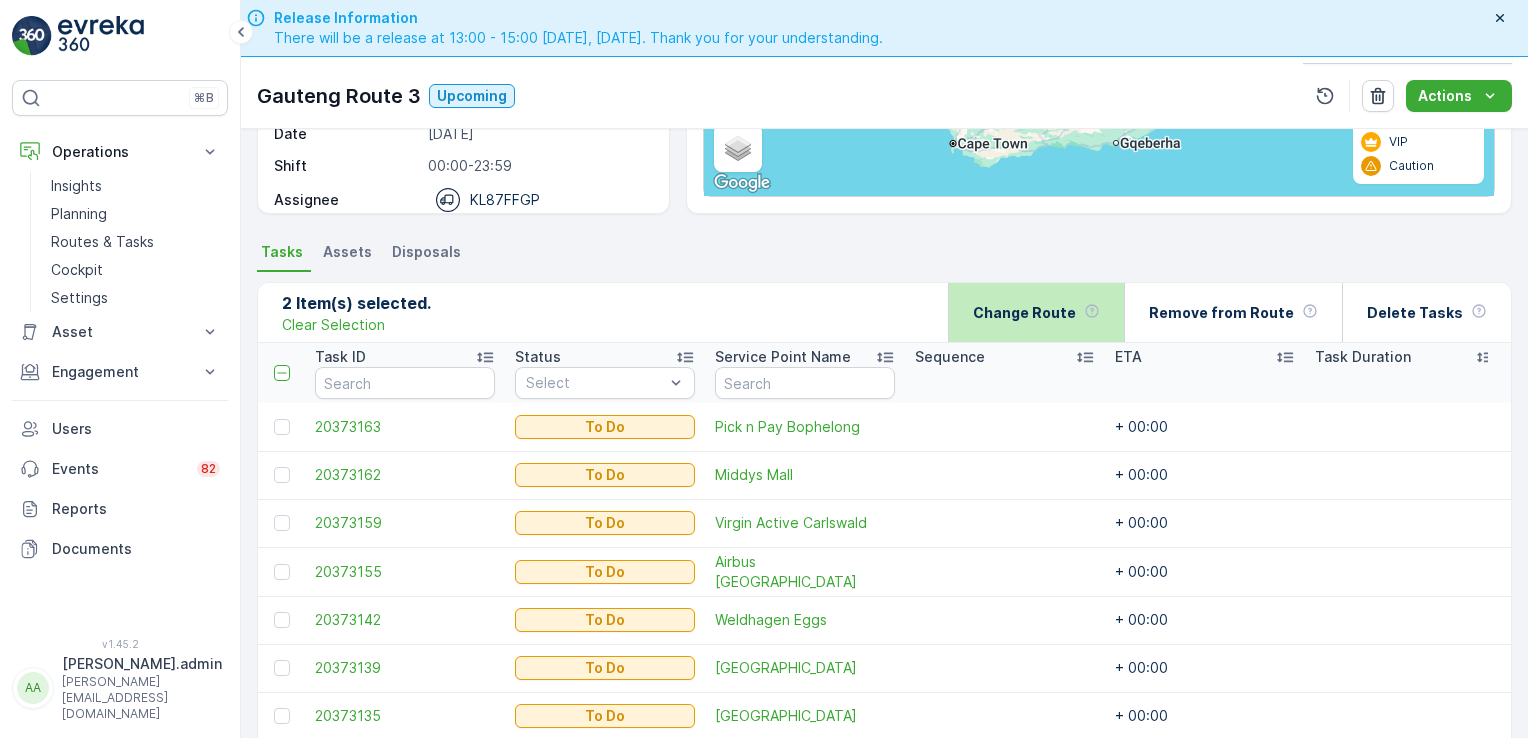 click on "Change Route" at bounding box center (1024, 313) 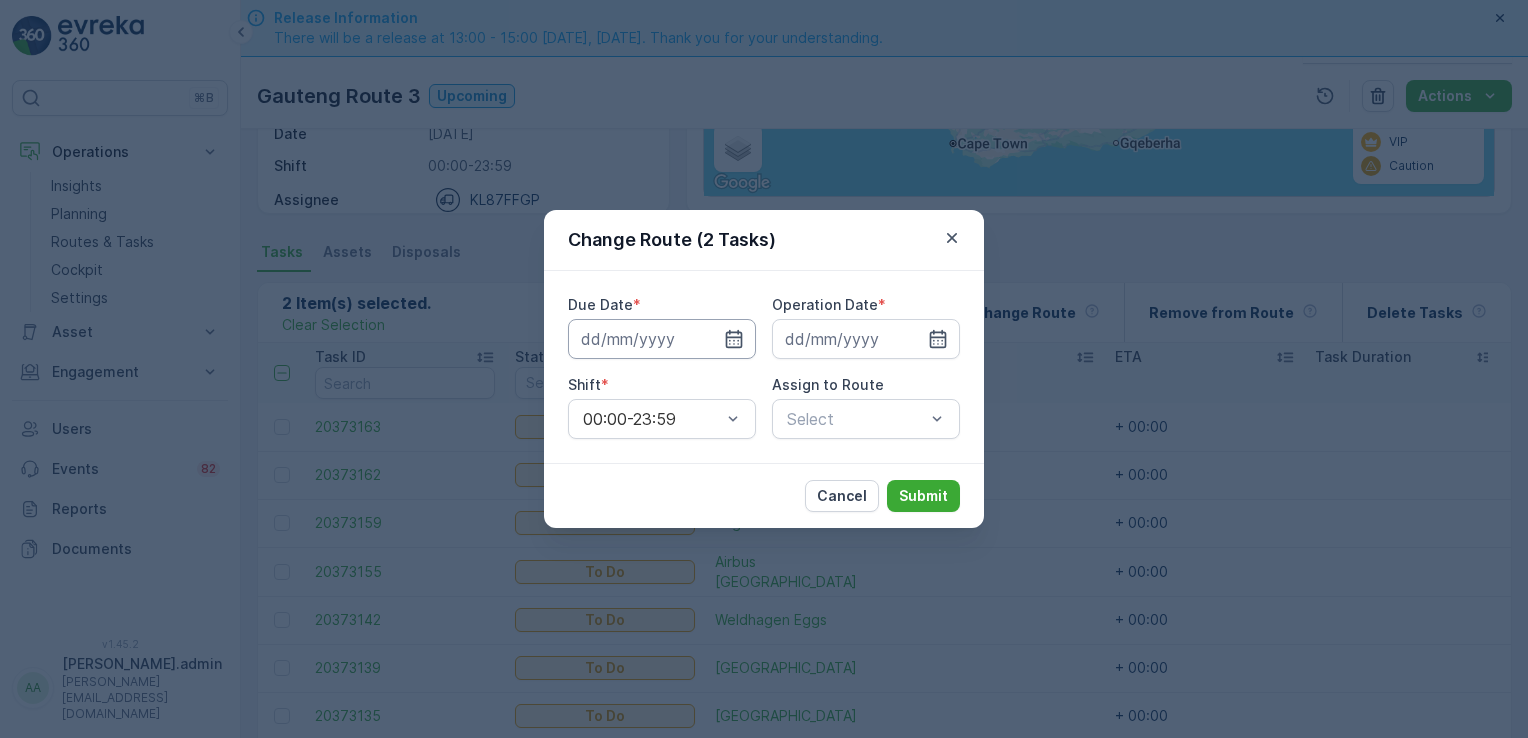 click at bounding box center [662, 339] 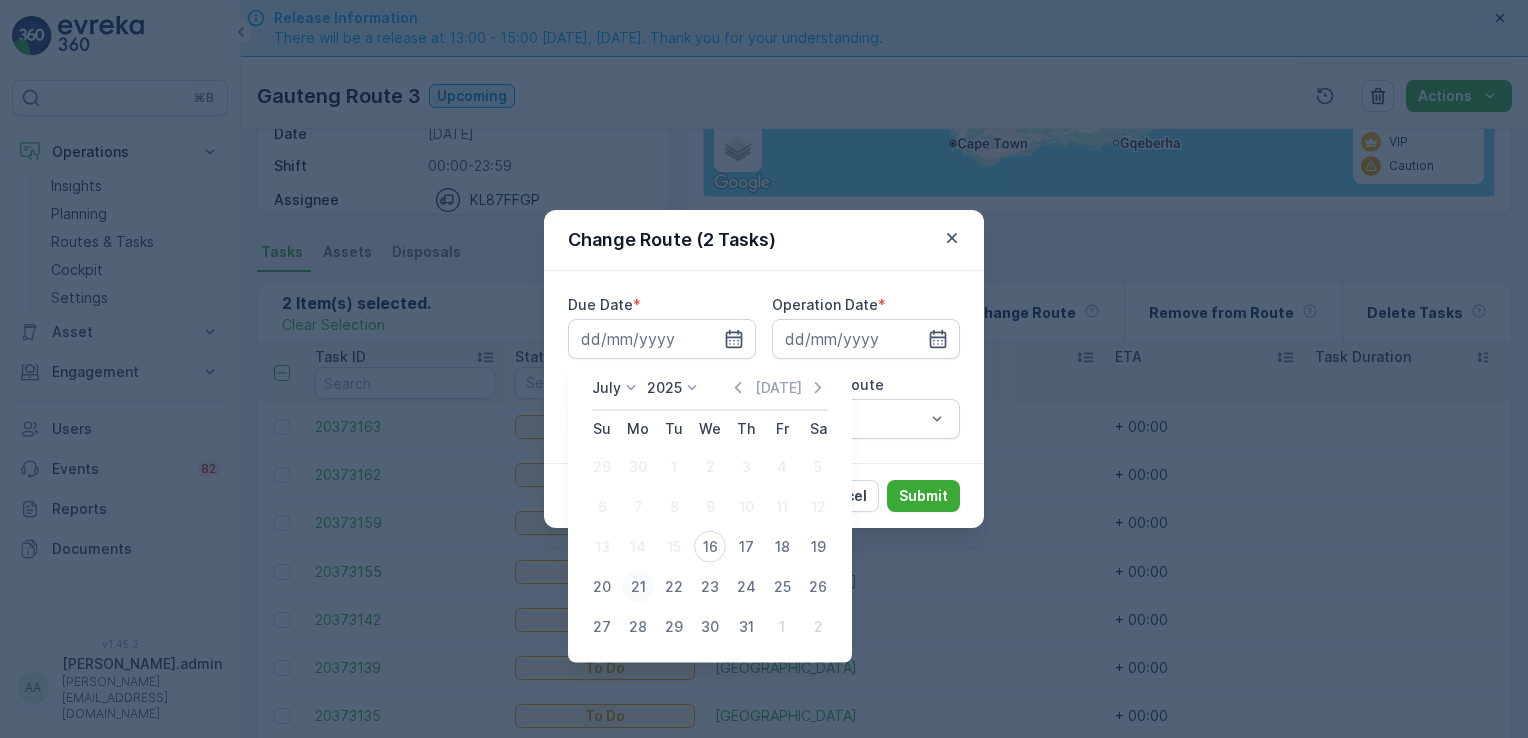 click on "21" at bounding box center [638, 587] 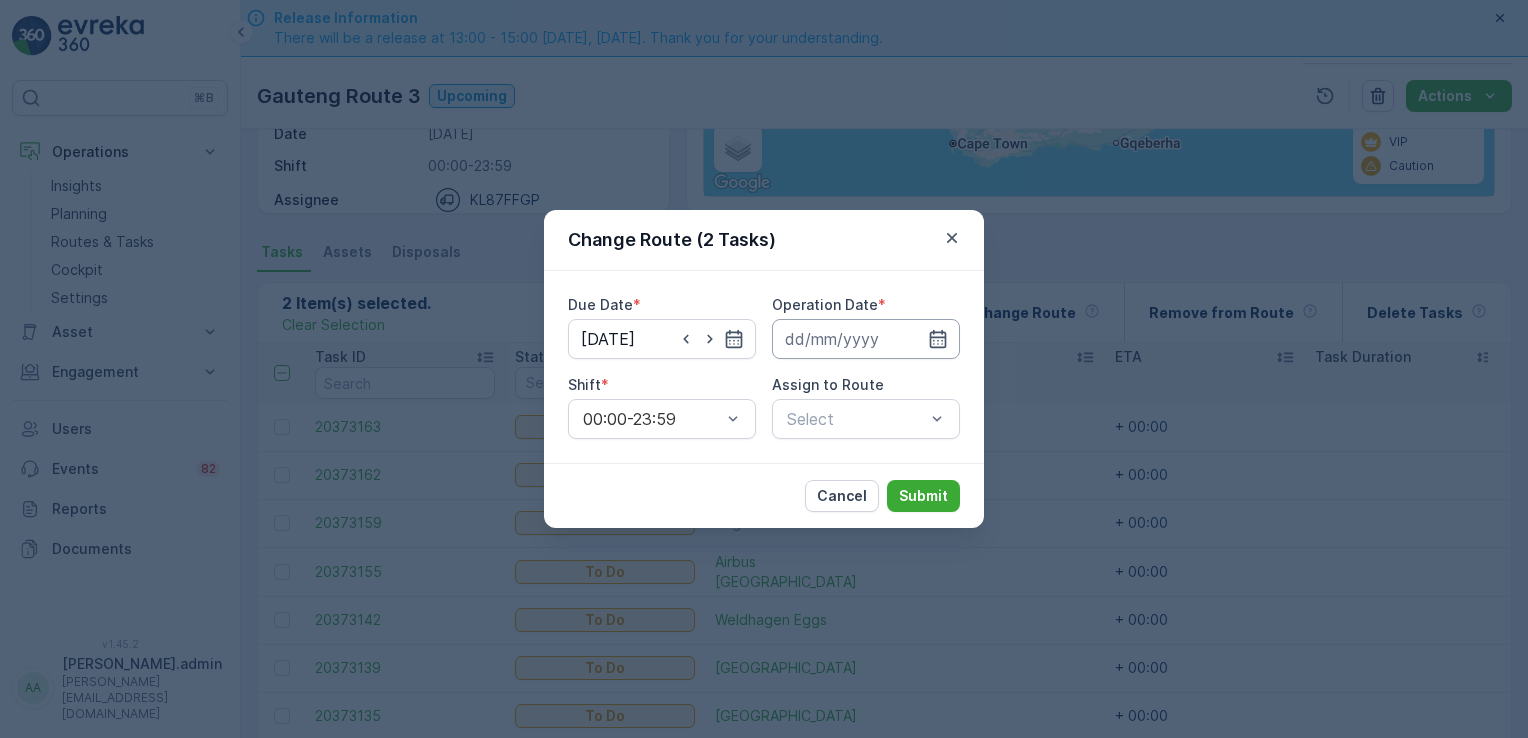 click at bounding box center (866, 339) 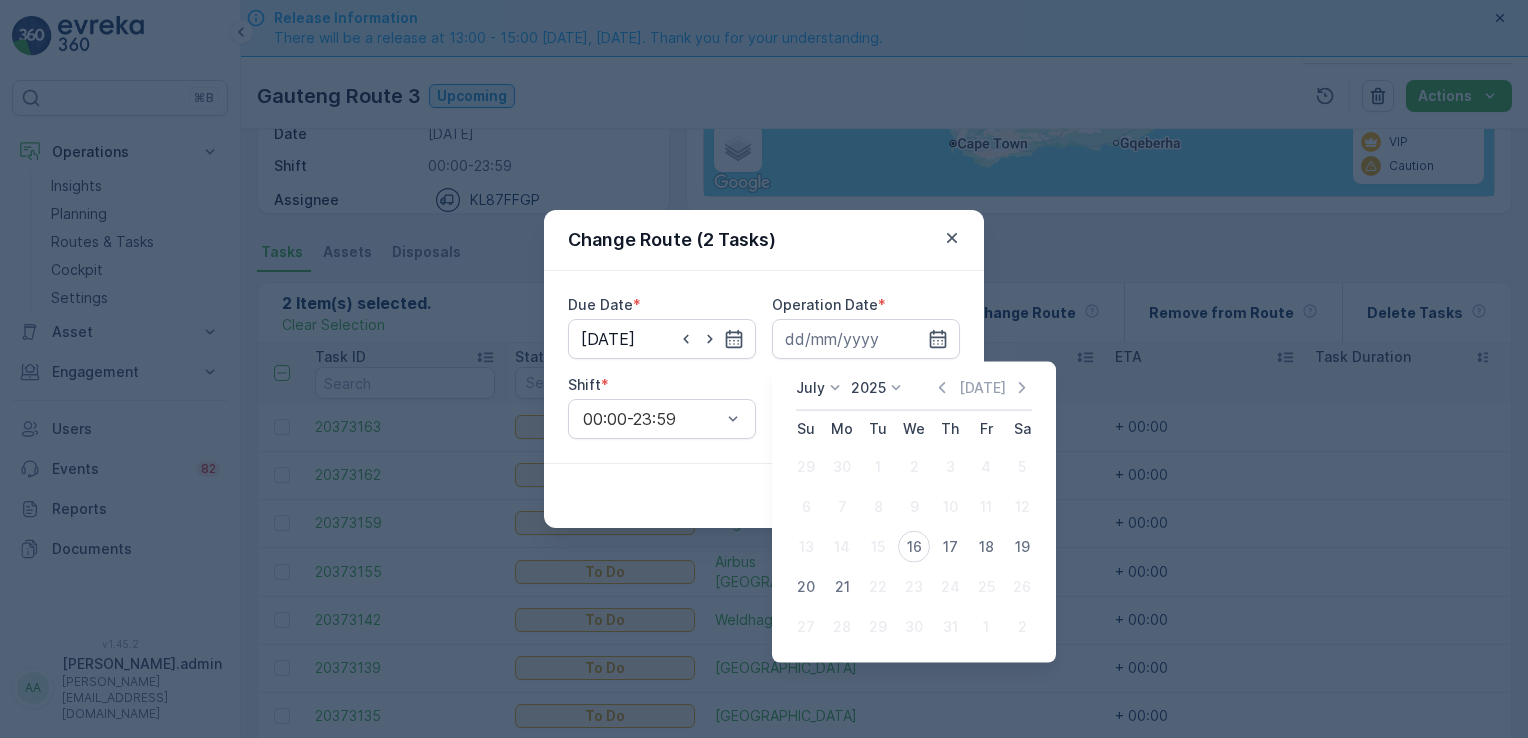 click on "21" at bounding box center (842, 587) 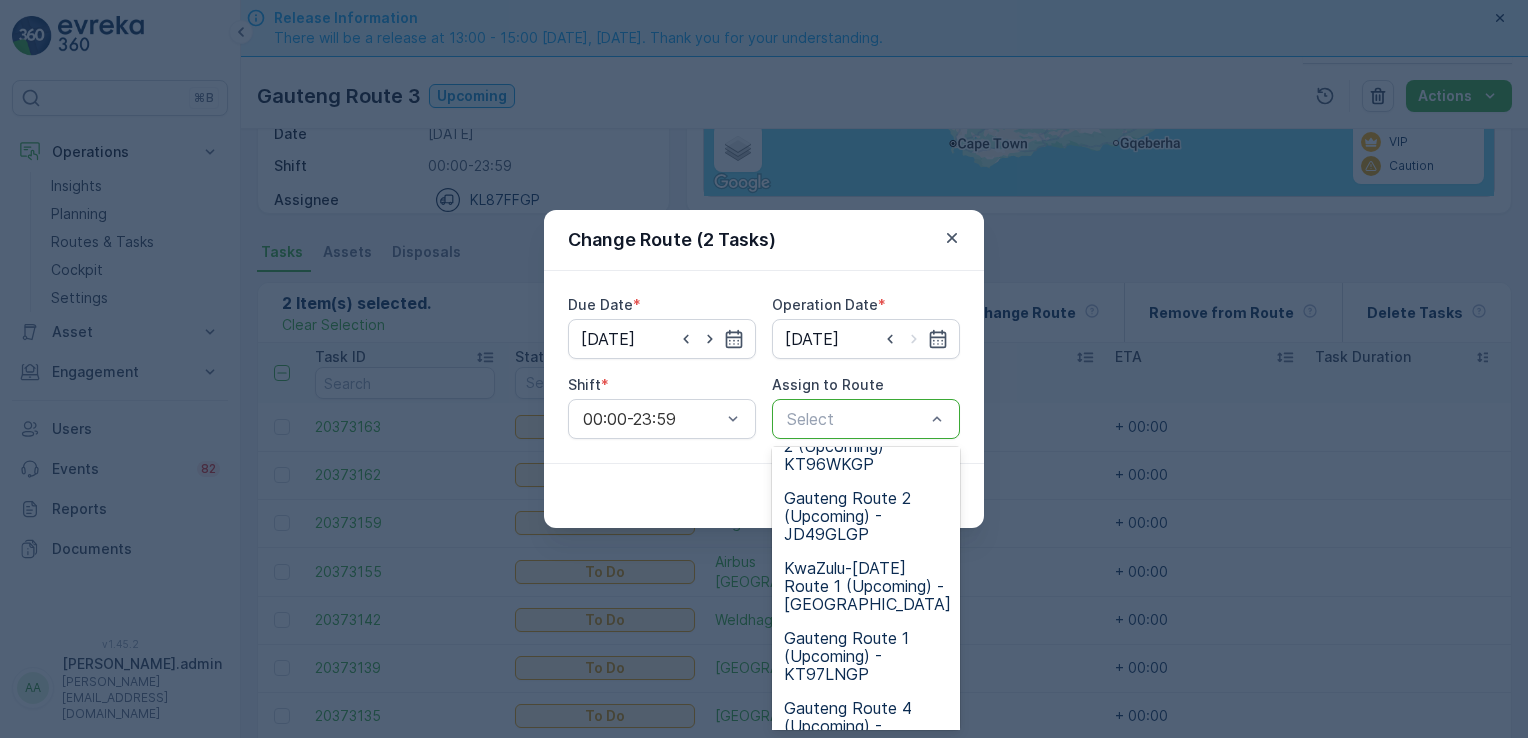 scroll, scrollTop: 424, scrollLeft: 0, axis: vertical 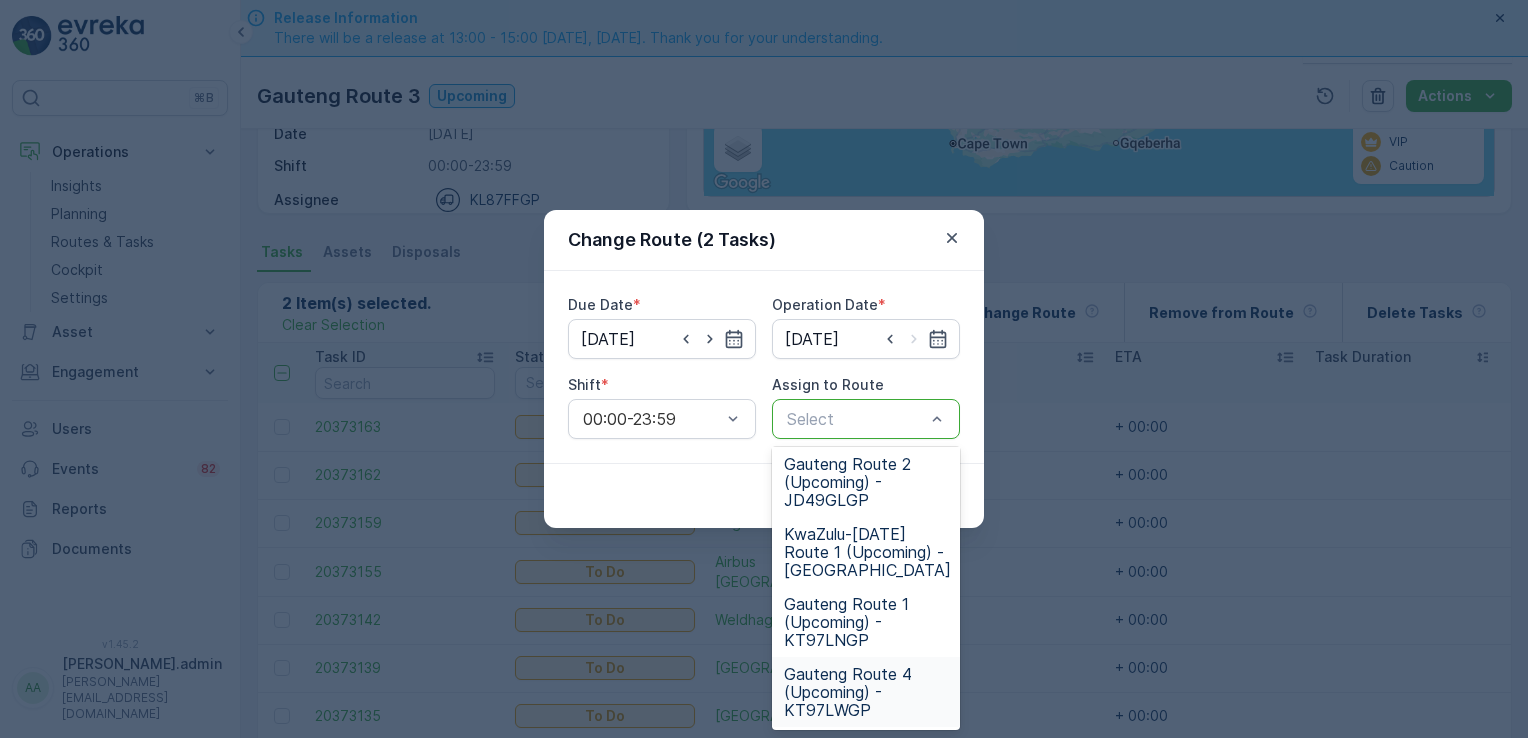 click on "Gauteng Route 4 (Upcoming) - KT97LWGP" at bounding box center [866, 692] 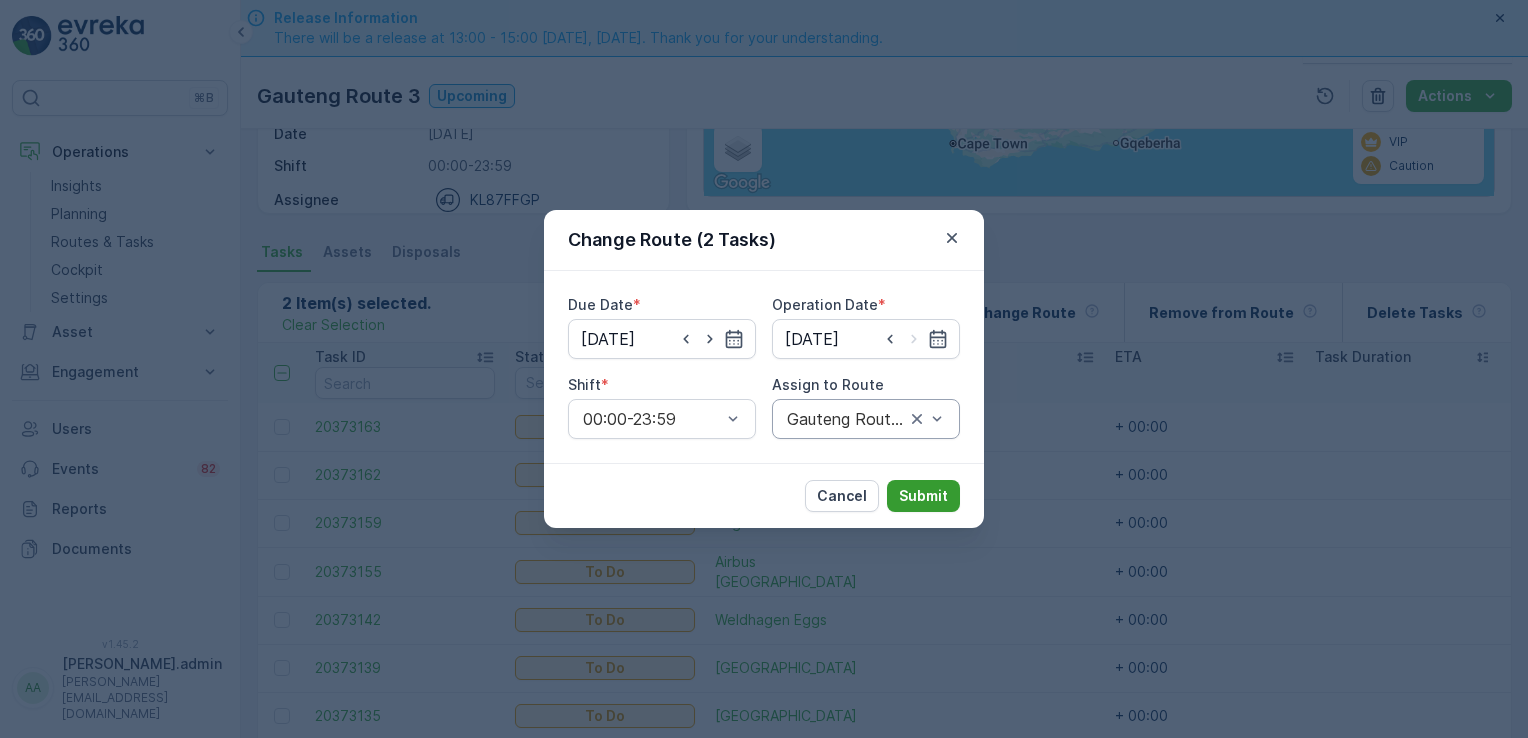 click on "Submit" at bounding box center (923, 496) 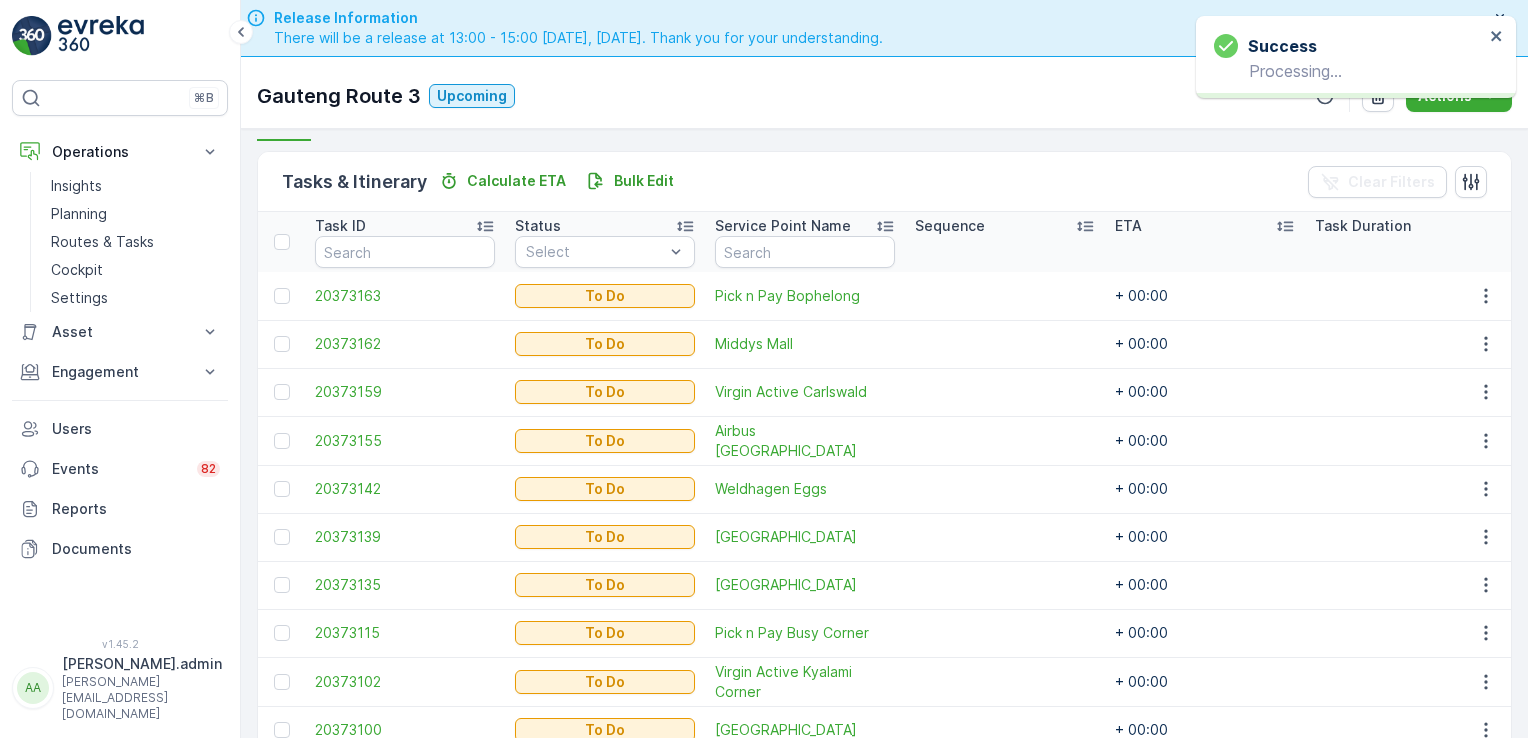 scroll, scrollTop: 556, scrollLeft: 0, axis: vertical 